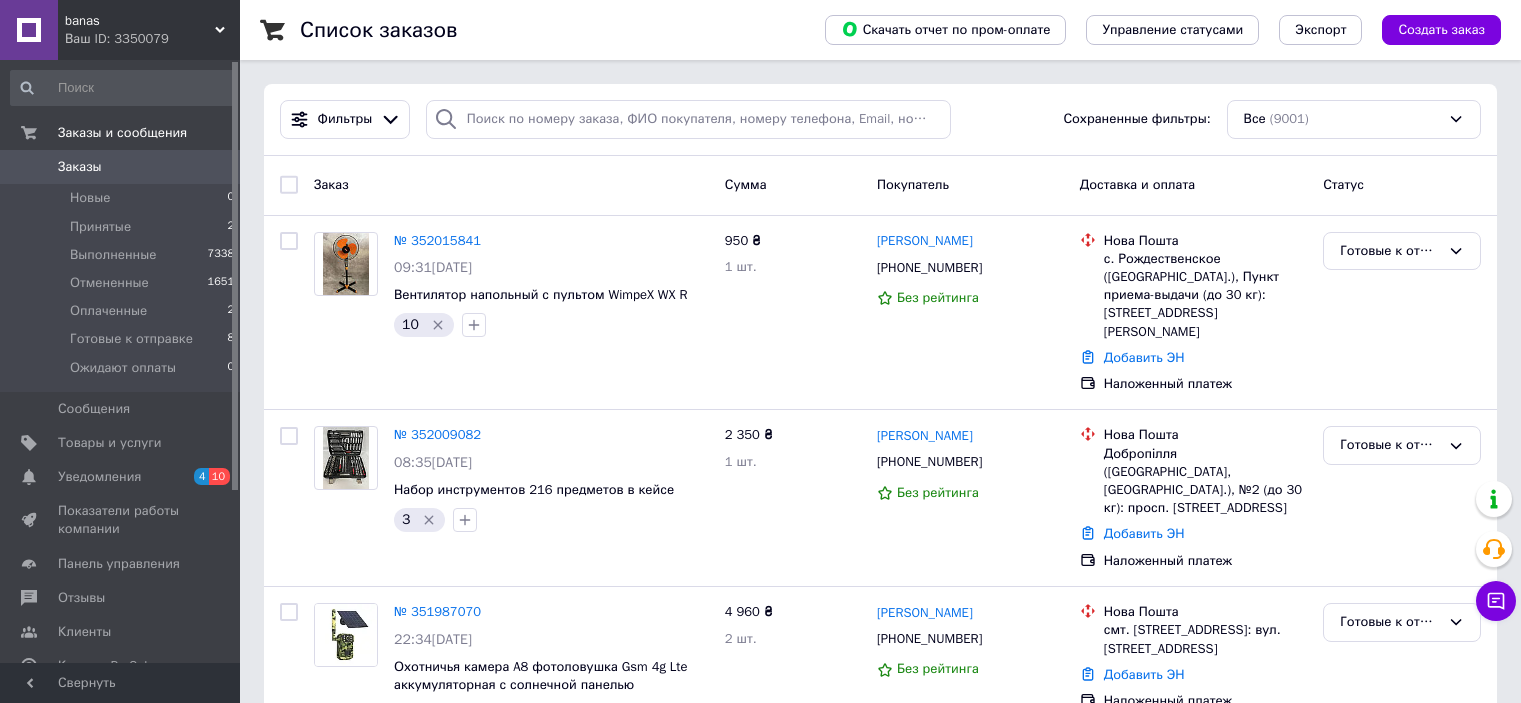 scroll, scrollTop: 0, scrollLeft: 0, axis: both 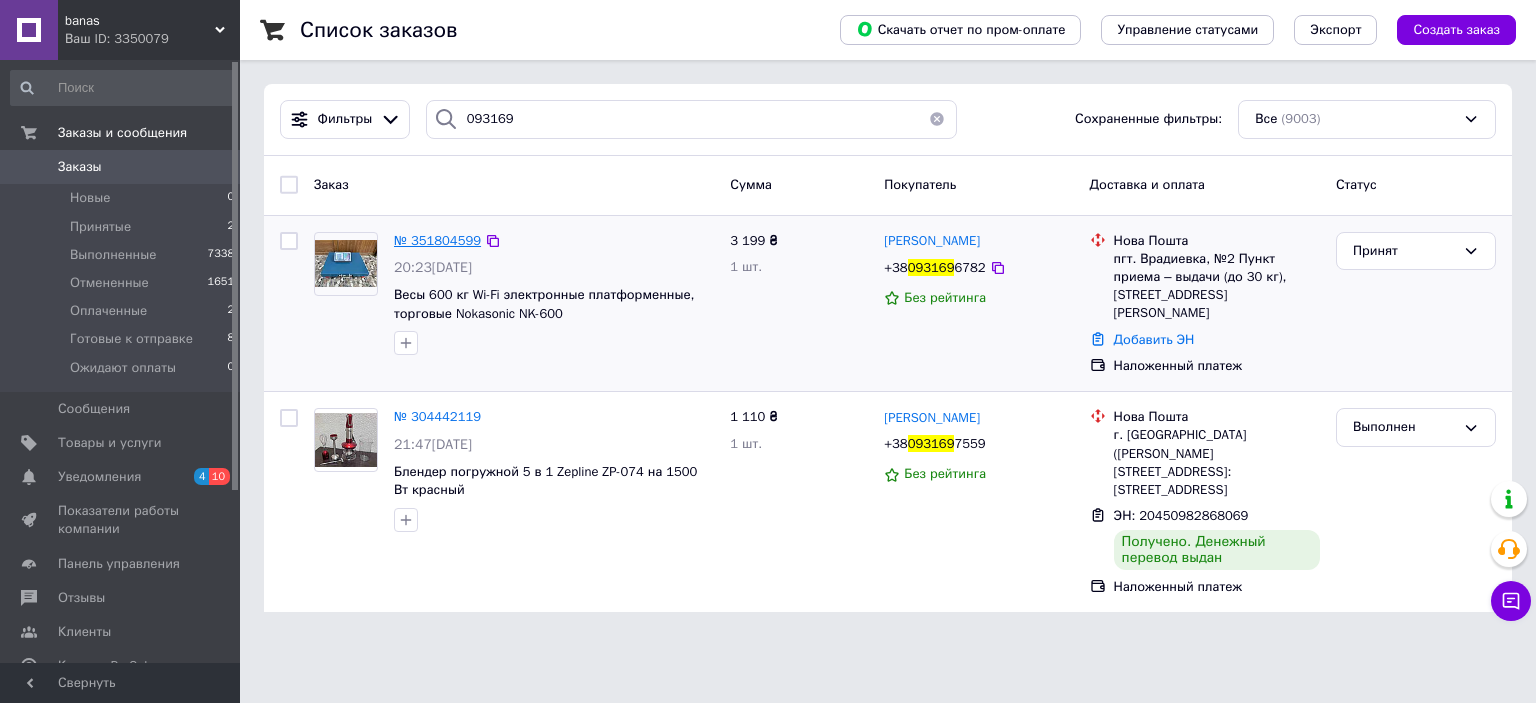 type on "093169" 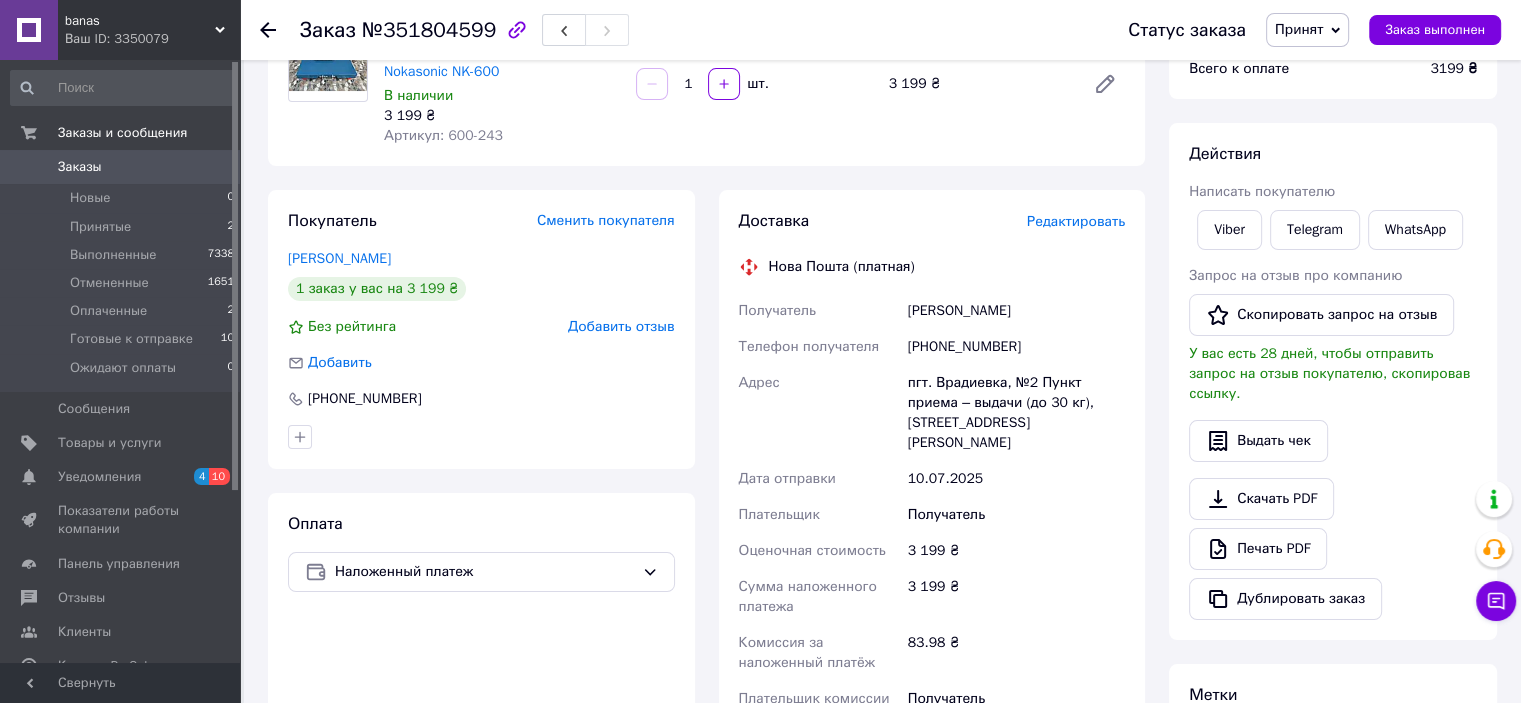 scroll, scrollTop: 300, scrollLeft: 0, axis: vertical 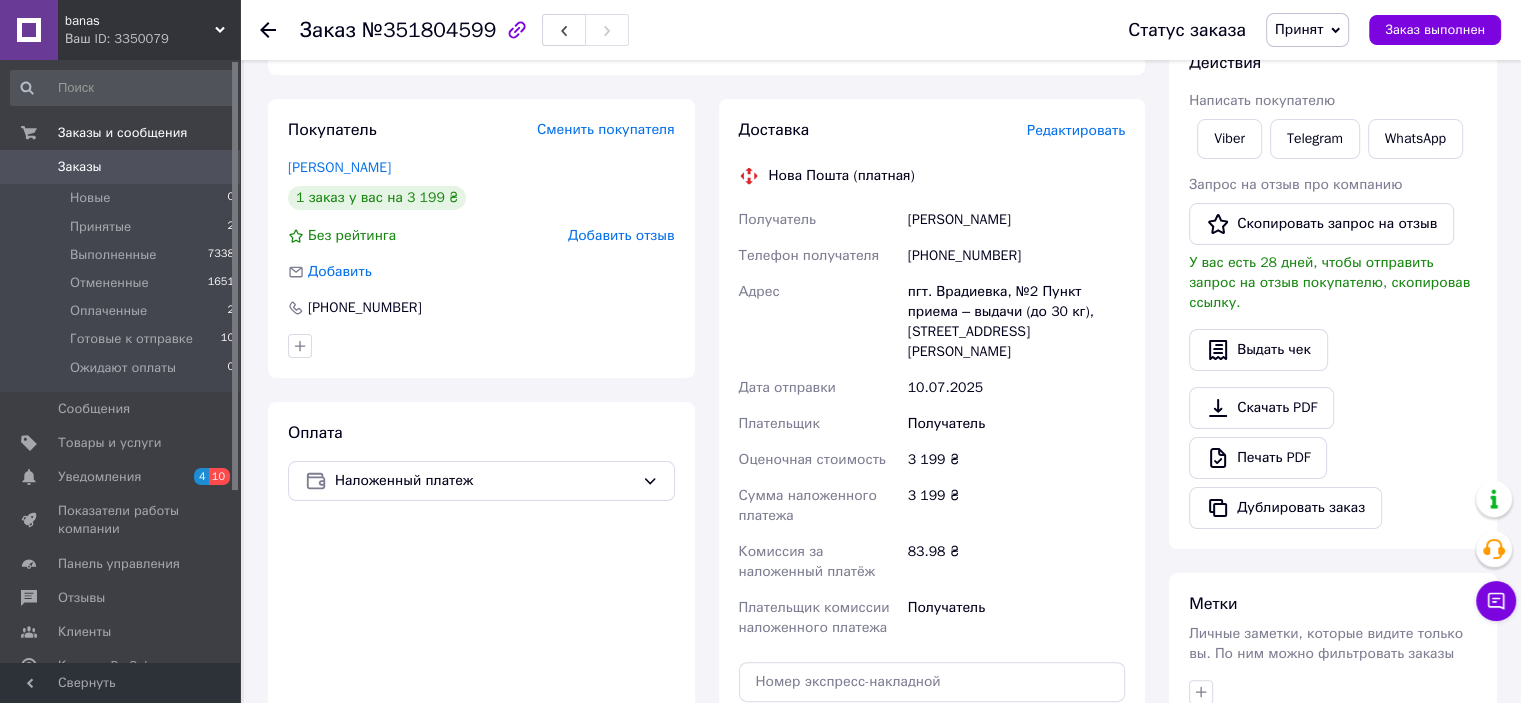 click on "Принят" at bounding box center (1307, 30) 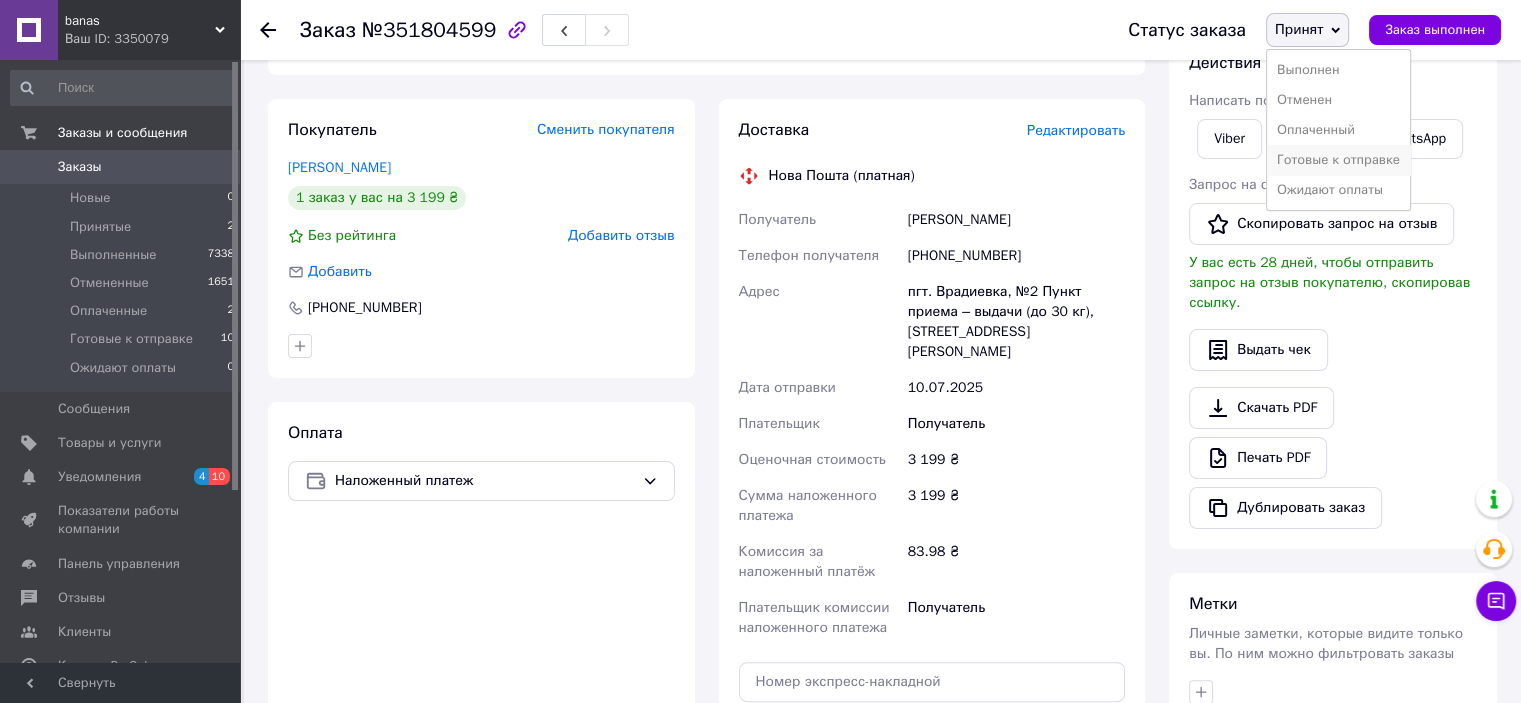 click on "Готовые к  отправке" at bounding box center (1338, 160) 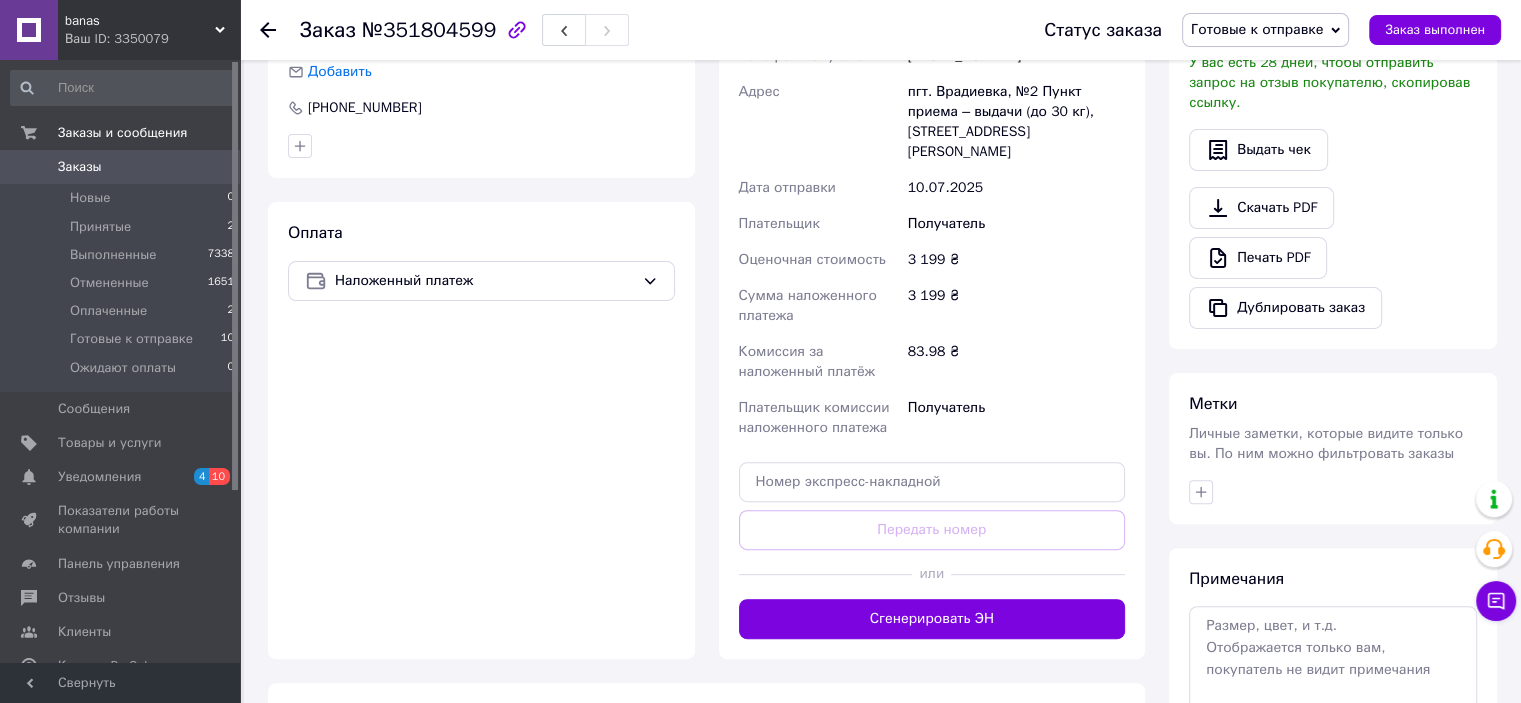 scroll, scrollTop: 650, scrollLeft: 0, axis: vertical 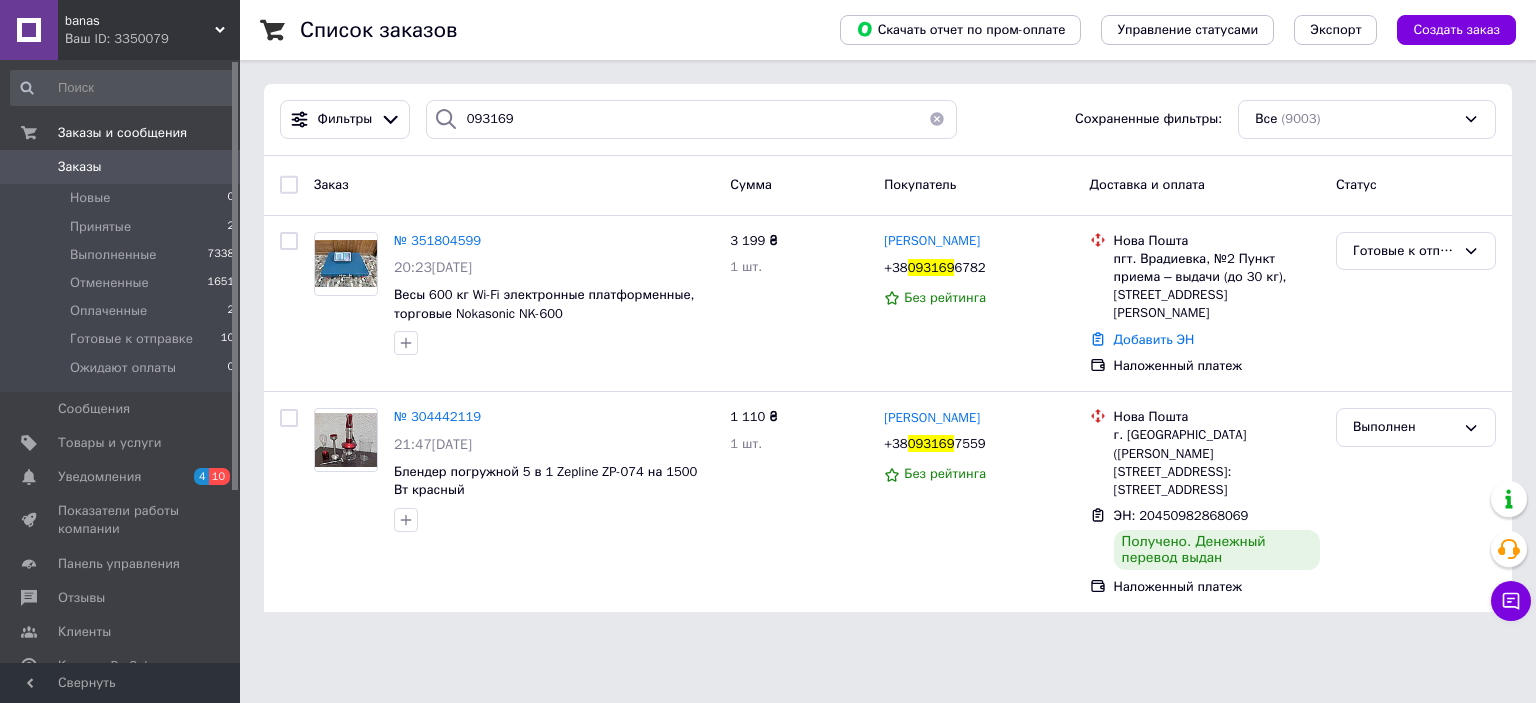 click on "Заказы" at bounding box center [80, 167] 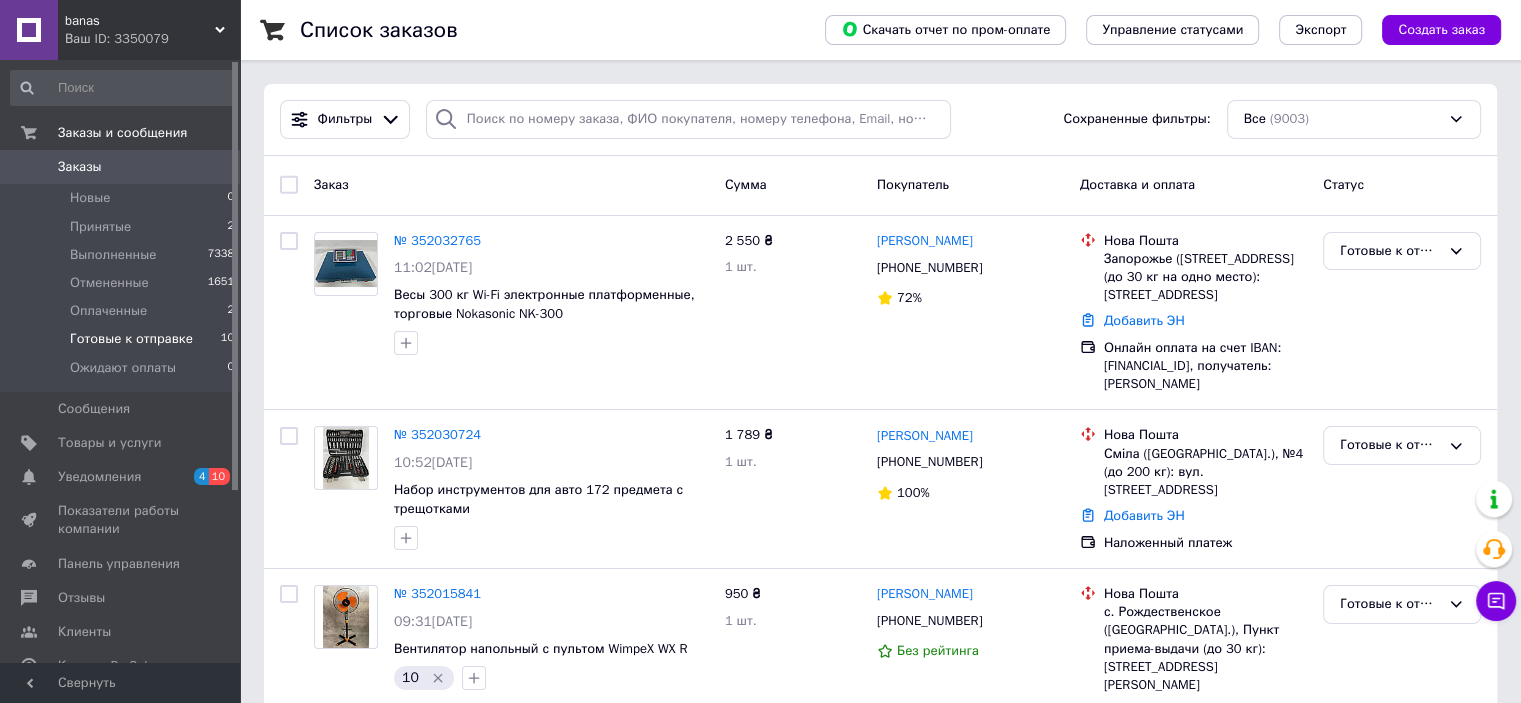 click on "Готовые к  отправке" at bounding box center (131, 339) 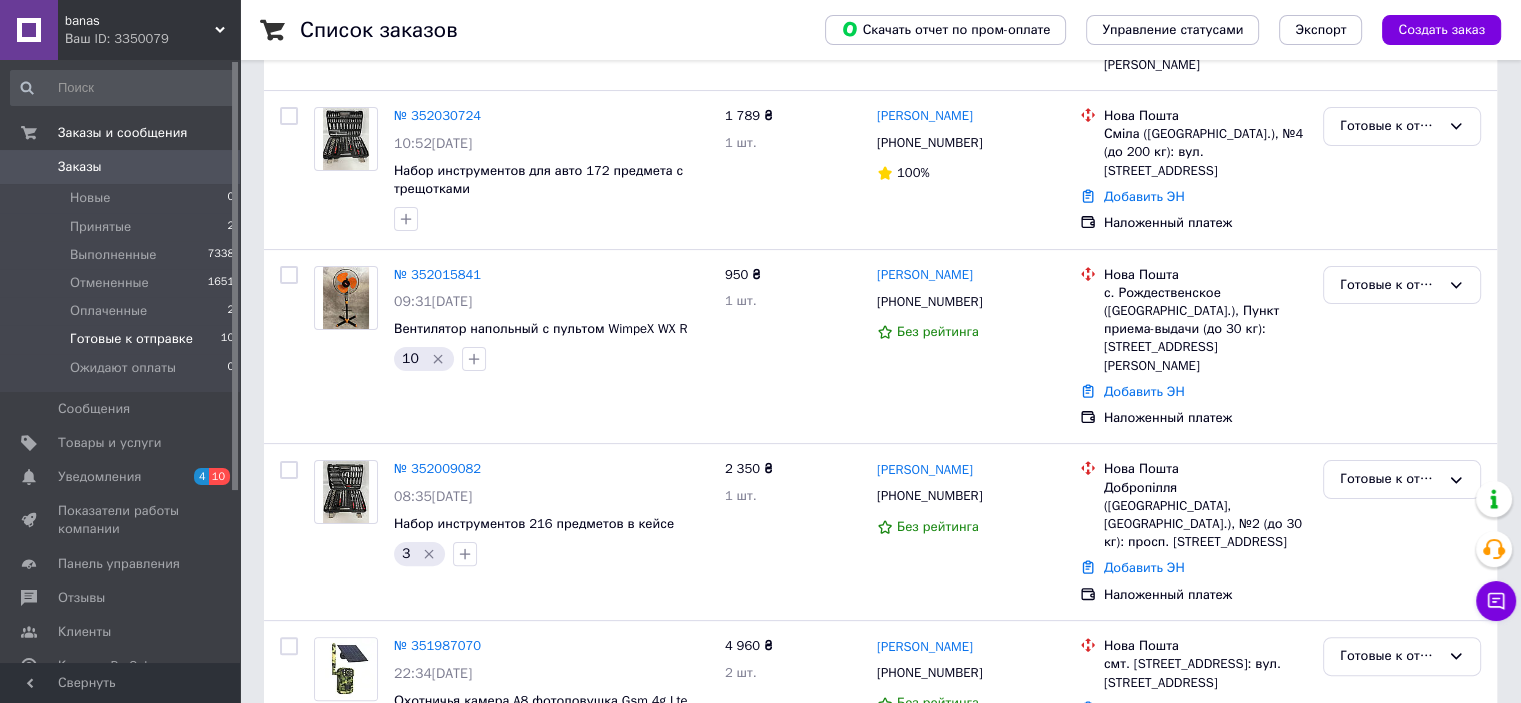 scroll, scrollTop: 400, scrollLeft: 0, axis: vertical 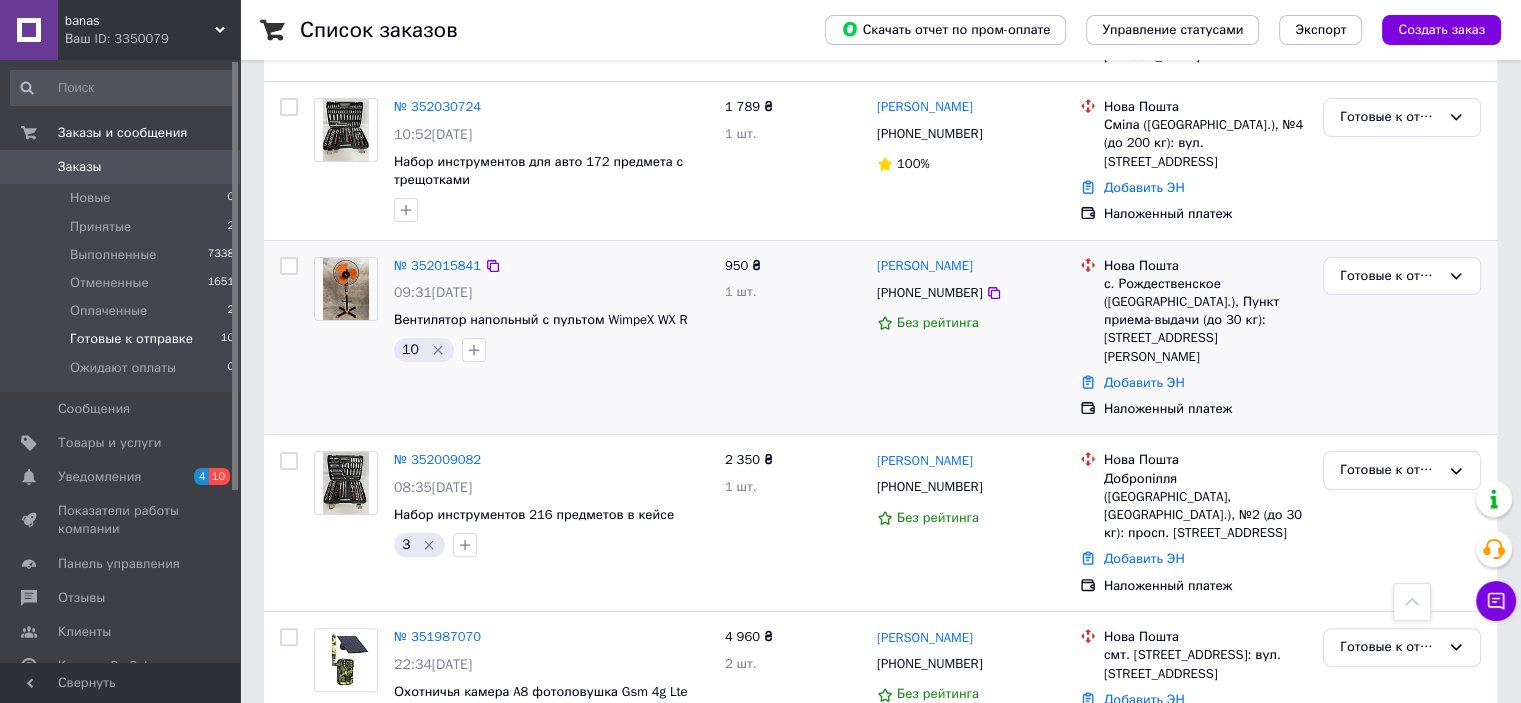 click on "№ 352015841" at bounding box center [437, 266] 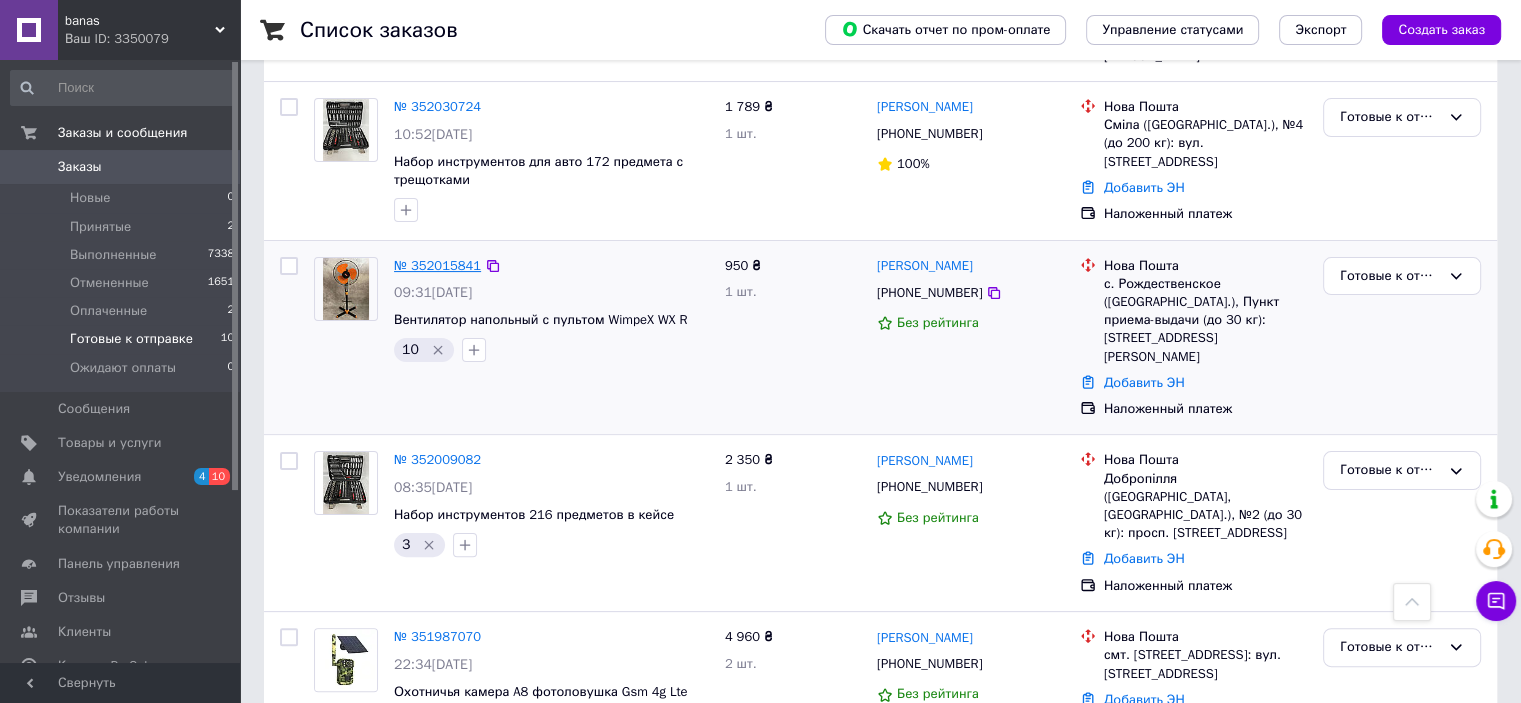 click on "№ 352015841" at bounding box center [437, 265] 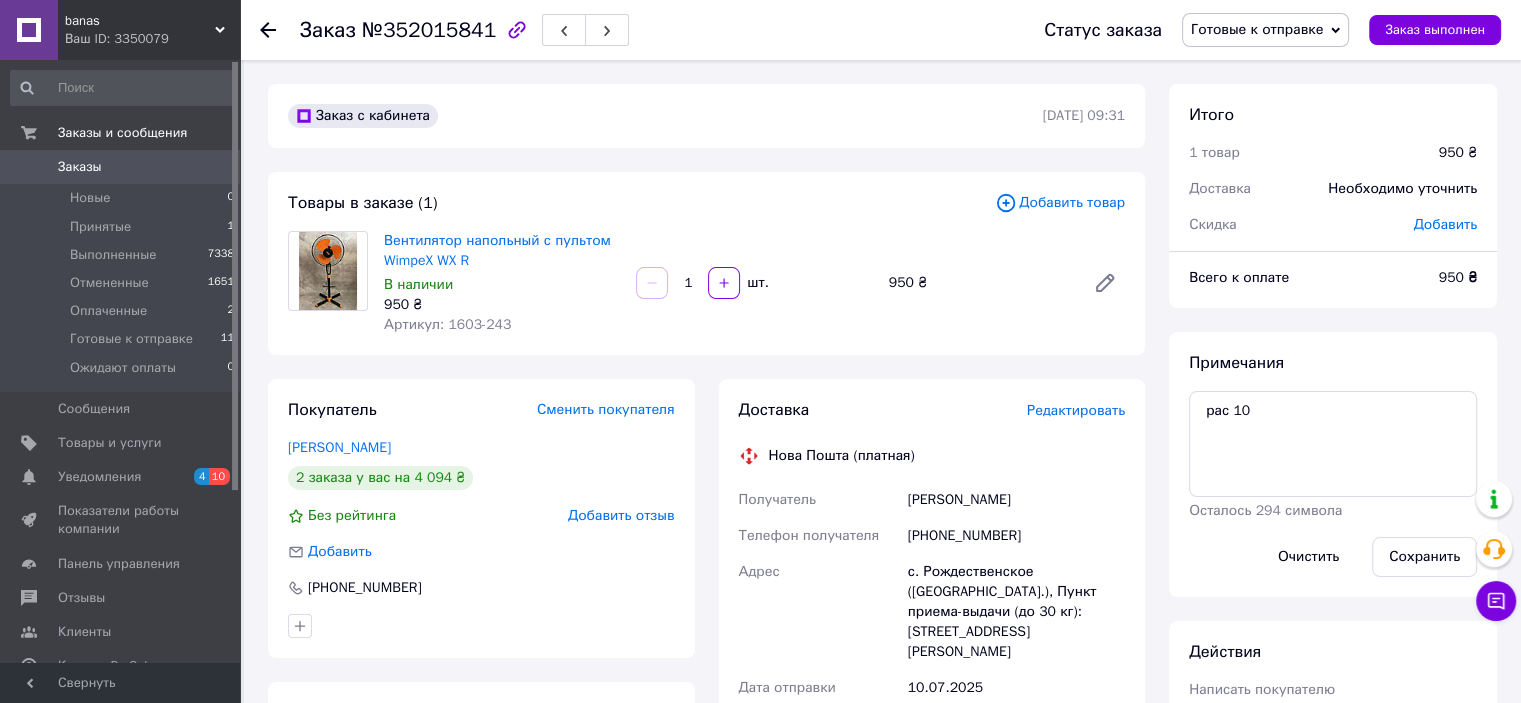 scroll, scrollTop: 1040, scrollLeft: 0, axis: vertical 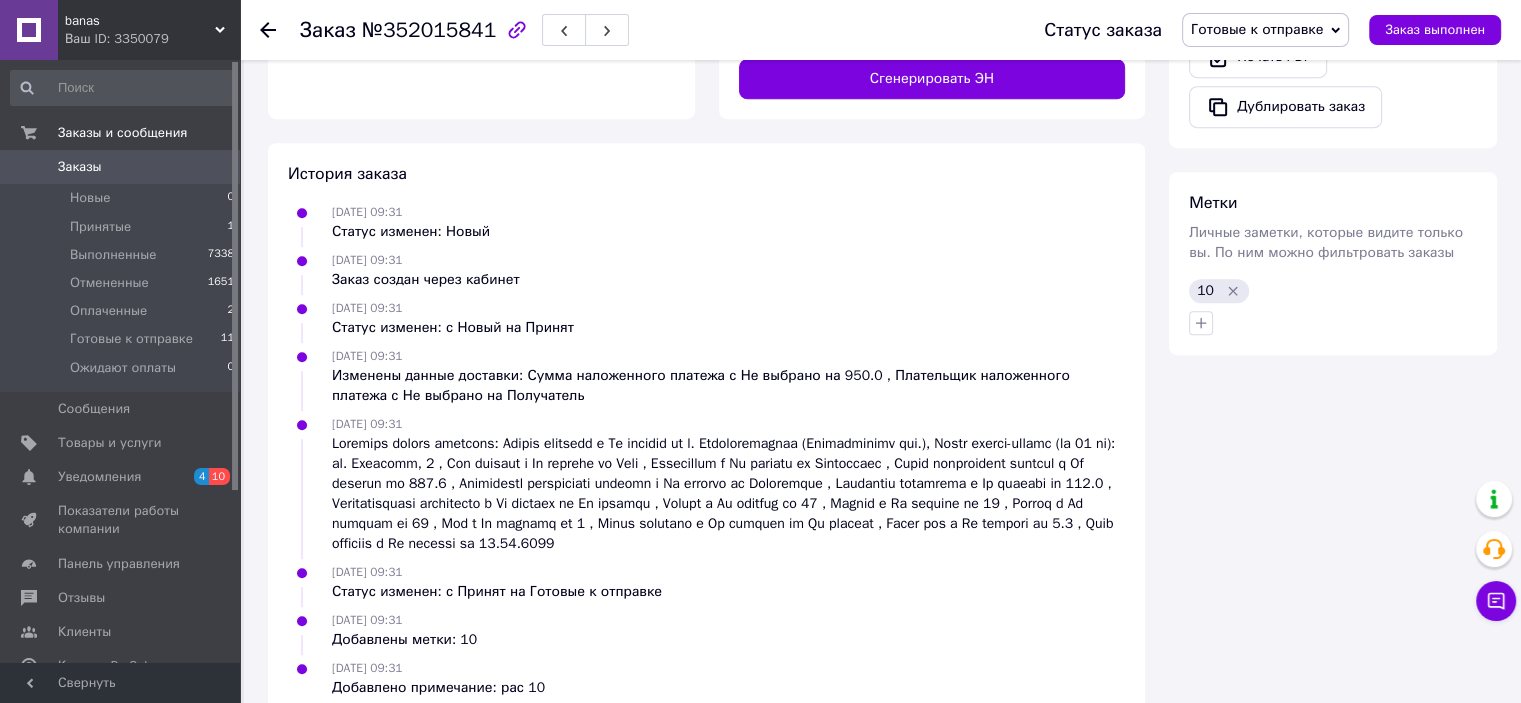 click on "Заказы" at bounding box center [121, 167] 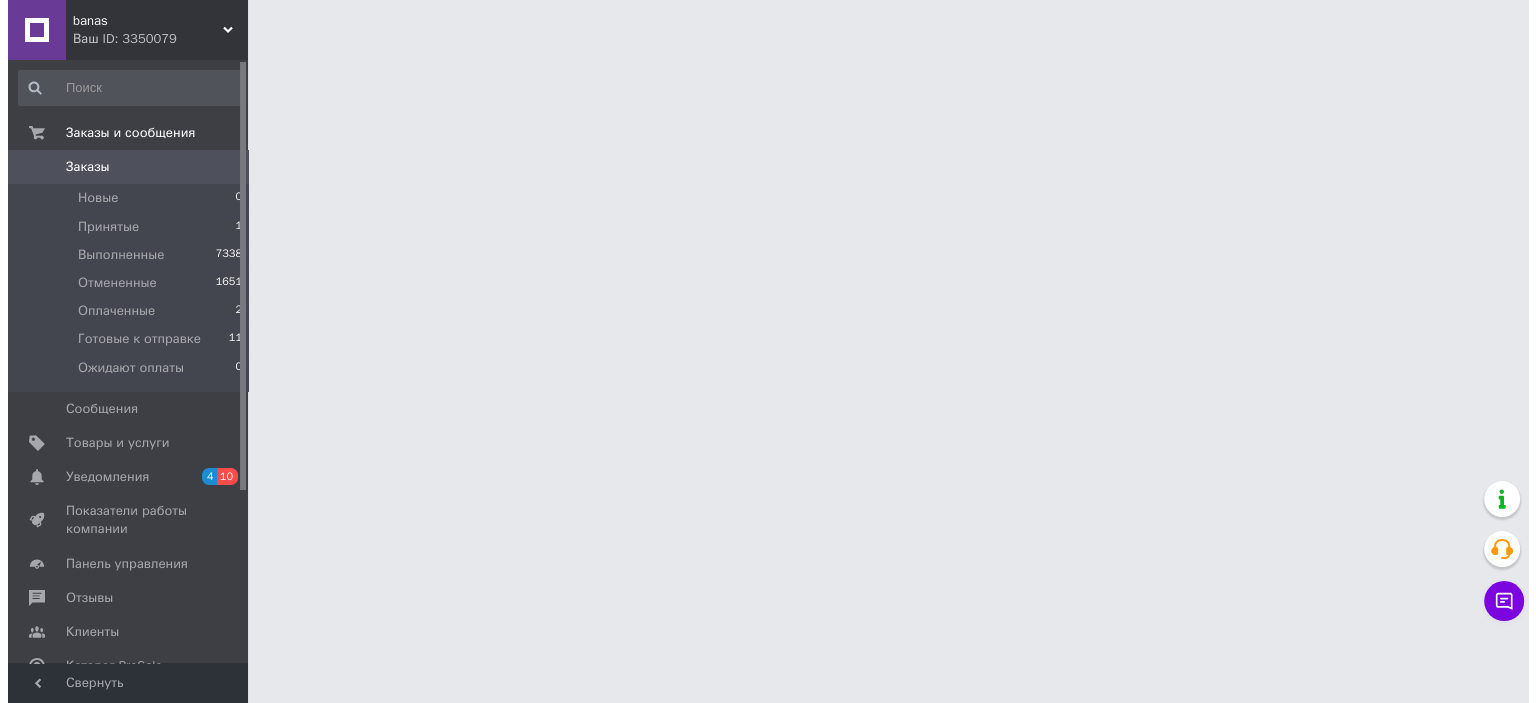 scroll, scrollTop: 0, scrollLeft: 0, axis: both 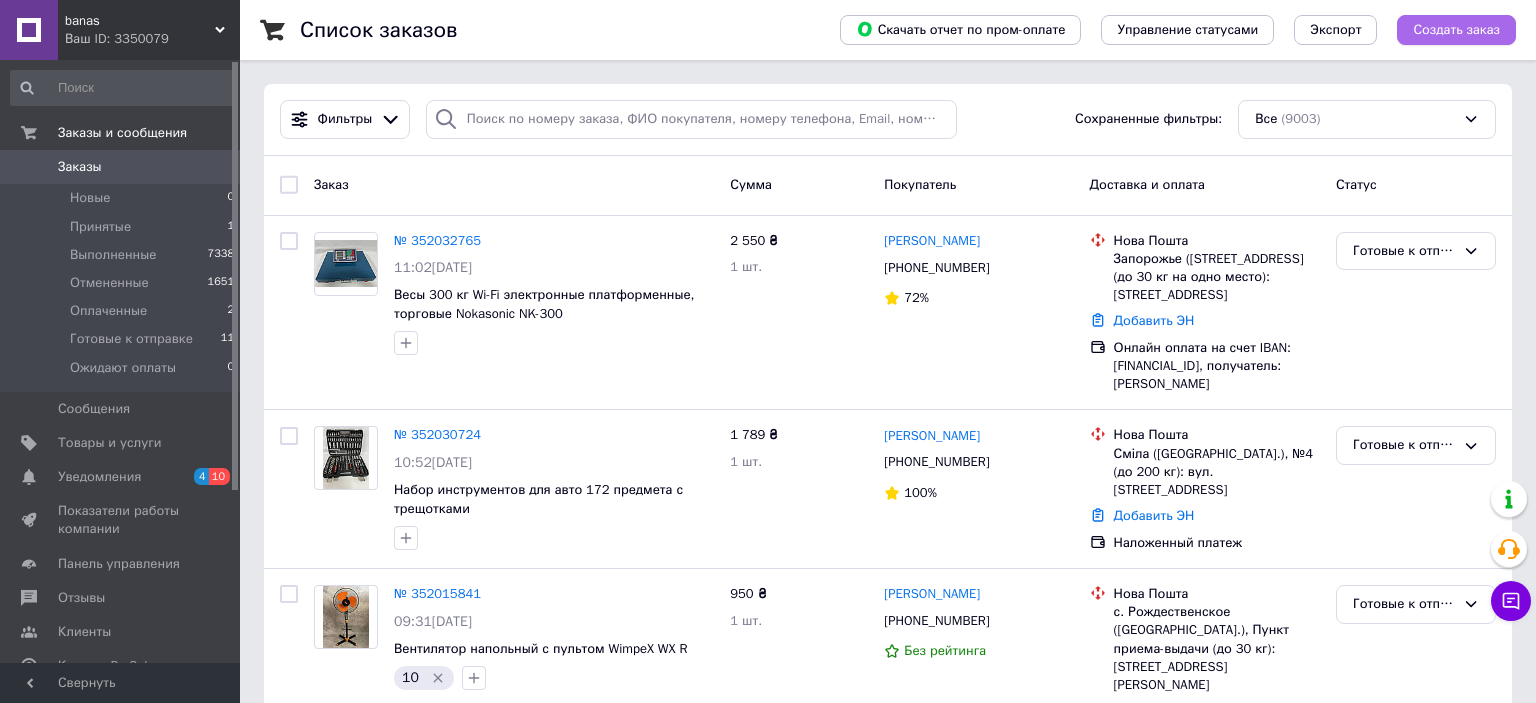 click on "Создать заказ" at bounding box center (1456, 30) 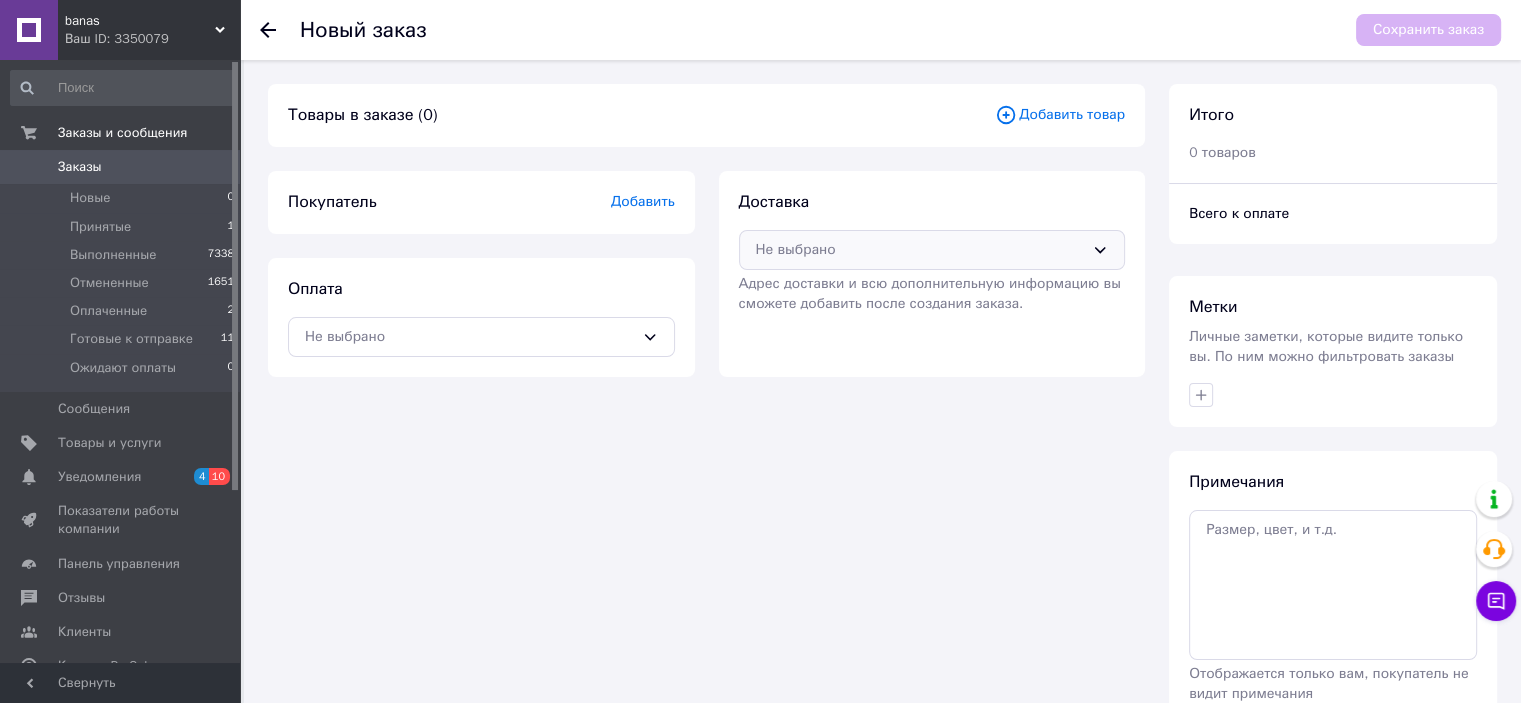 click on "Не выбрано" at bounding box center (932, 250) 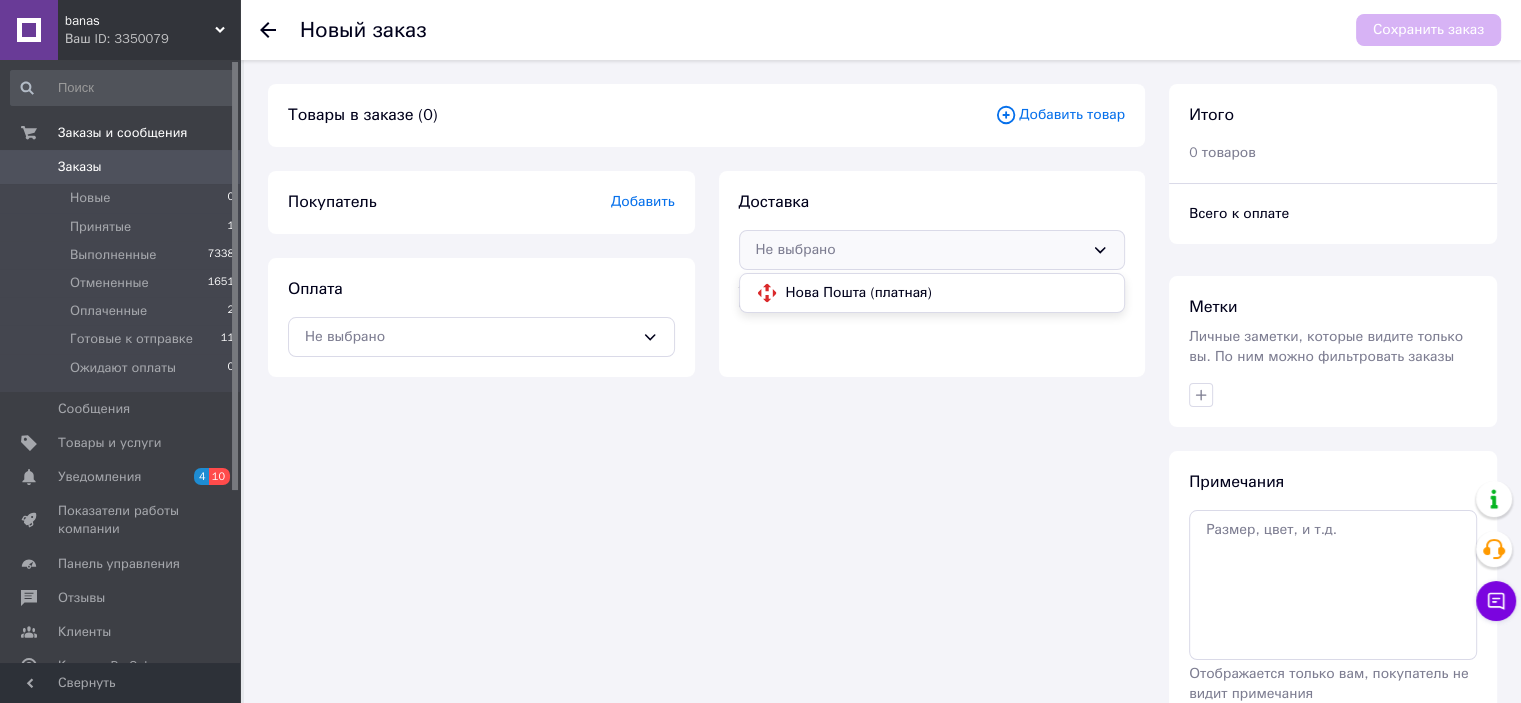 click on "Нова Пошта (платная)" at bounding box center [947, 293] 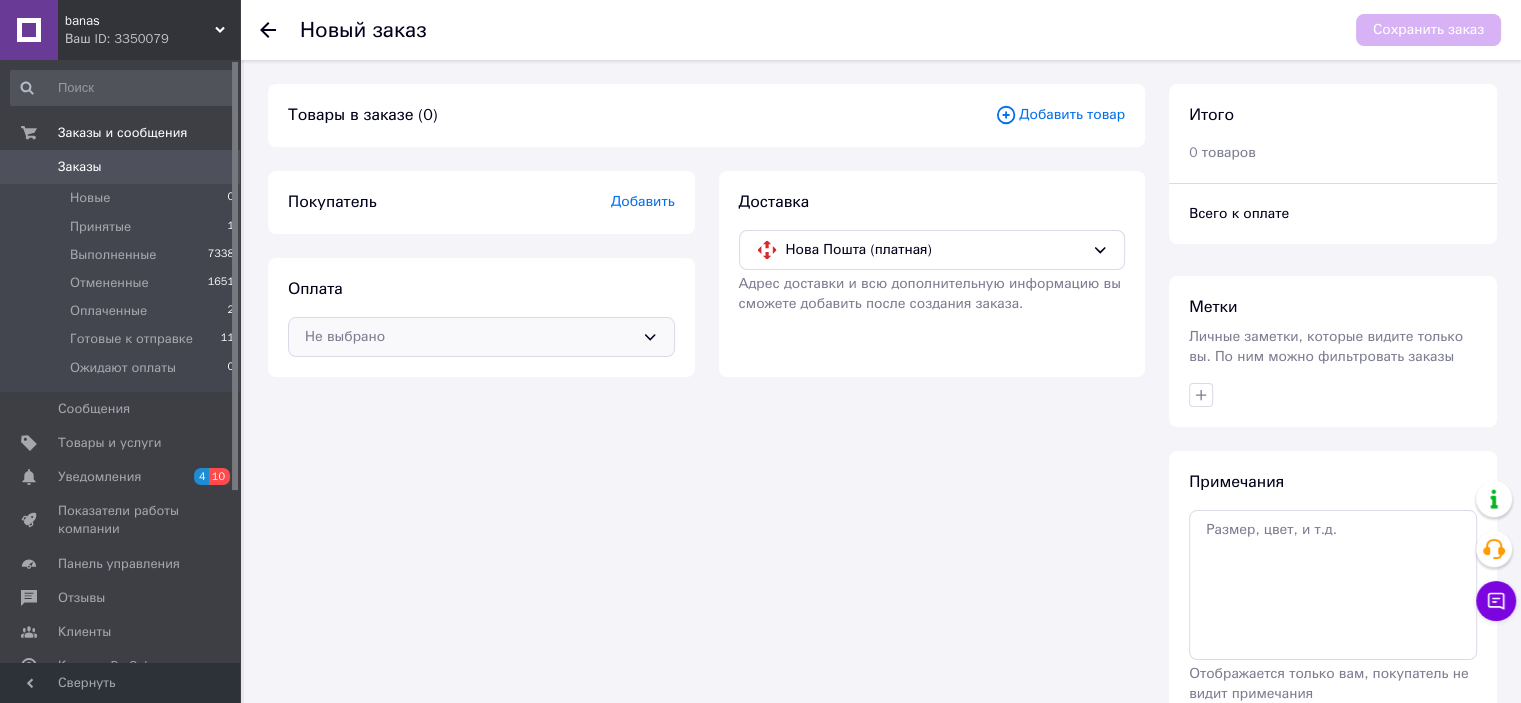 click on "Не выбрано" at bounding box center [481, 337] 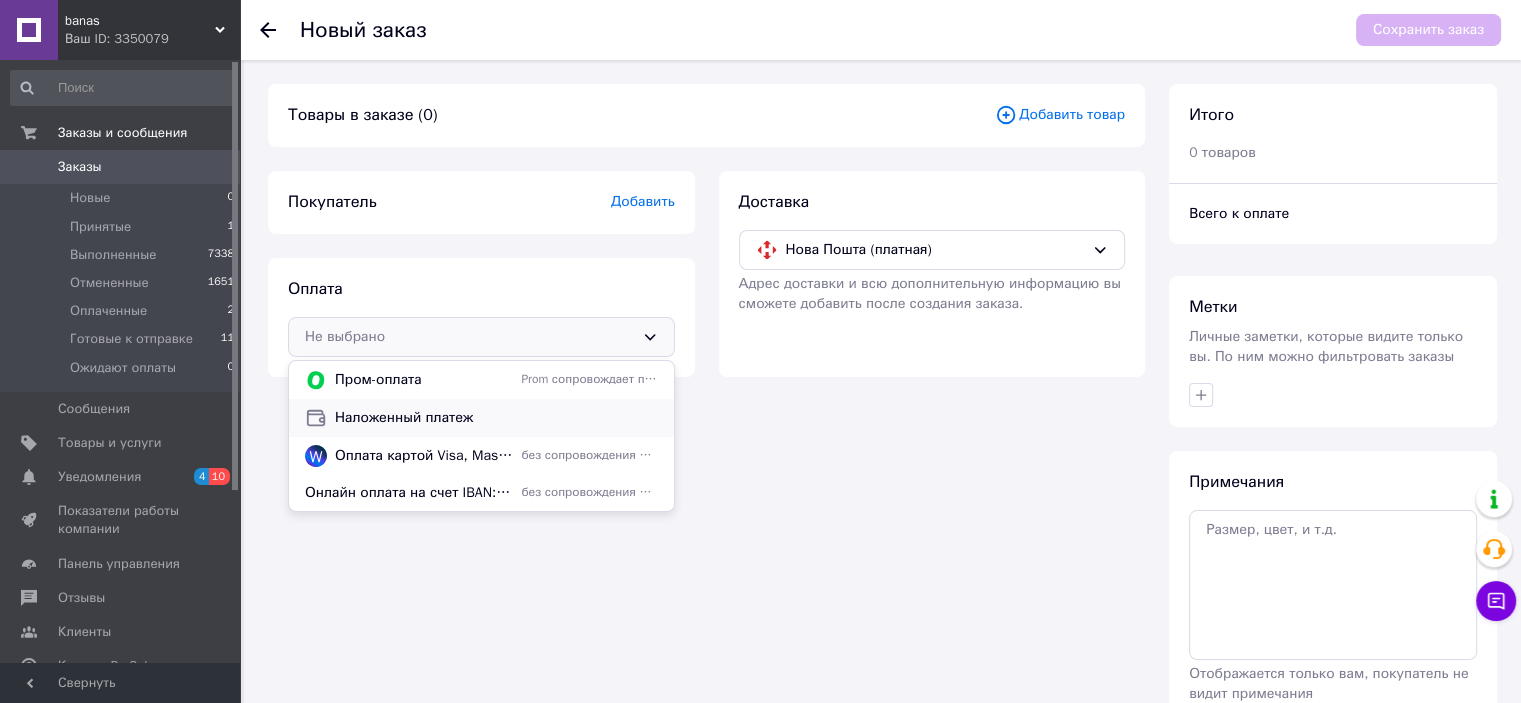 click on "Наложенный платеж" at bounding box center [496, 418] 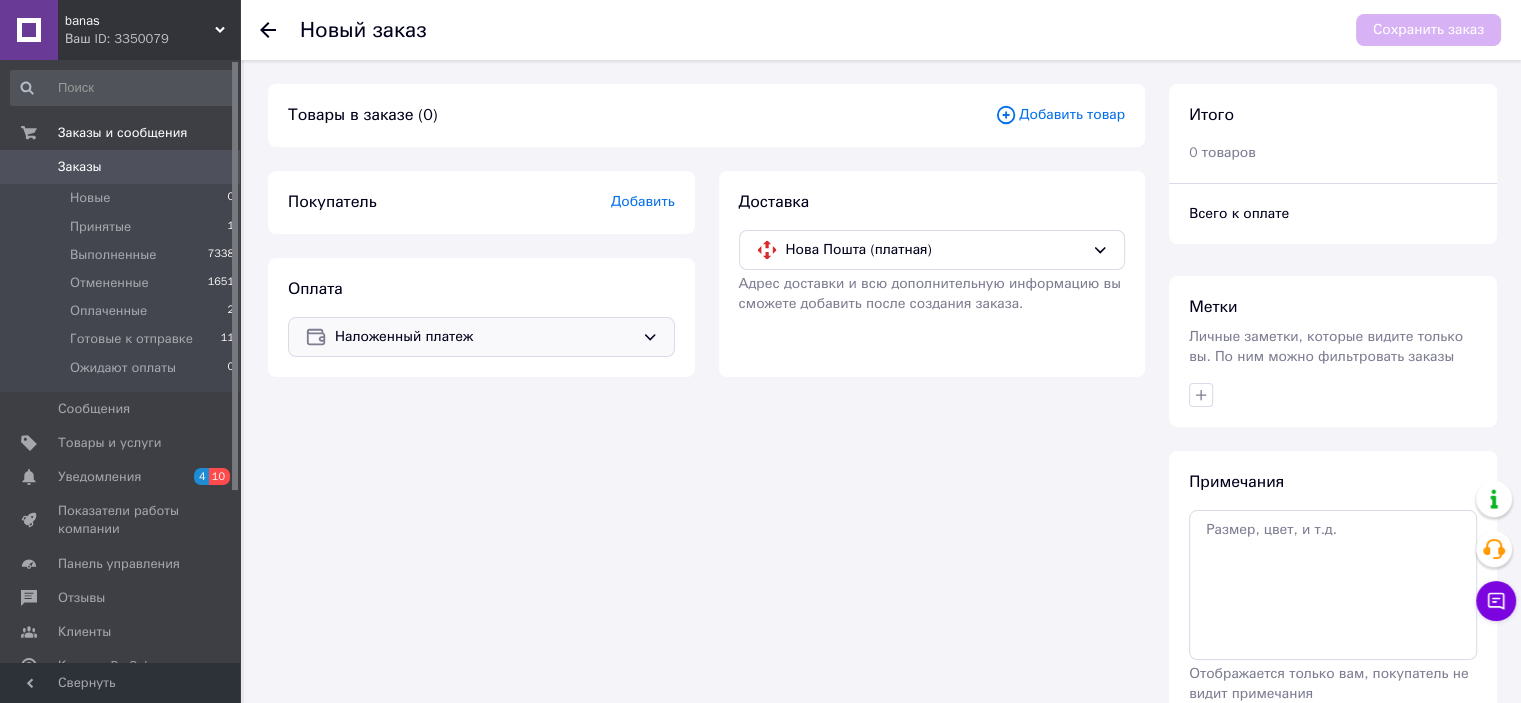 click on "Товары в заказе (0) Добавить товар" at bounding box center (706, 115) 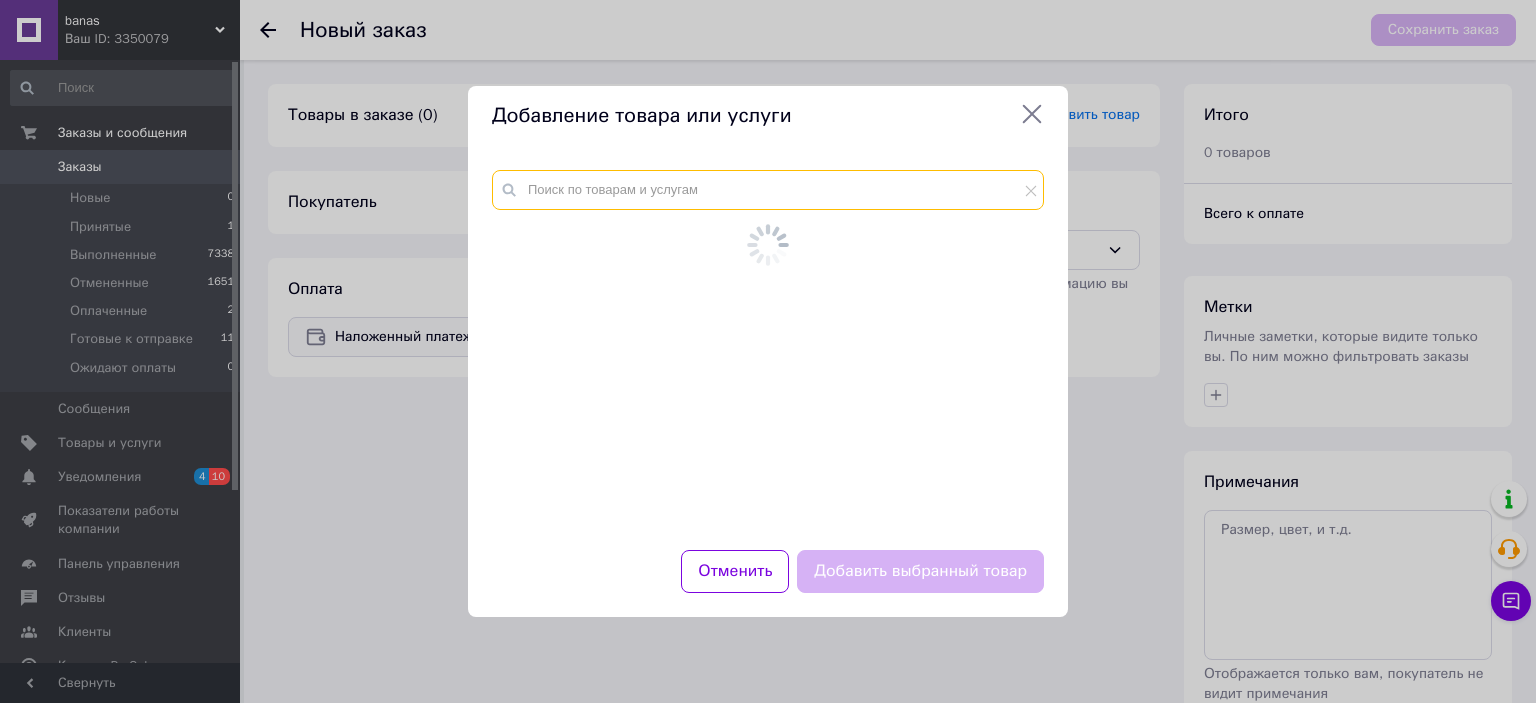 click at bounding box center [768, 190] 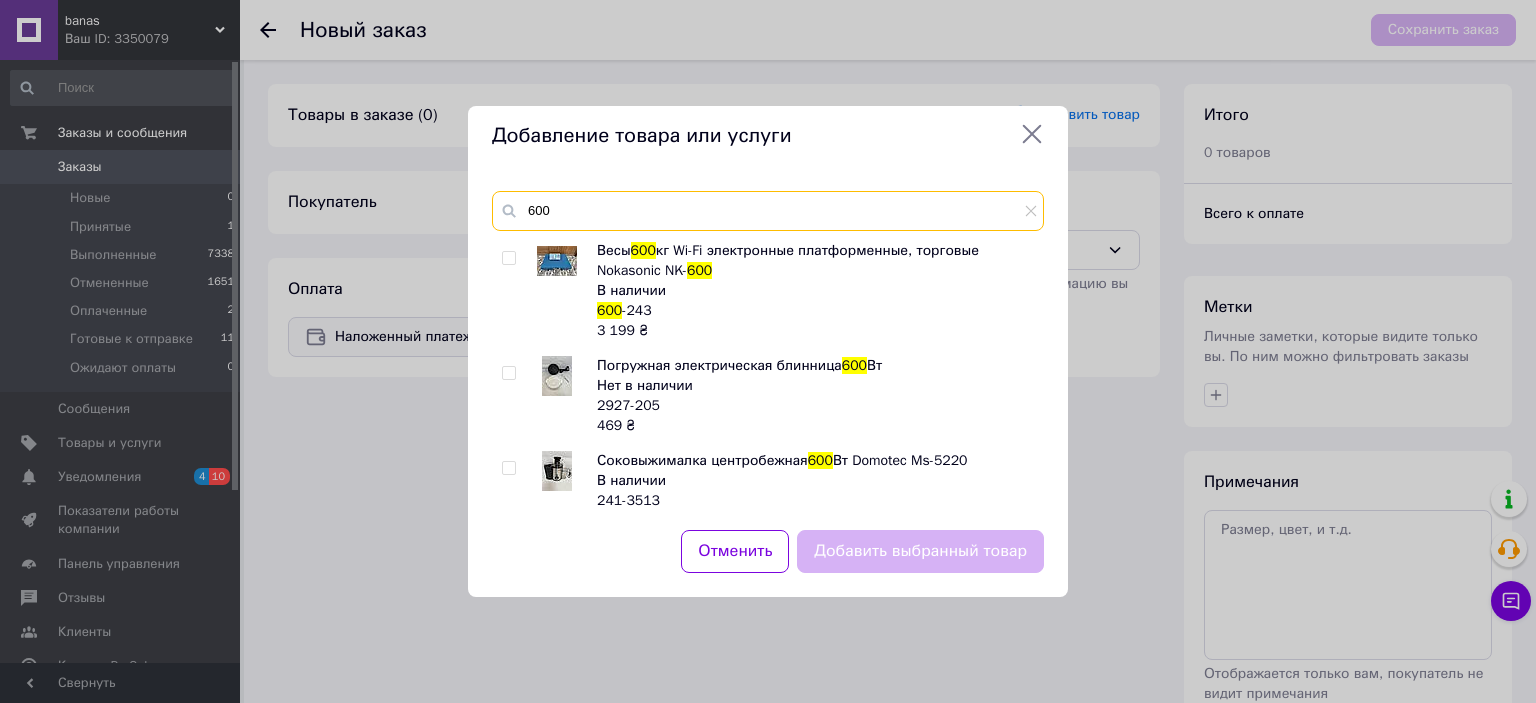 type on "600" 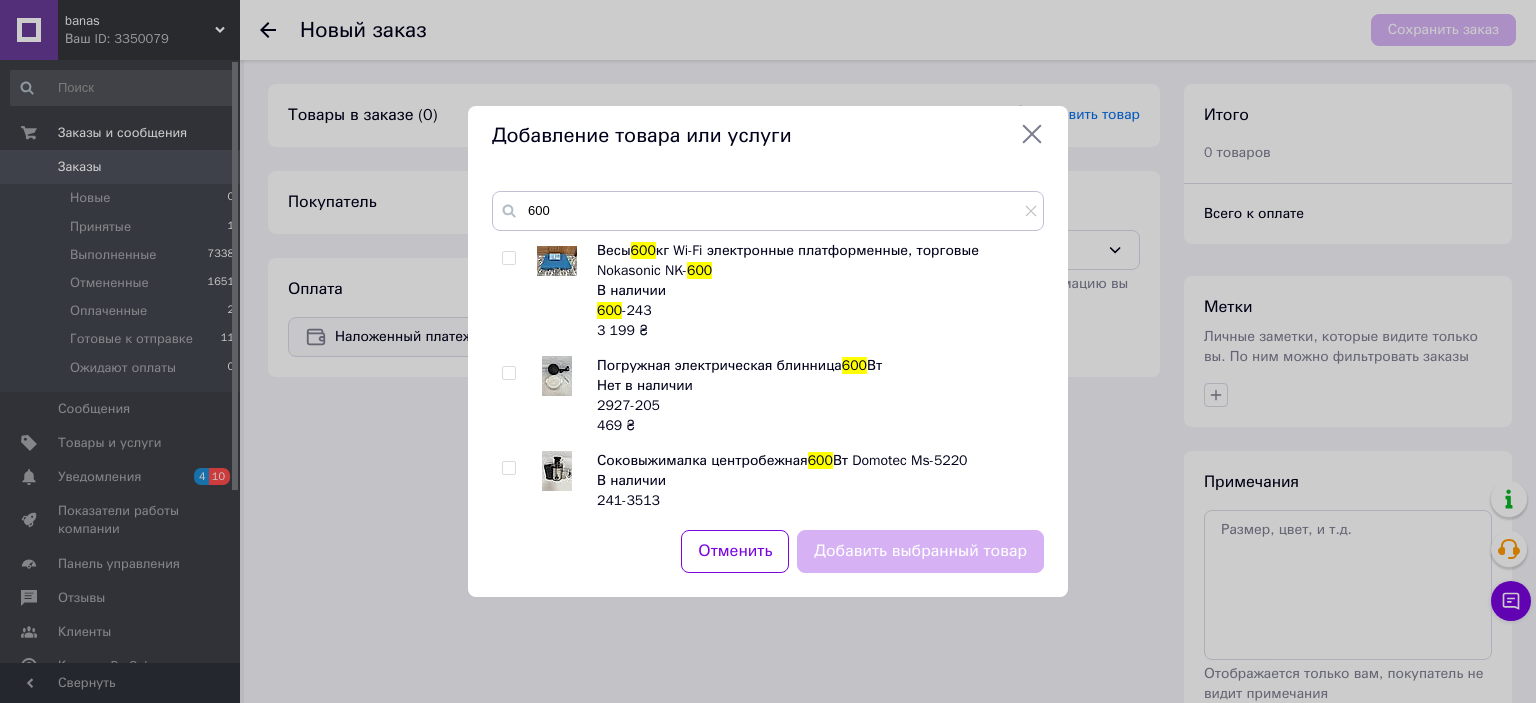 click at bounding box center [508, 258] 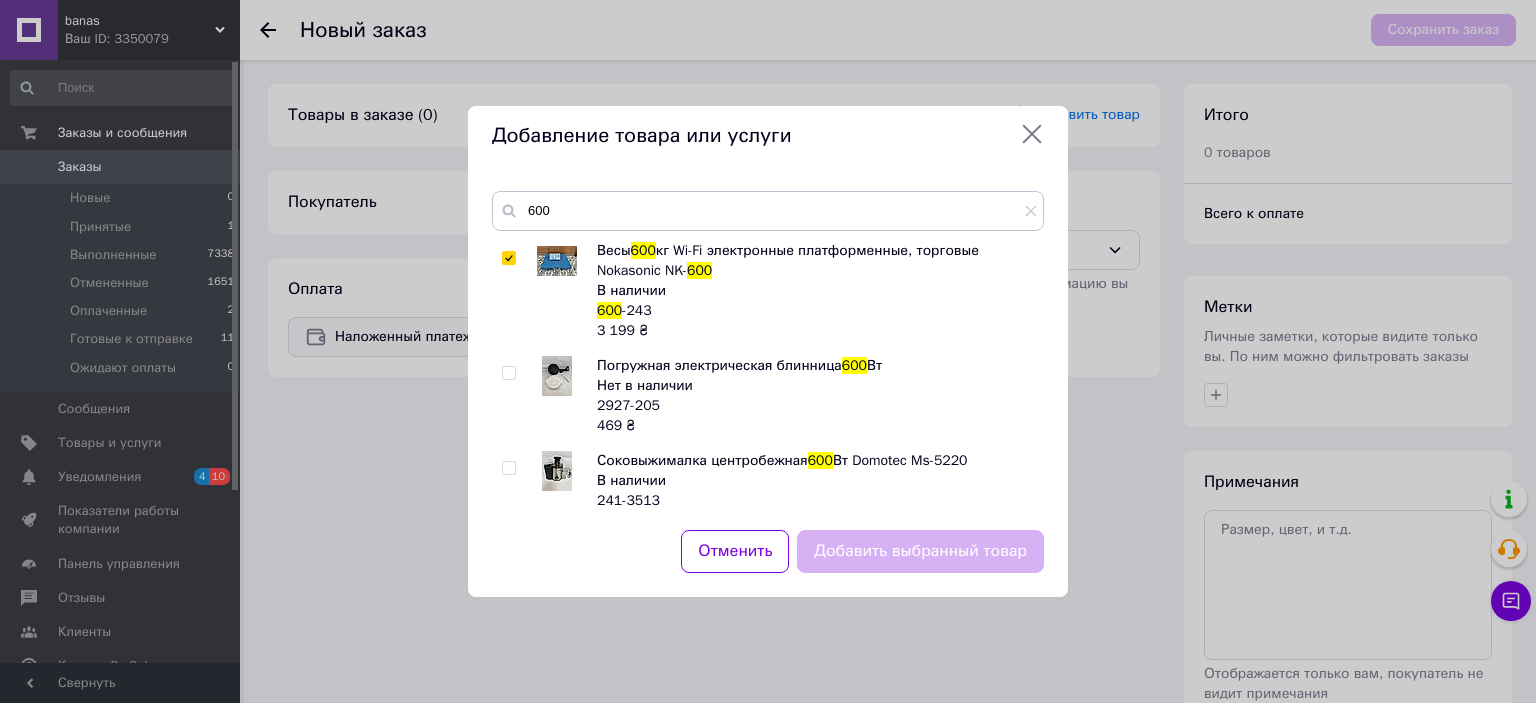 checkbox on "true" 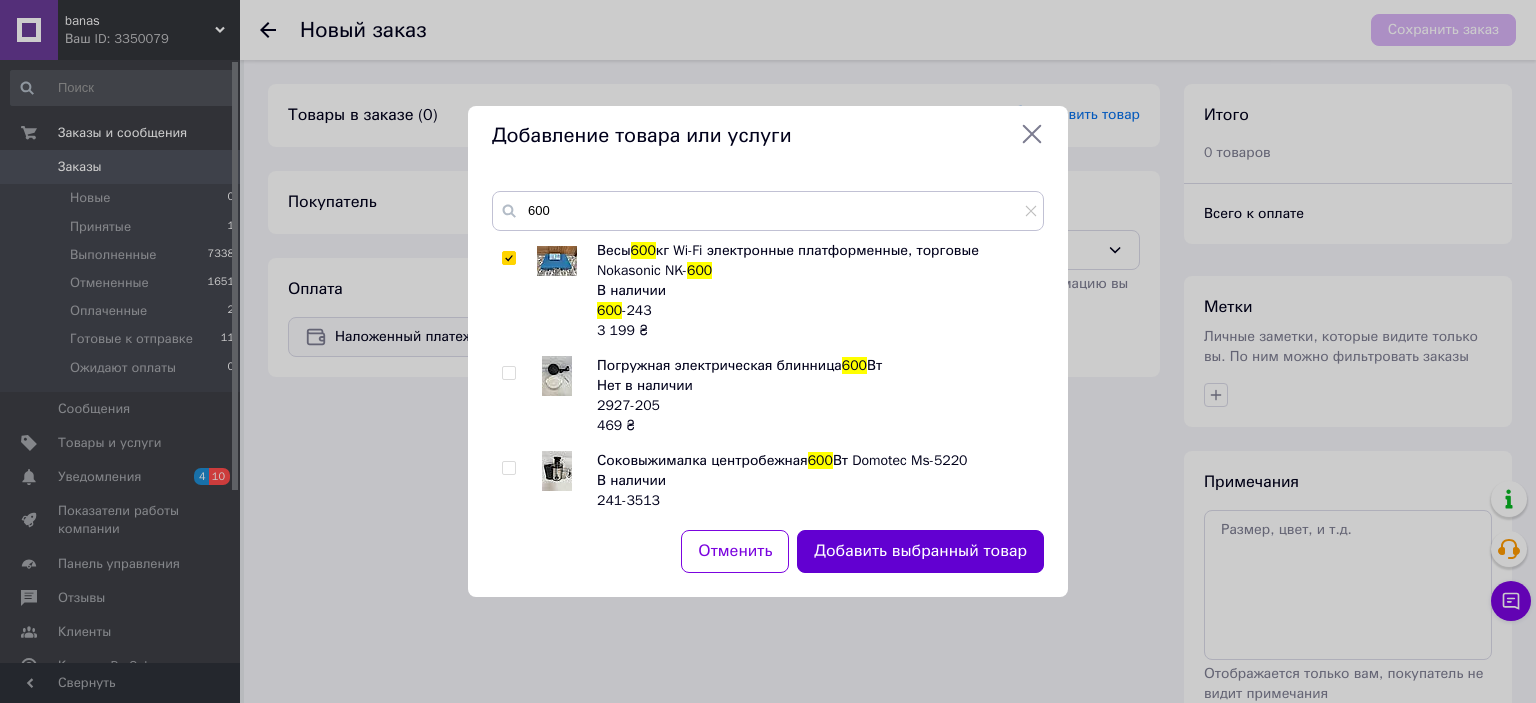 click on "Добавить выбранный товар" at bounding box center [920, 551] 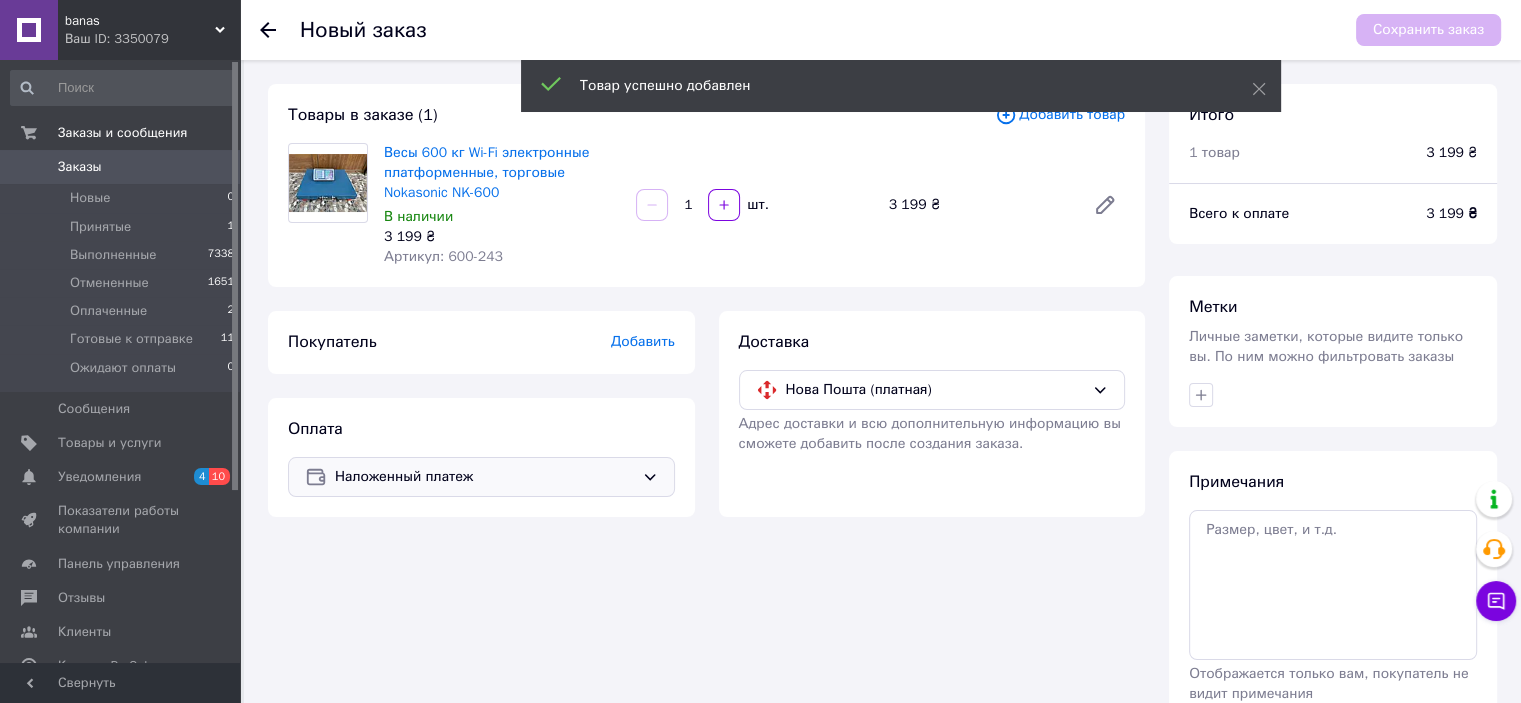 click on "Добавить" at bounding box center (643, 341) 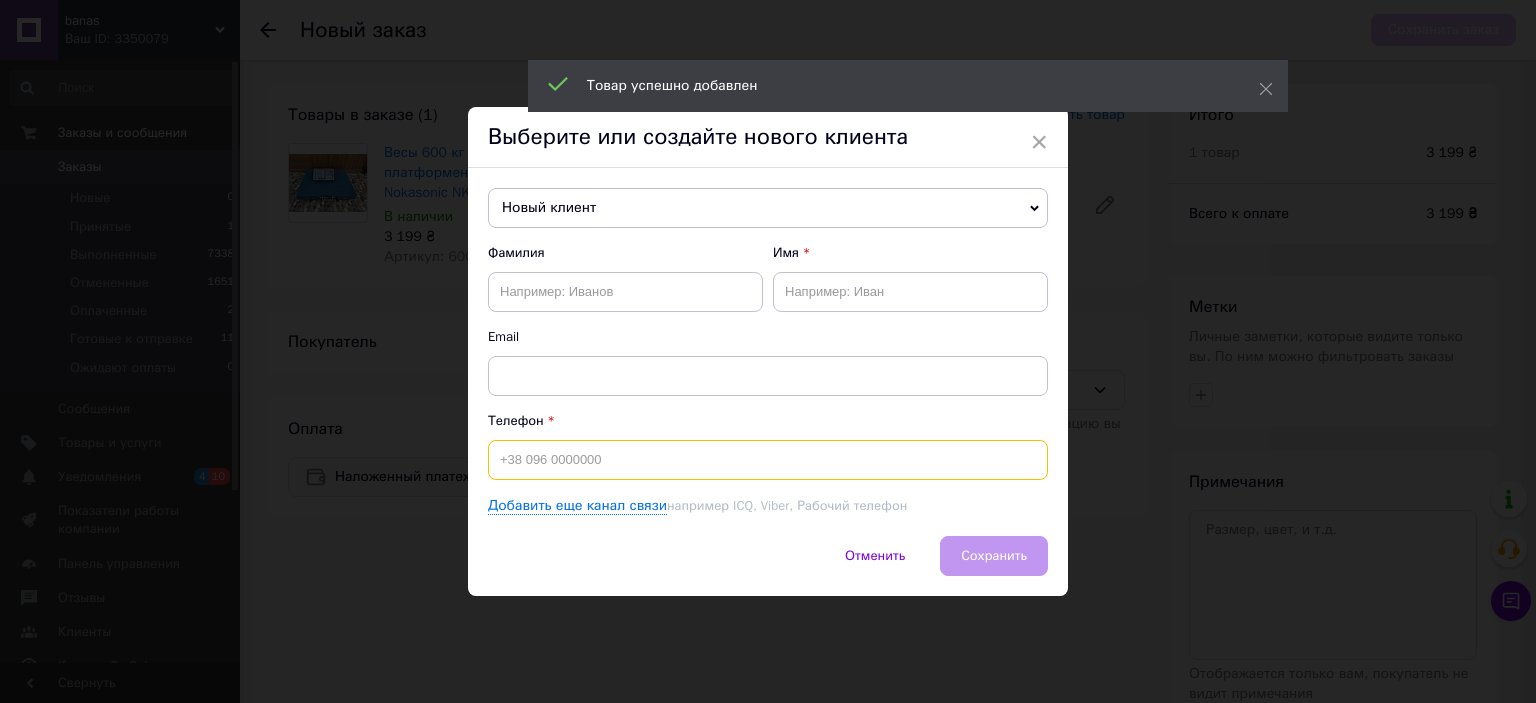 click at bounding box center [768, 460] 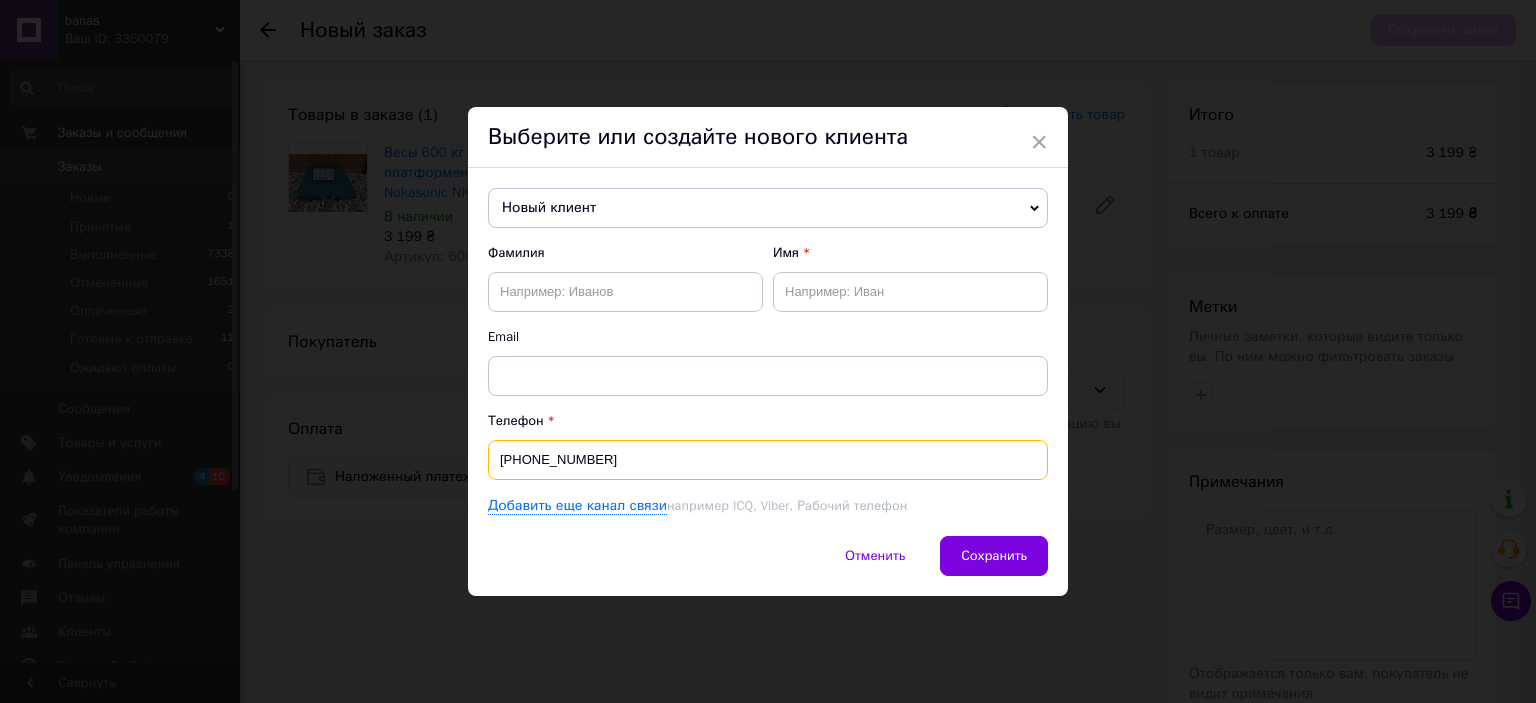 type on "[PHONE_NUMBER]" 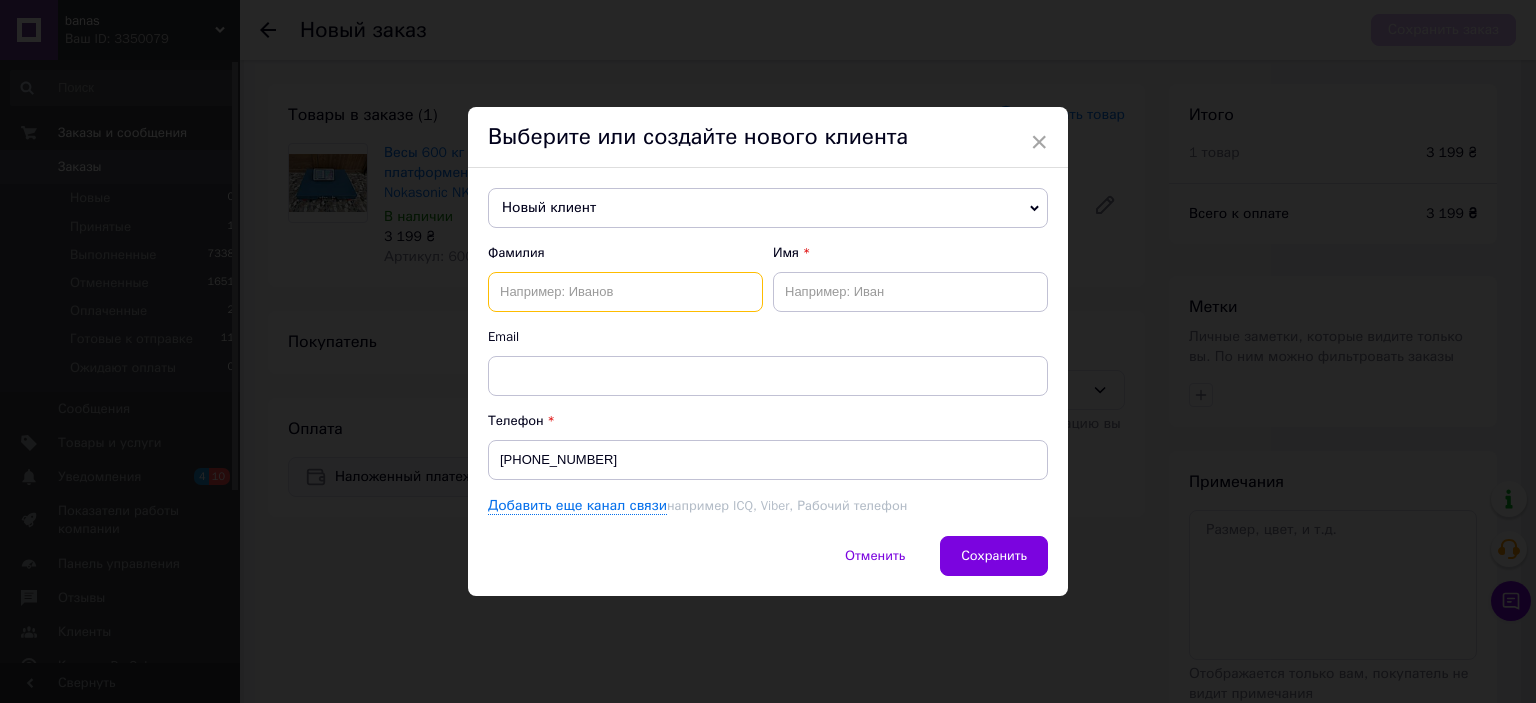 click at bounding box center (625, 292) 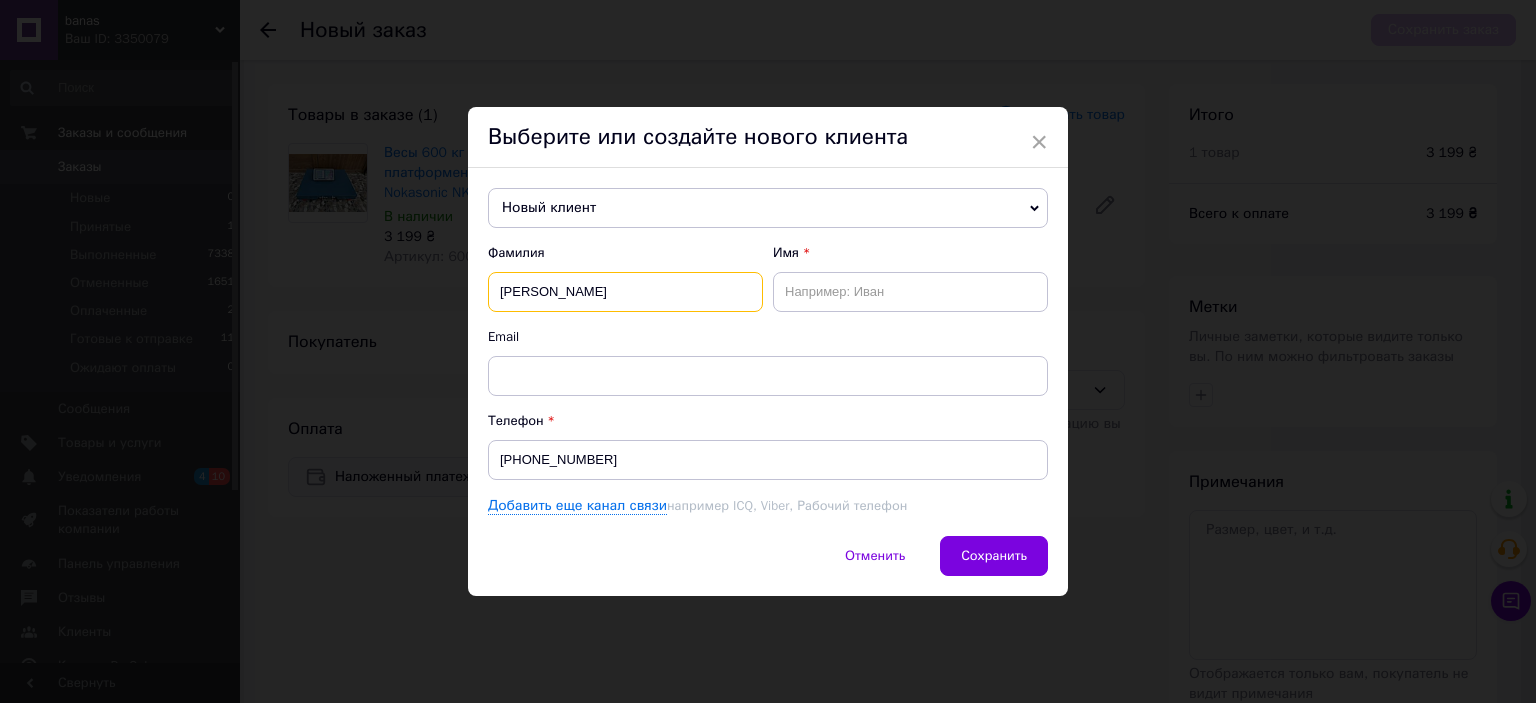 type on "[PERSON_NAME]" 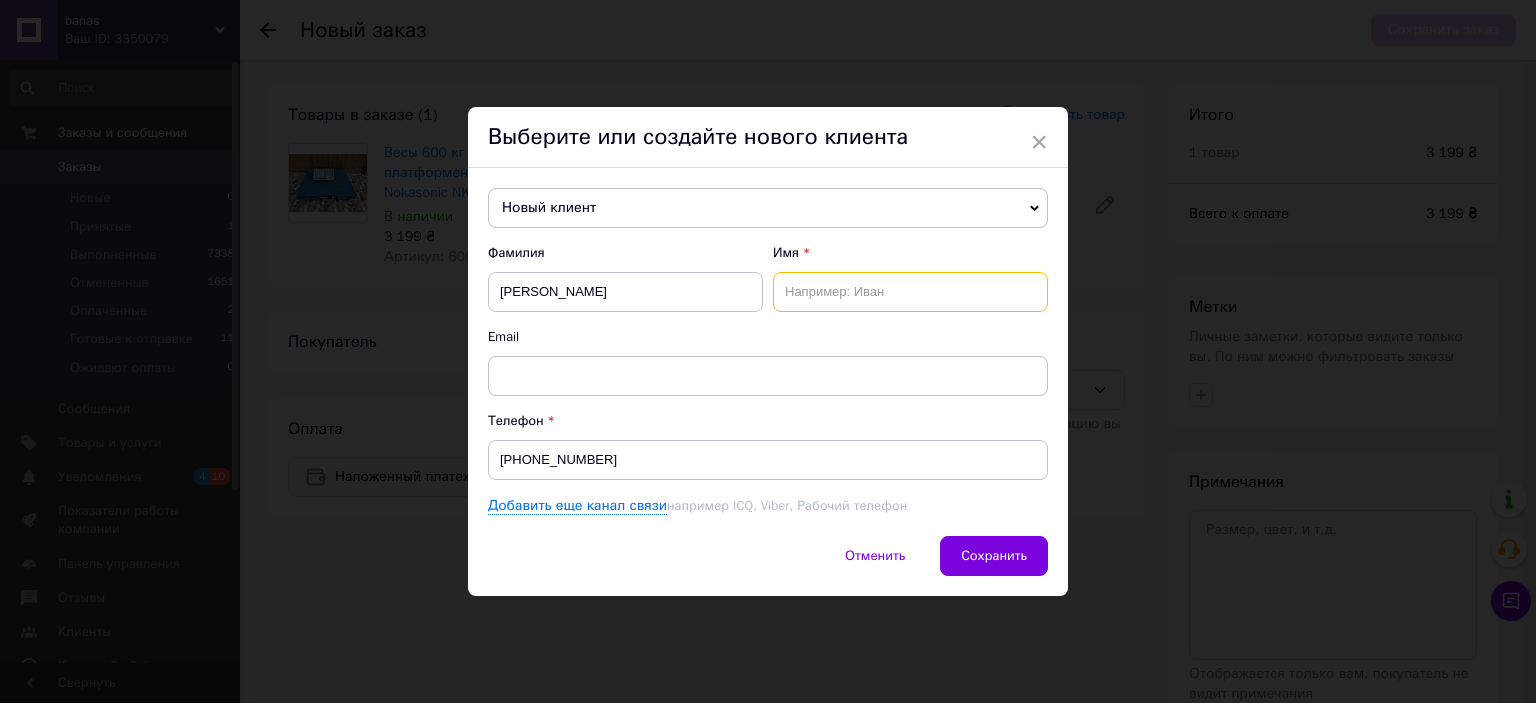 click at bounding box center [910, 292] 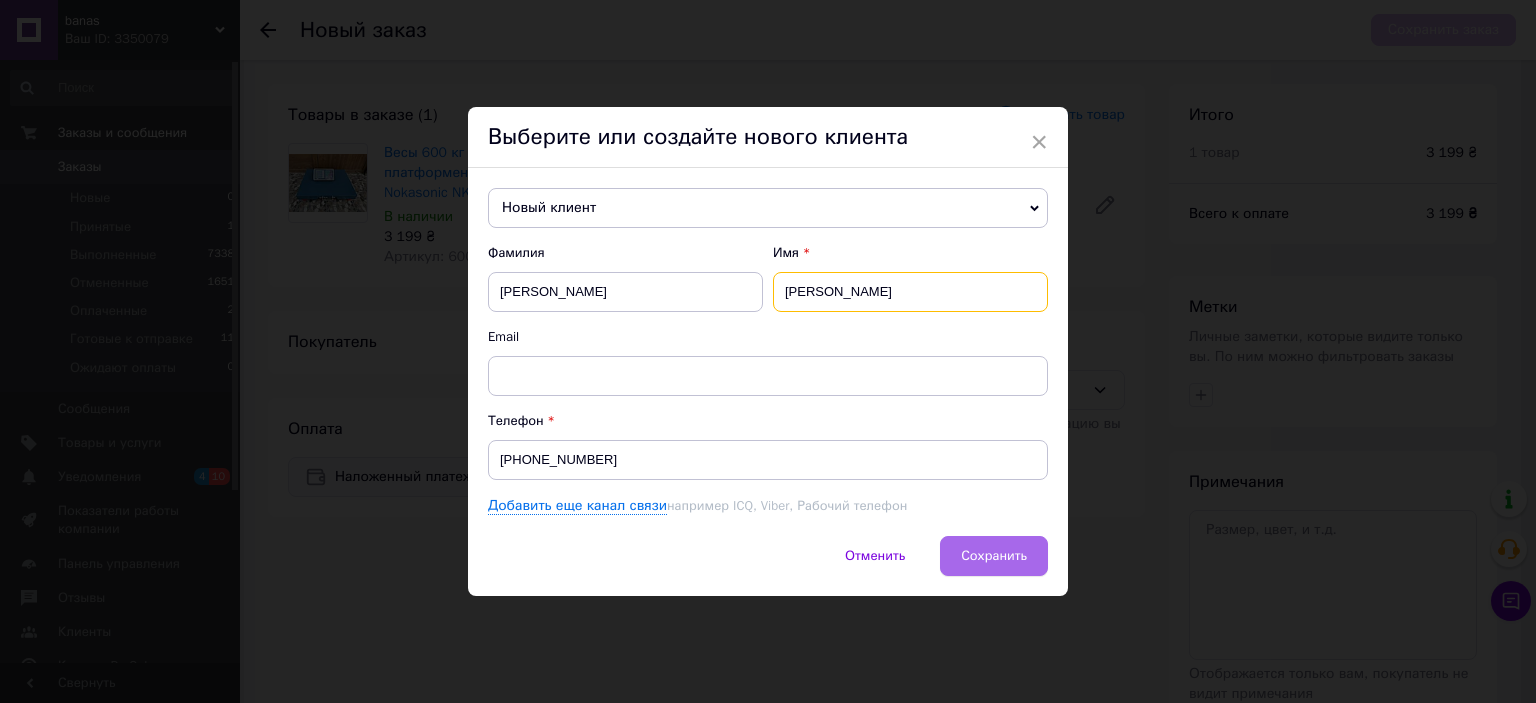 type on "[PERSON_NAME]" 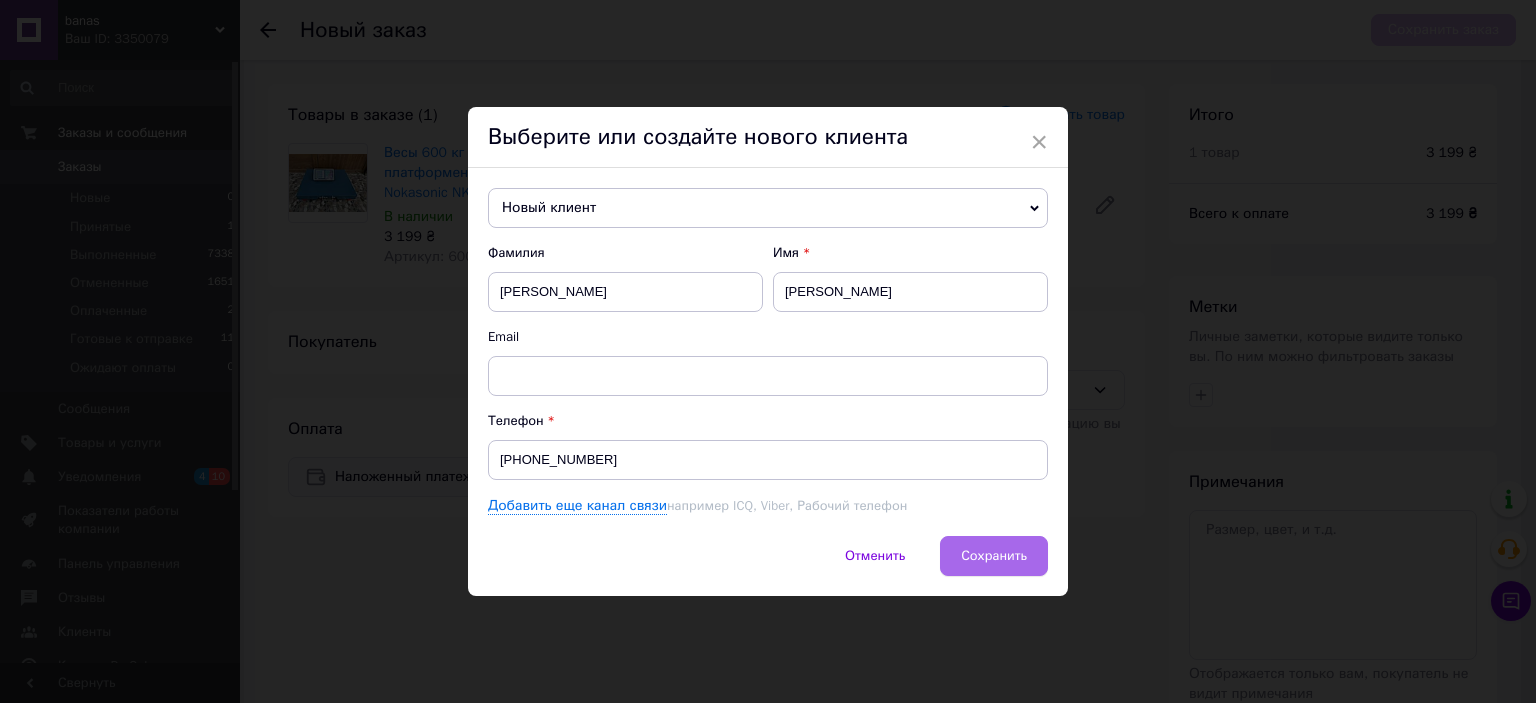 click on "Сохранить" at bounding box center (994, 556) 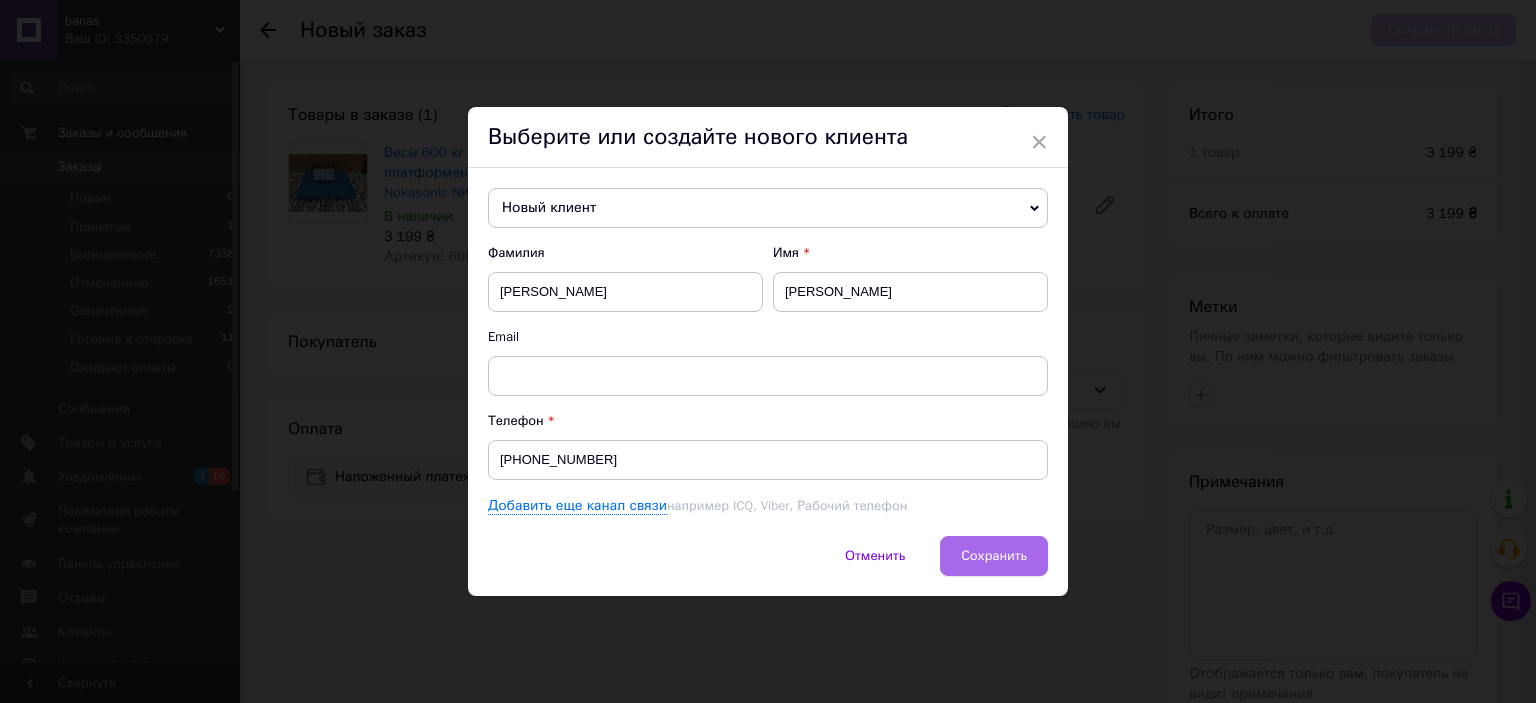 click on "Сохранить" at bounding box center (994, 556) 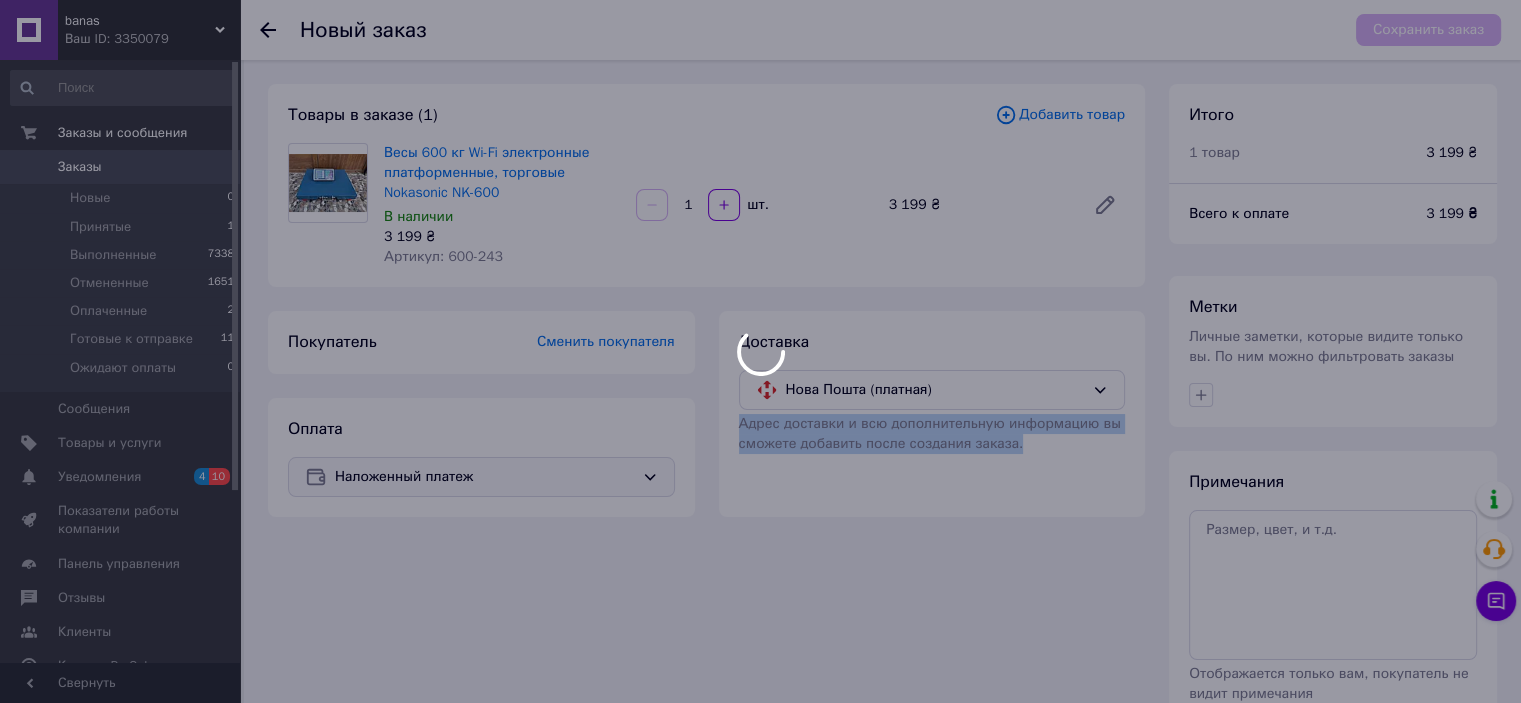 click on "[PERSON_NAME] Ваш ID: 3350079 Сайт [PERSON_NAME] Кабинет покупателя Проверить состояние системы Страница на портале Справка Выйти Заказы и сообщения Заказы 0 Новые 0 Принятые 1 Выполненные 7338 Отмененные 1651 Оплаченные 2 Готовые к  отправке 11 Ожидают оплаты 0 Сообщения 0 Товары и услуги Уведомления 4 10 Показатели работы компании Панель управления Отзывы Клиенты Каталог ProSale Аналитика Управление сайтом Кошелек компании Маркет Настройки Тарифы и счета Prom микс 1 000 Свернуть
Новый заказ Сохранить заказ Товары в заказе (1) 3 199 ₴ 1" at bounding box center [760, 412] 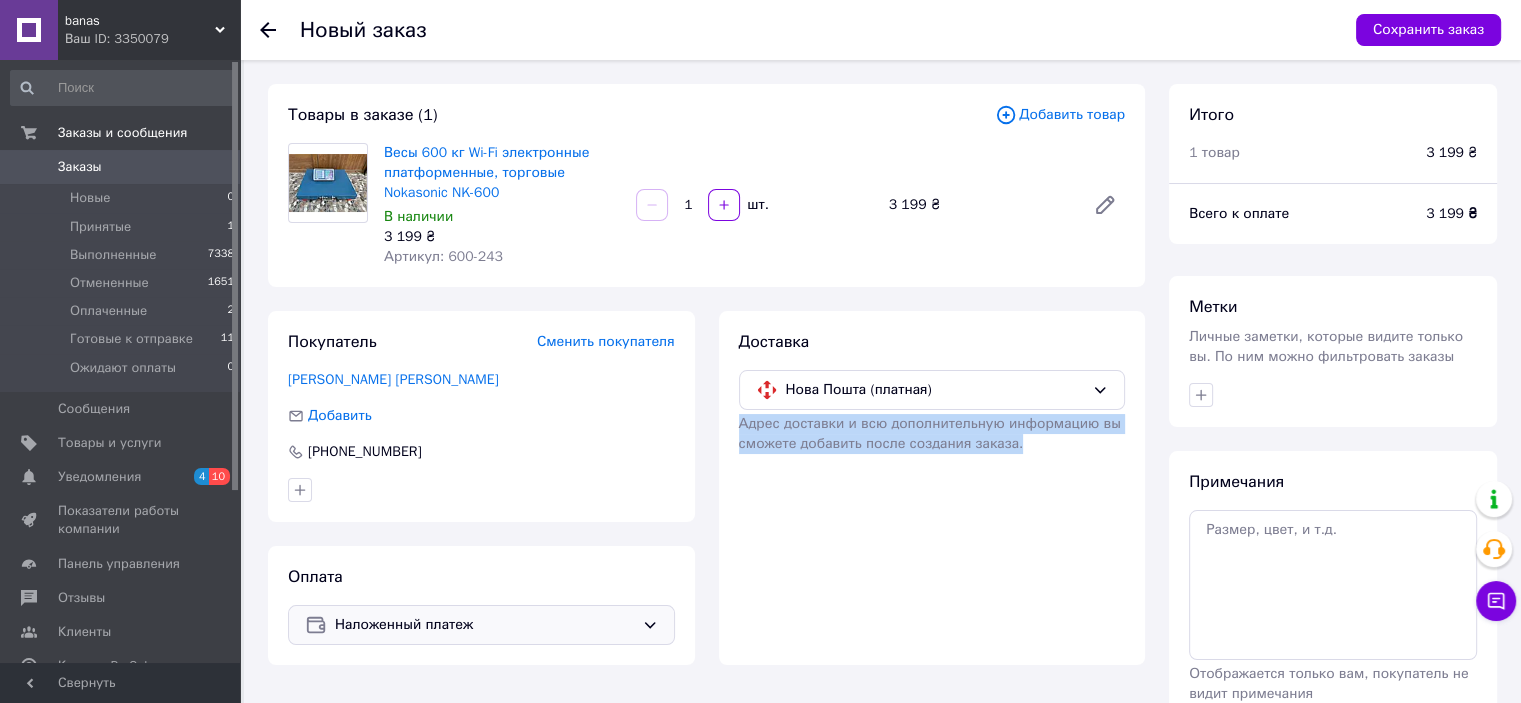 click on "Доставка Нова Пошта (платная) [PERSON_NAME] доставки и всю дополнительную информацию
вы сможете добавить после создания заказа." at bounding box center (932, 488) 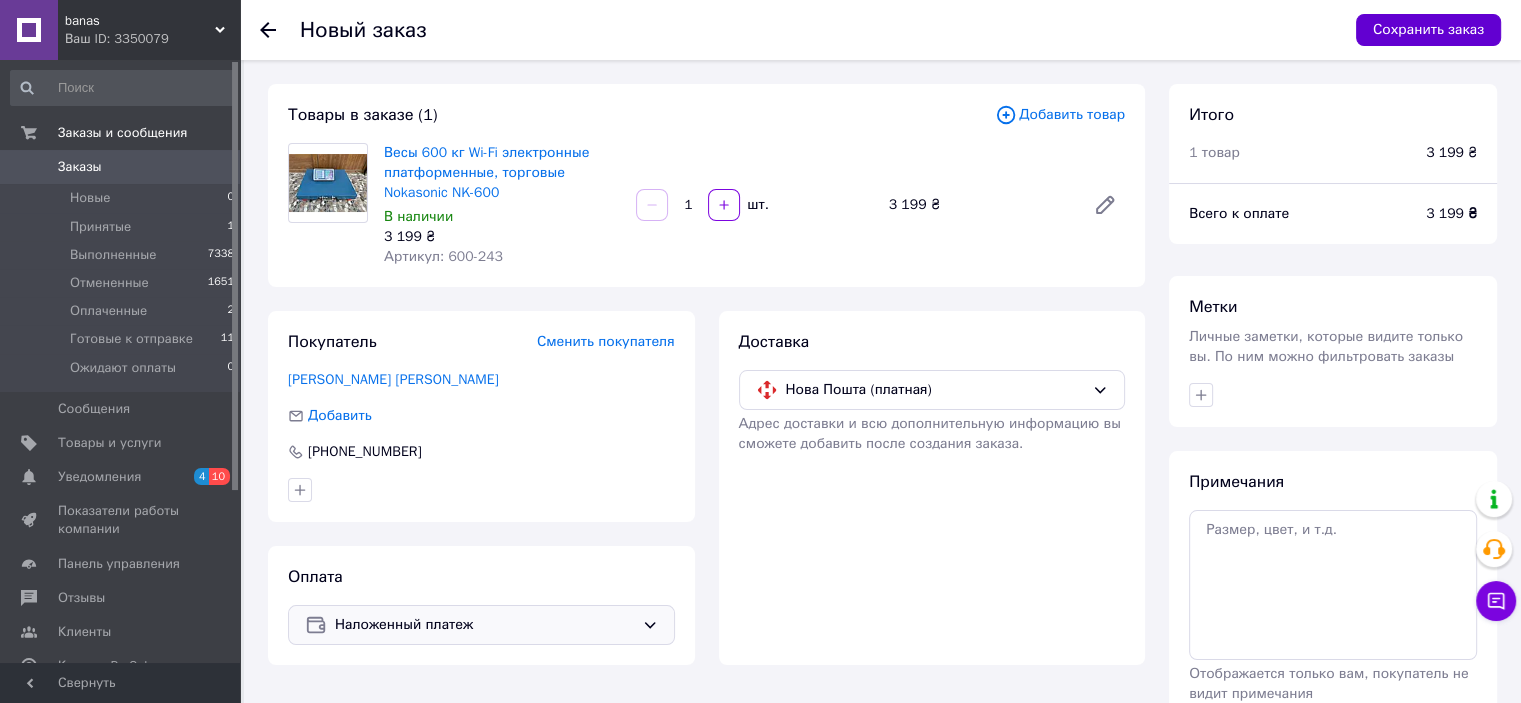 click on "Сохранить заказ" at bounding box center (1428, 30) 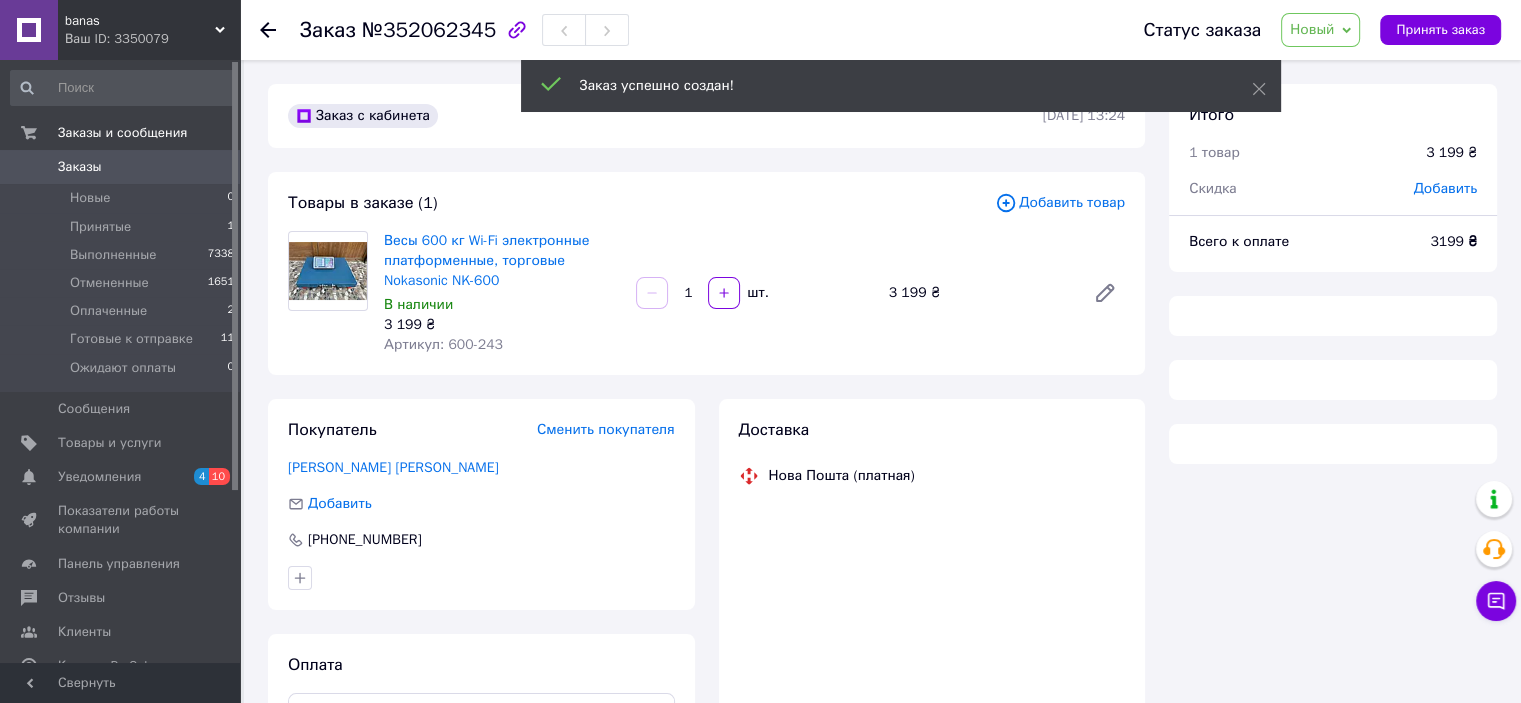 click on "Новый" at bounding box center [1312, 29] 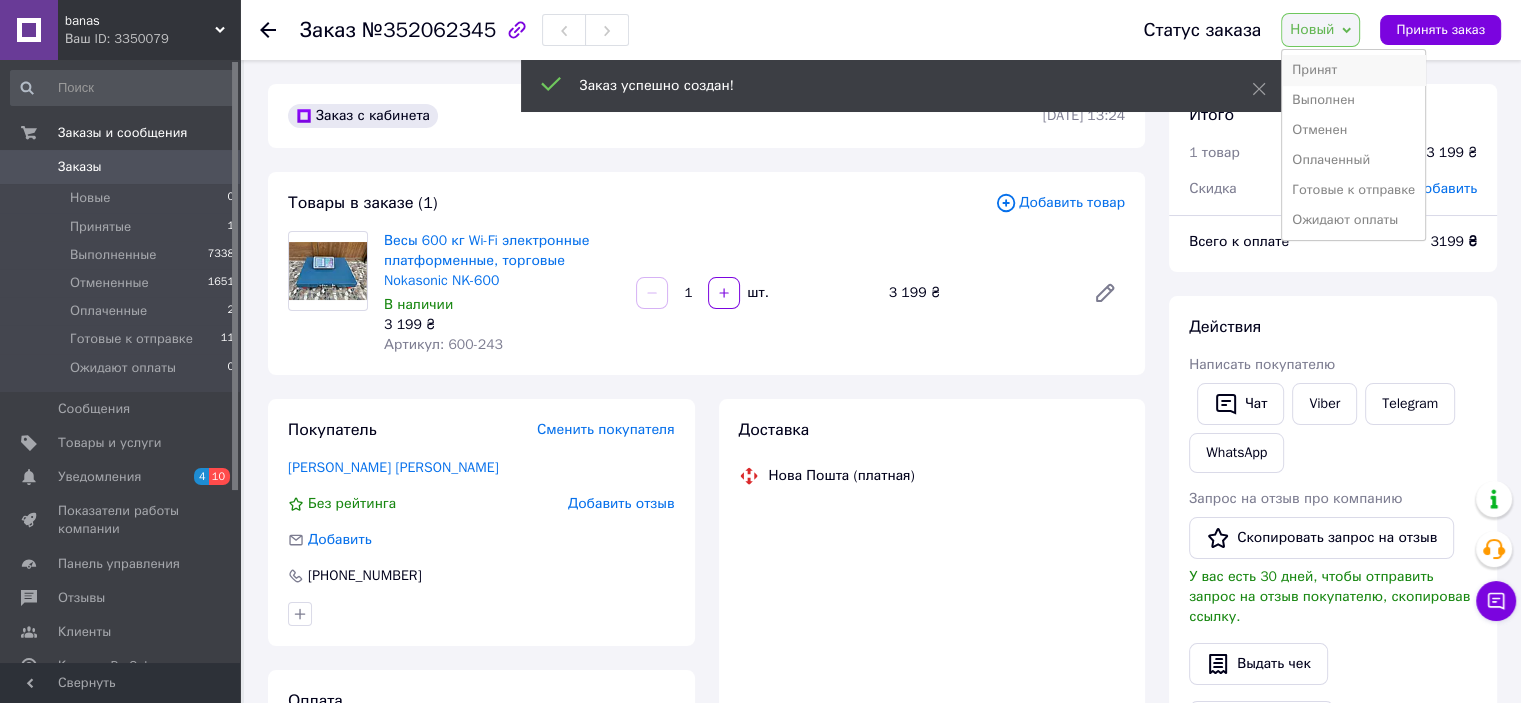 click on "Принят" at bounding box center [1353, 70] 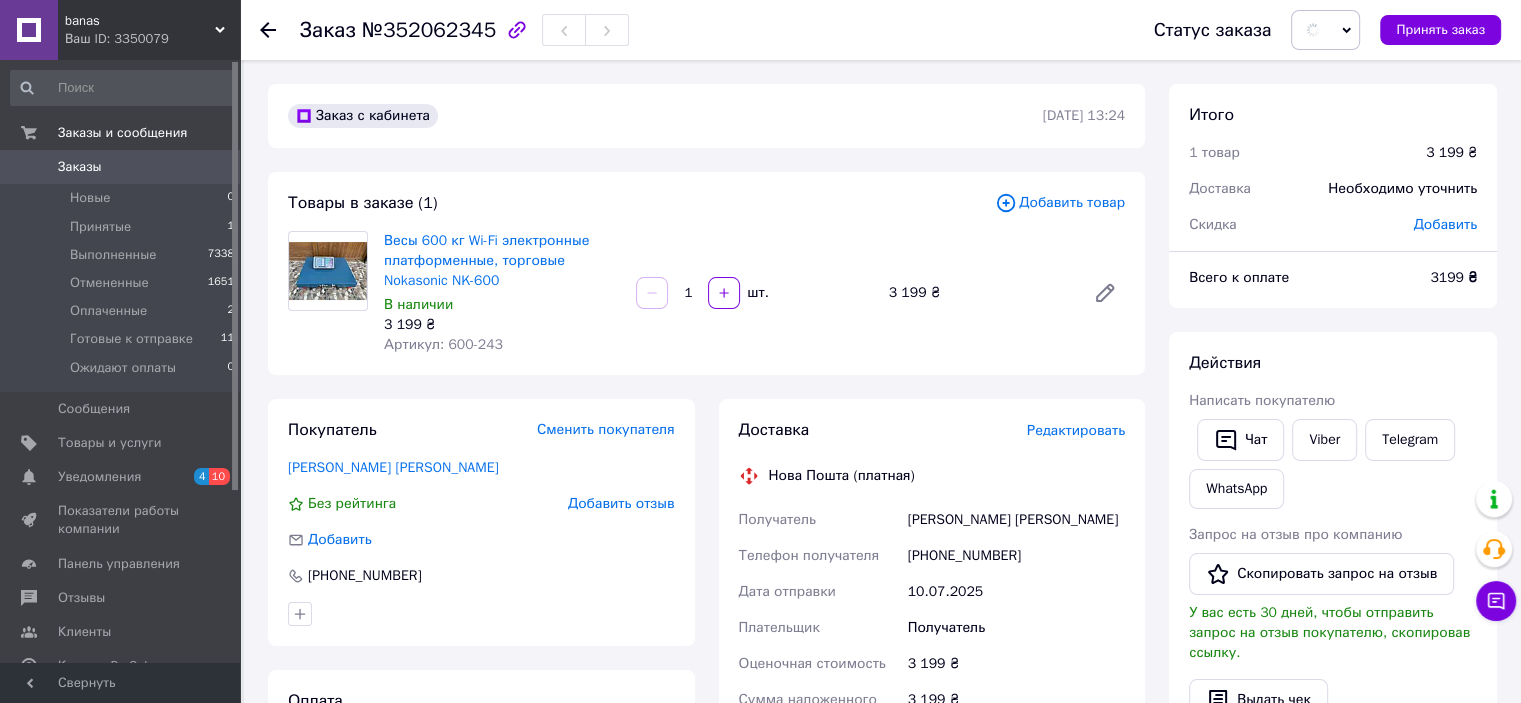 click on "Редактировать" at bounding box center [1076, 430] 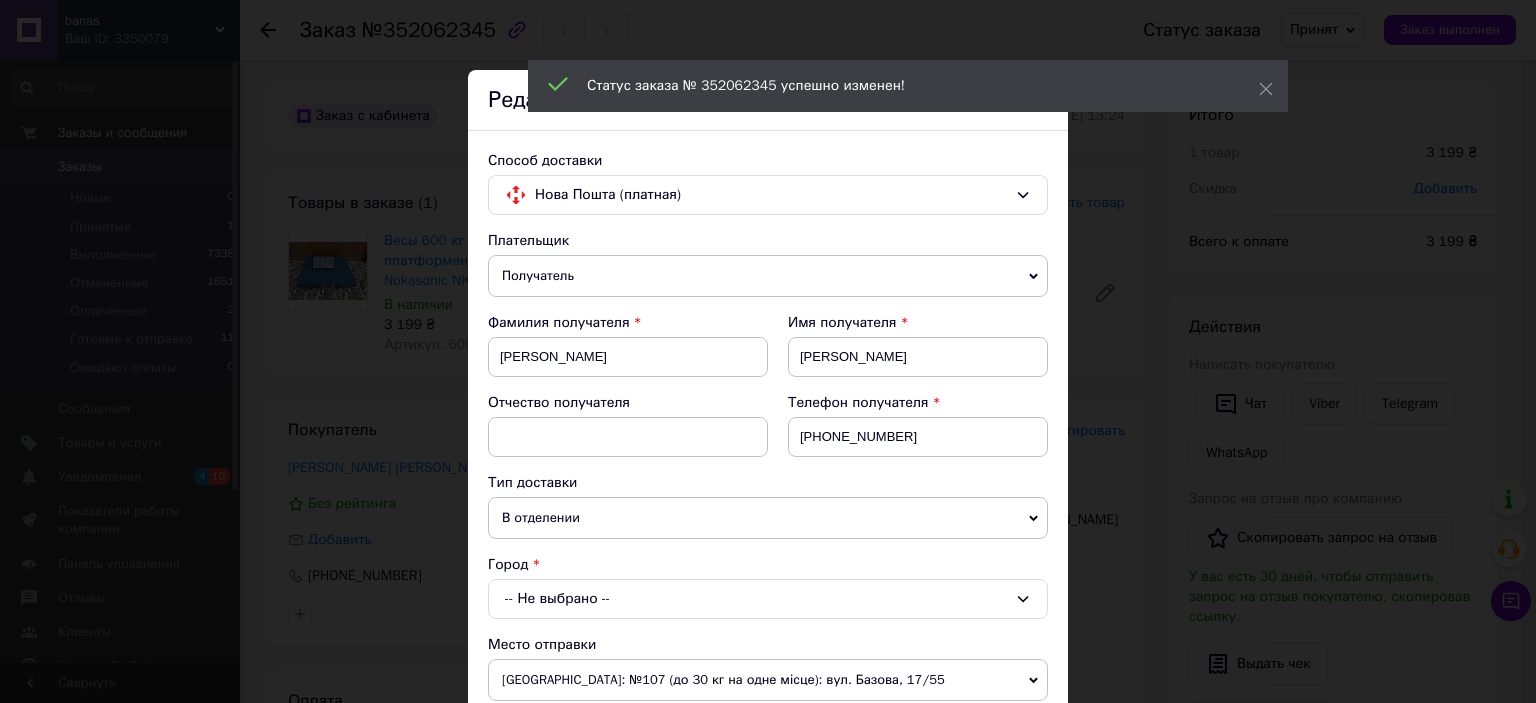 click on "-- Не выбрано --" at bounding box center (768, 599) 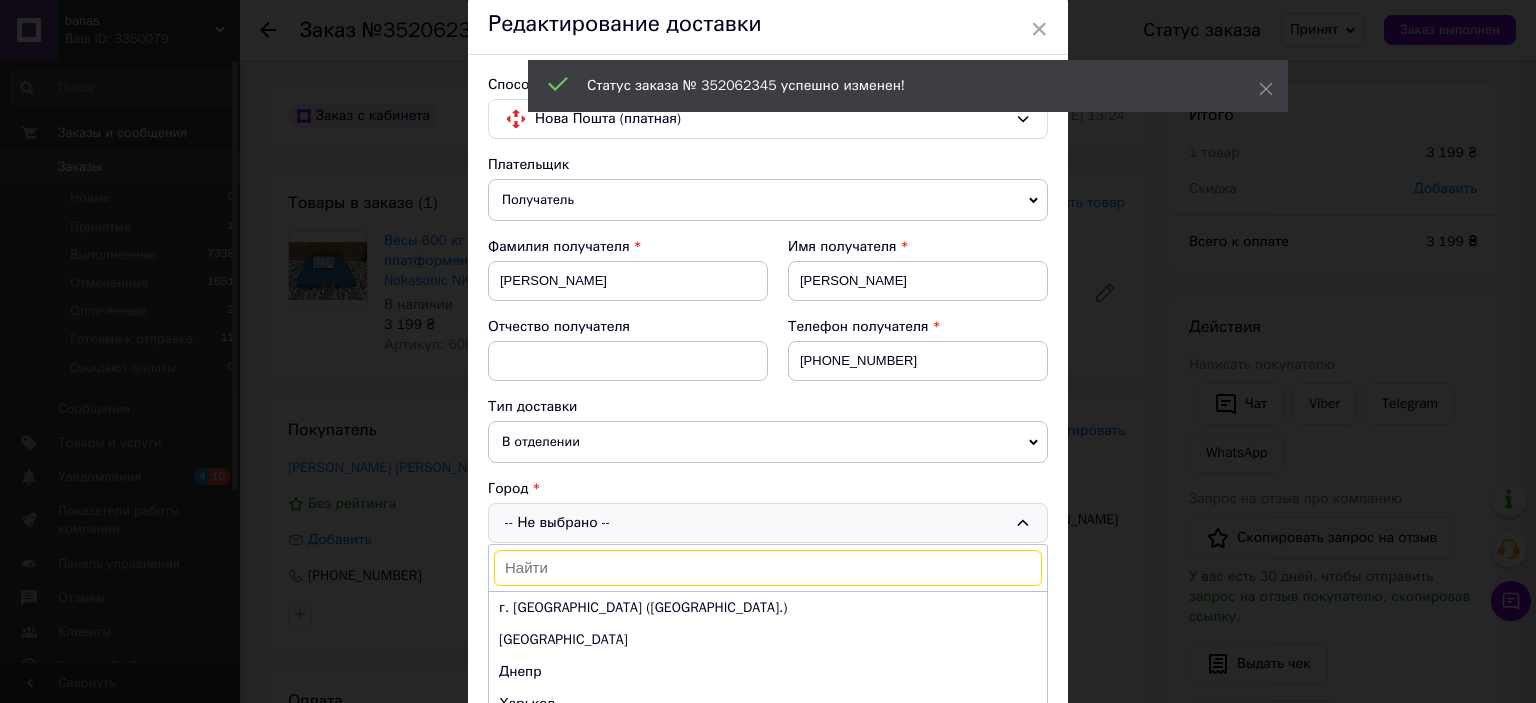 scroll, scrollTop: 200, scrollLeft: 0, axis: vertical 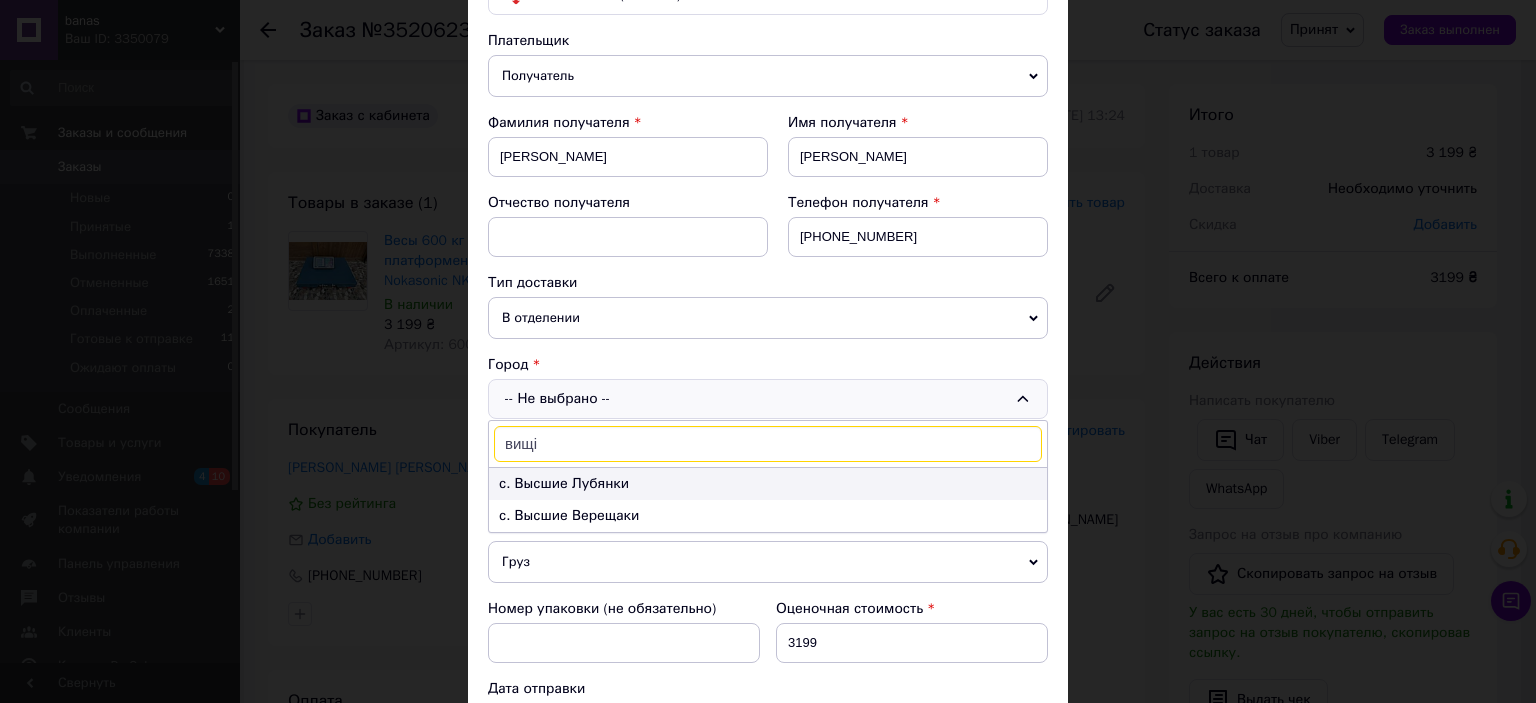 type on "вищі" 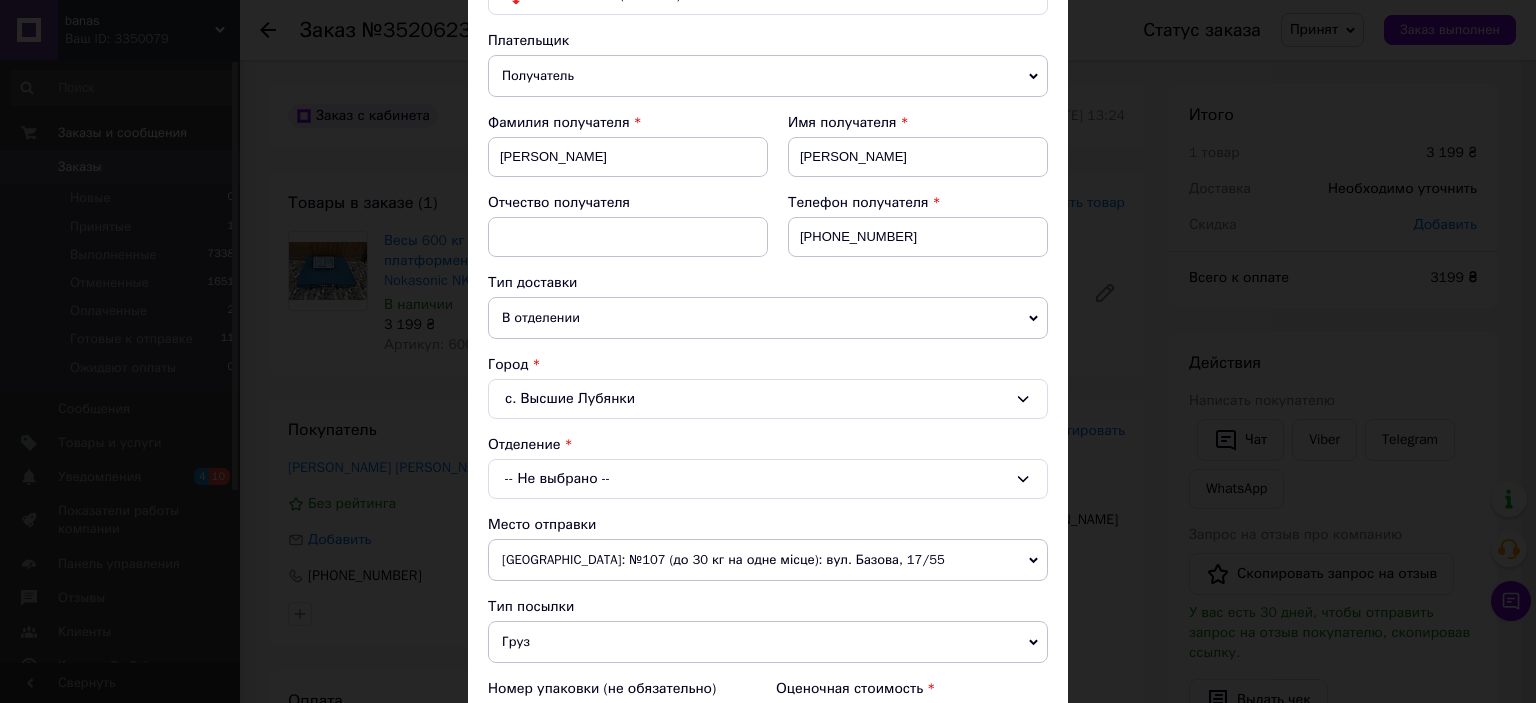 click on "-- Не выбрано --" at bounding box center [768, 479] 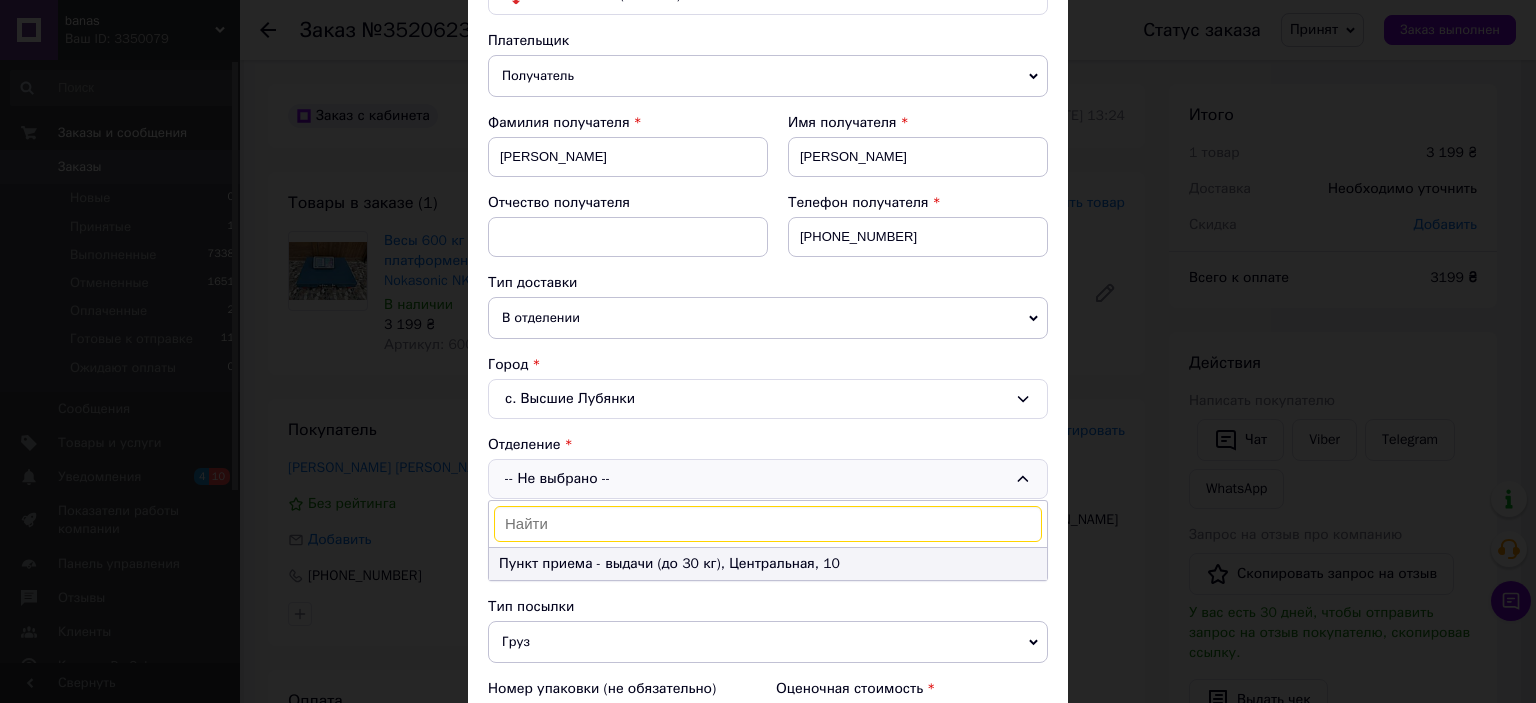 click on "Пункт приема - выдачи (до 30 кг), Центральная, 10" at bounding box center [768, 564] 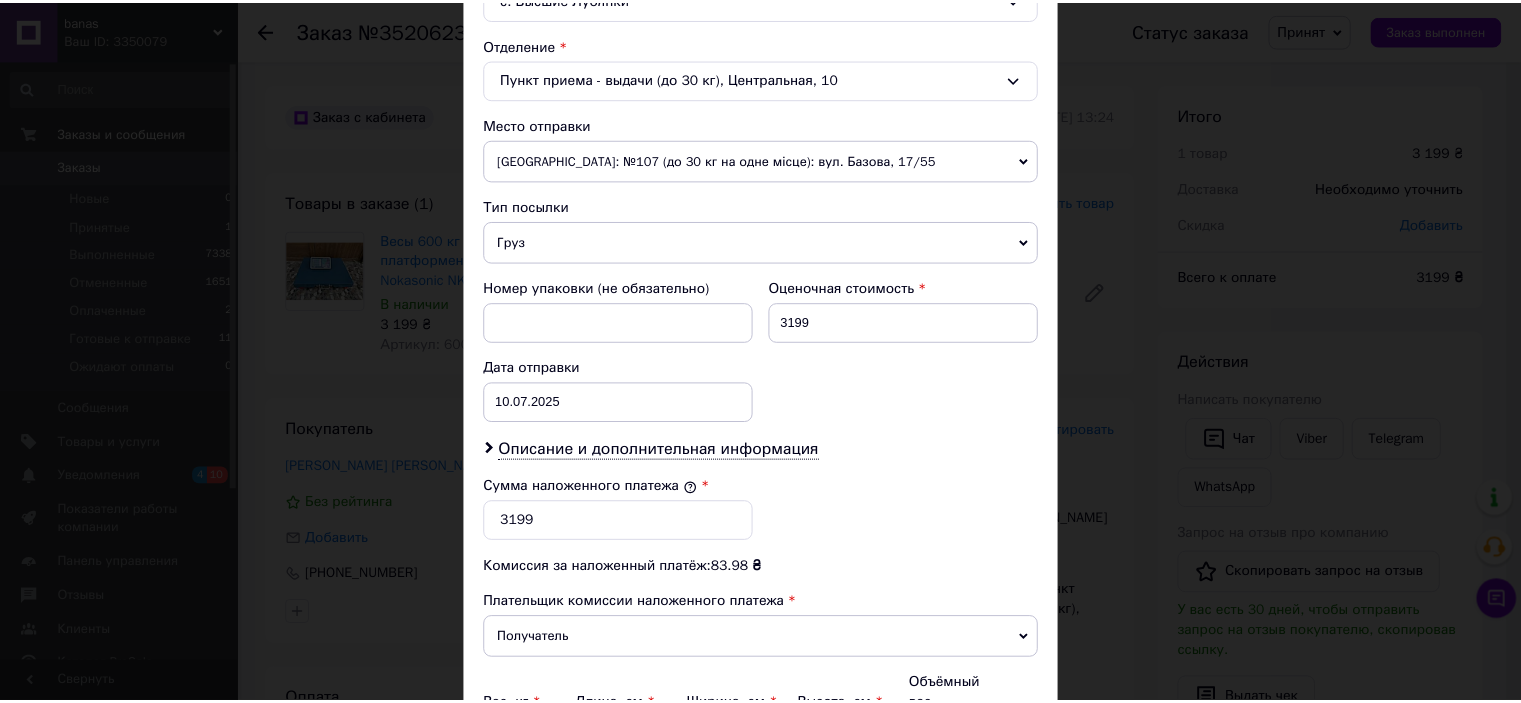 scroll, scrollTop: 816, scrollLeft: 0, axis: vertical 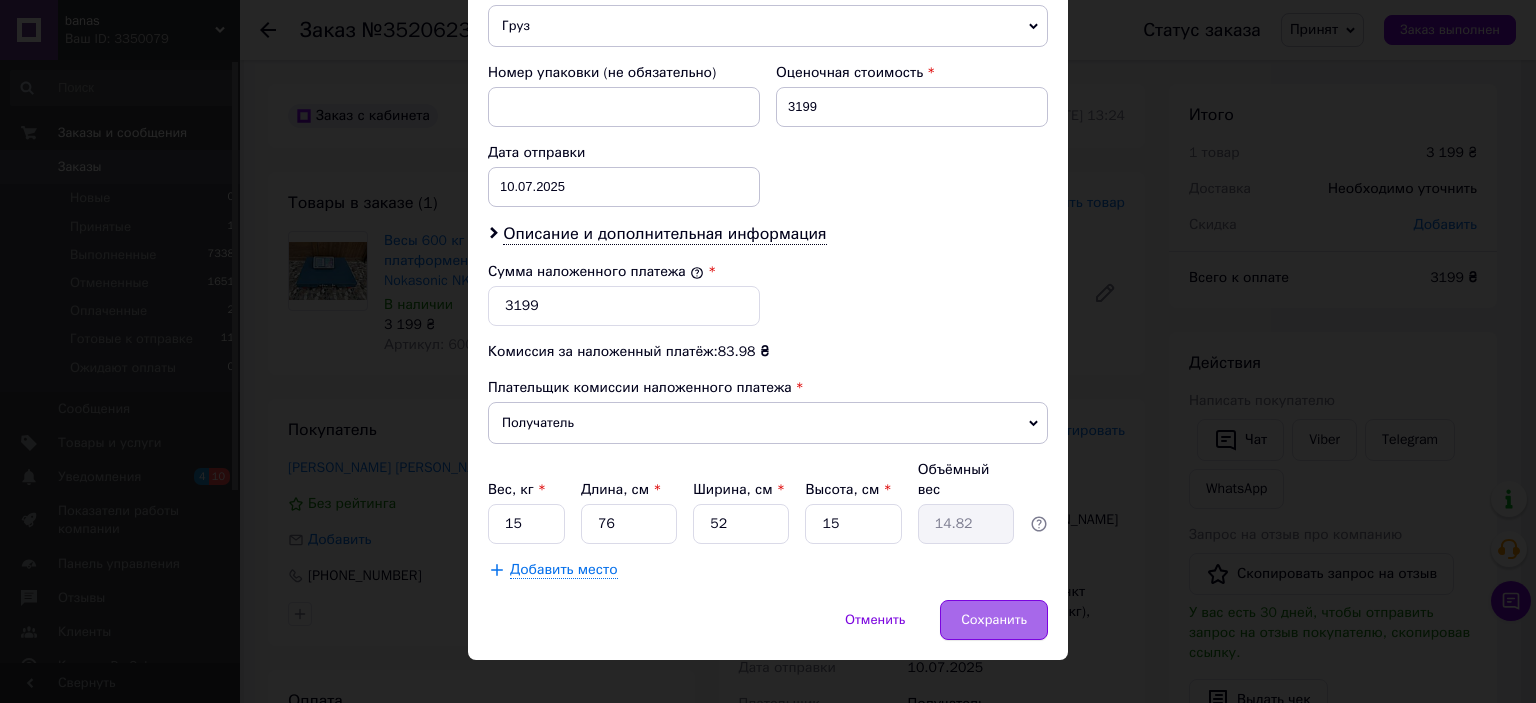 click on "Сохранить" at bounding box center (994, 620) 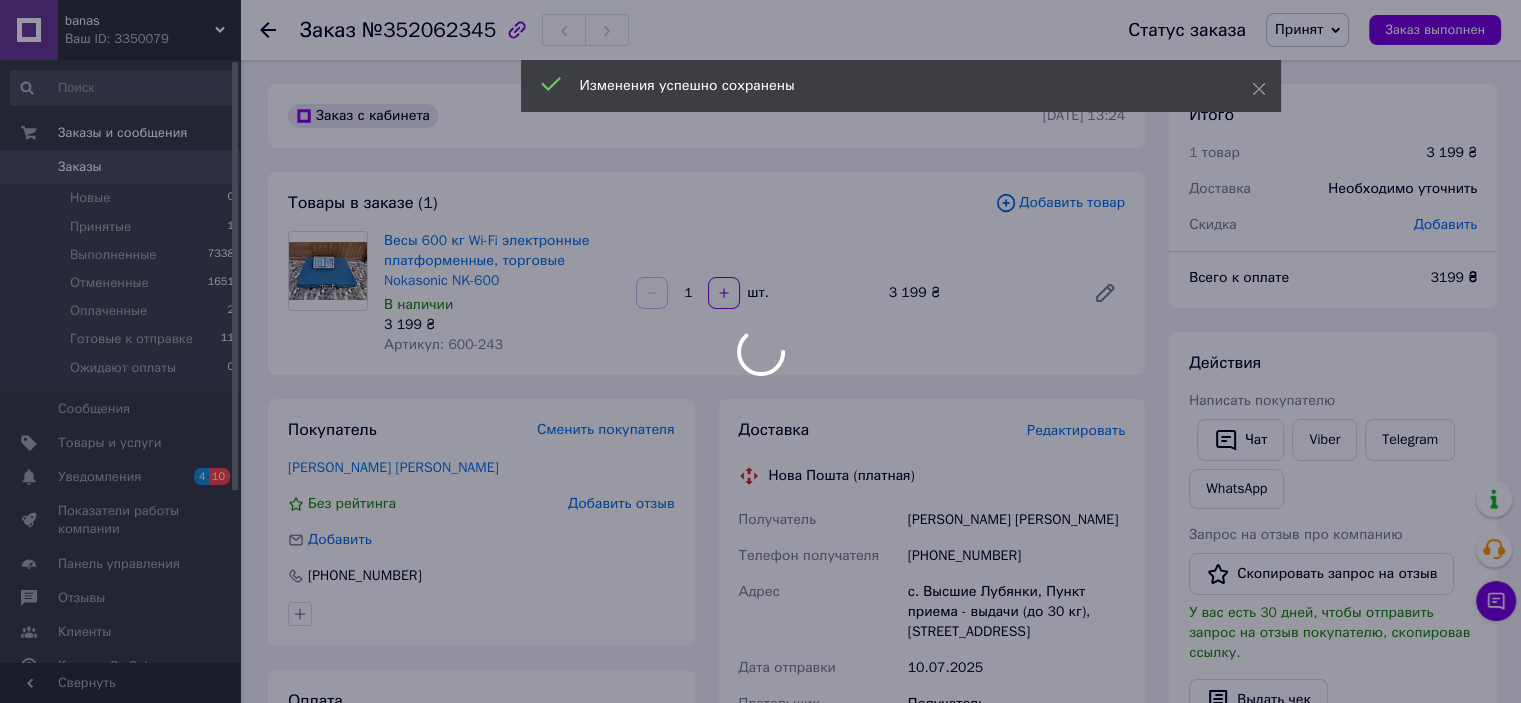 click at bounding box center [760, 351] 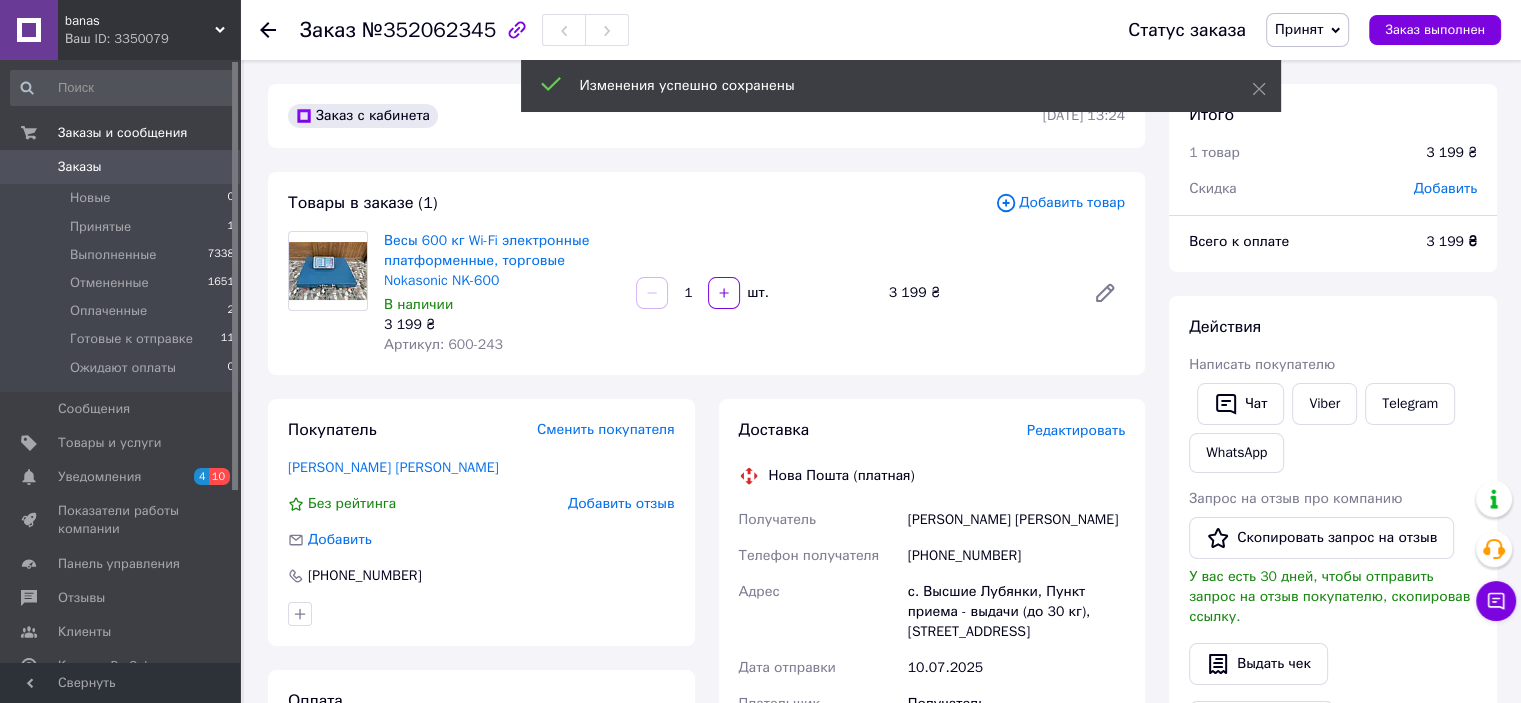 click on "Принят" at bounding box center [1299, 29] 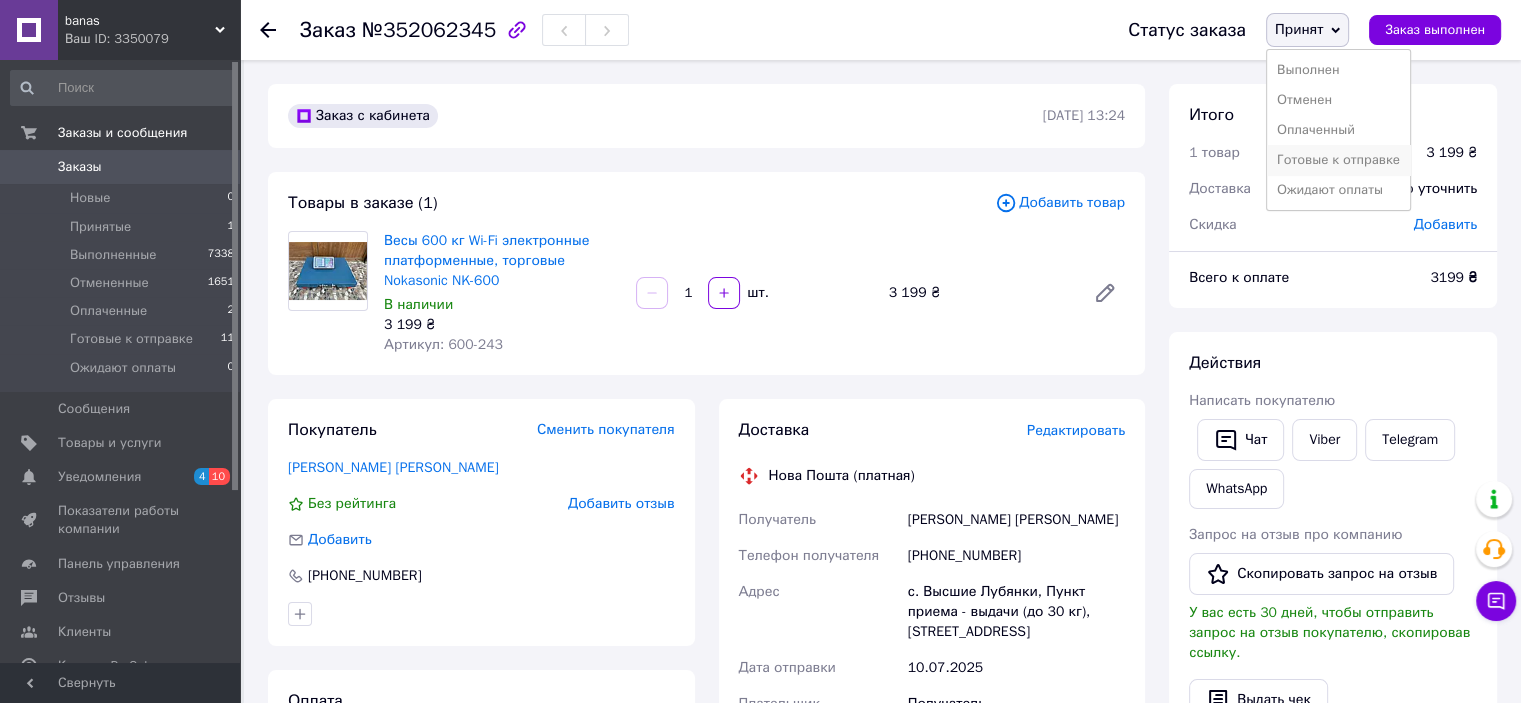 click on "Готовые к  отправке" at bounding box center [1338, 160] 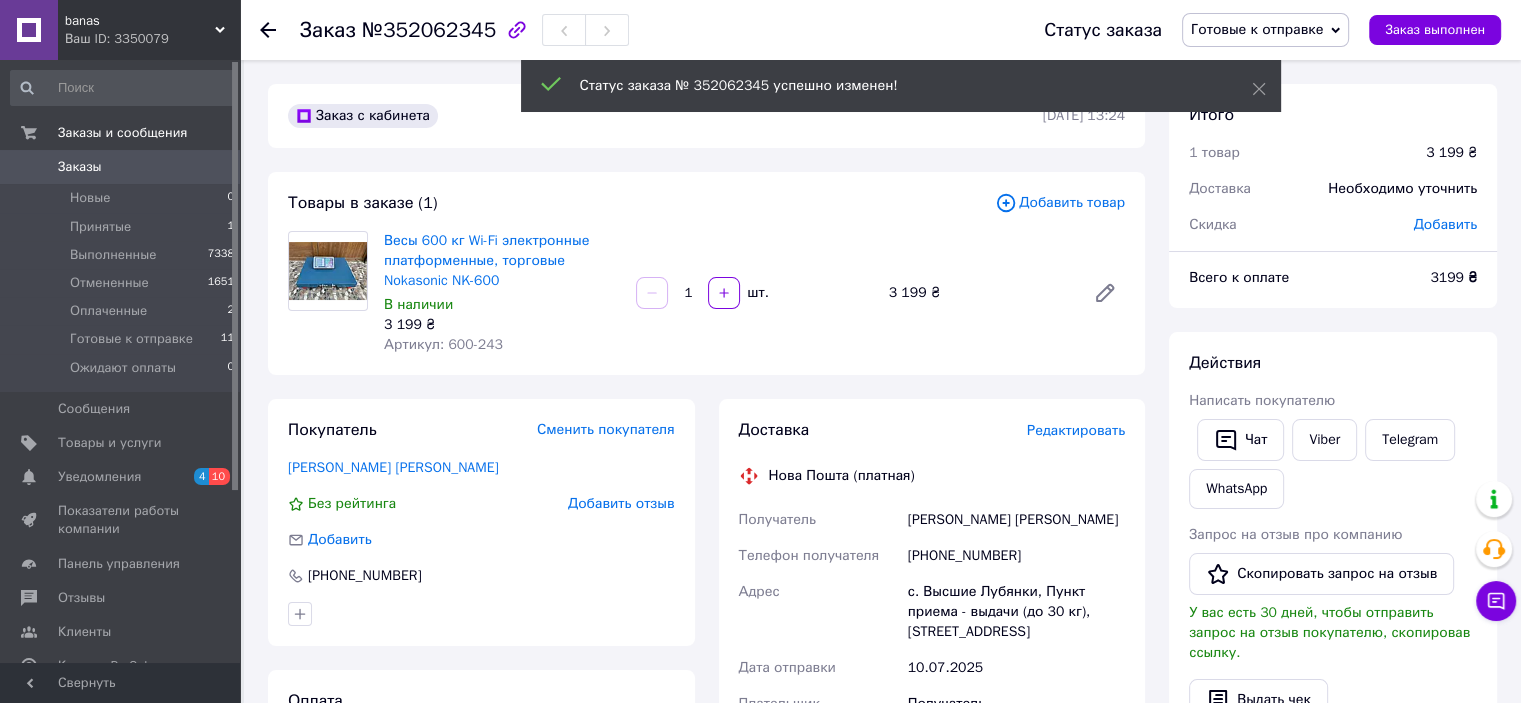 click on "Заказы 0" at bounding box center (123, 167) 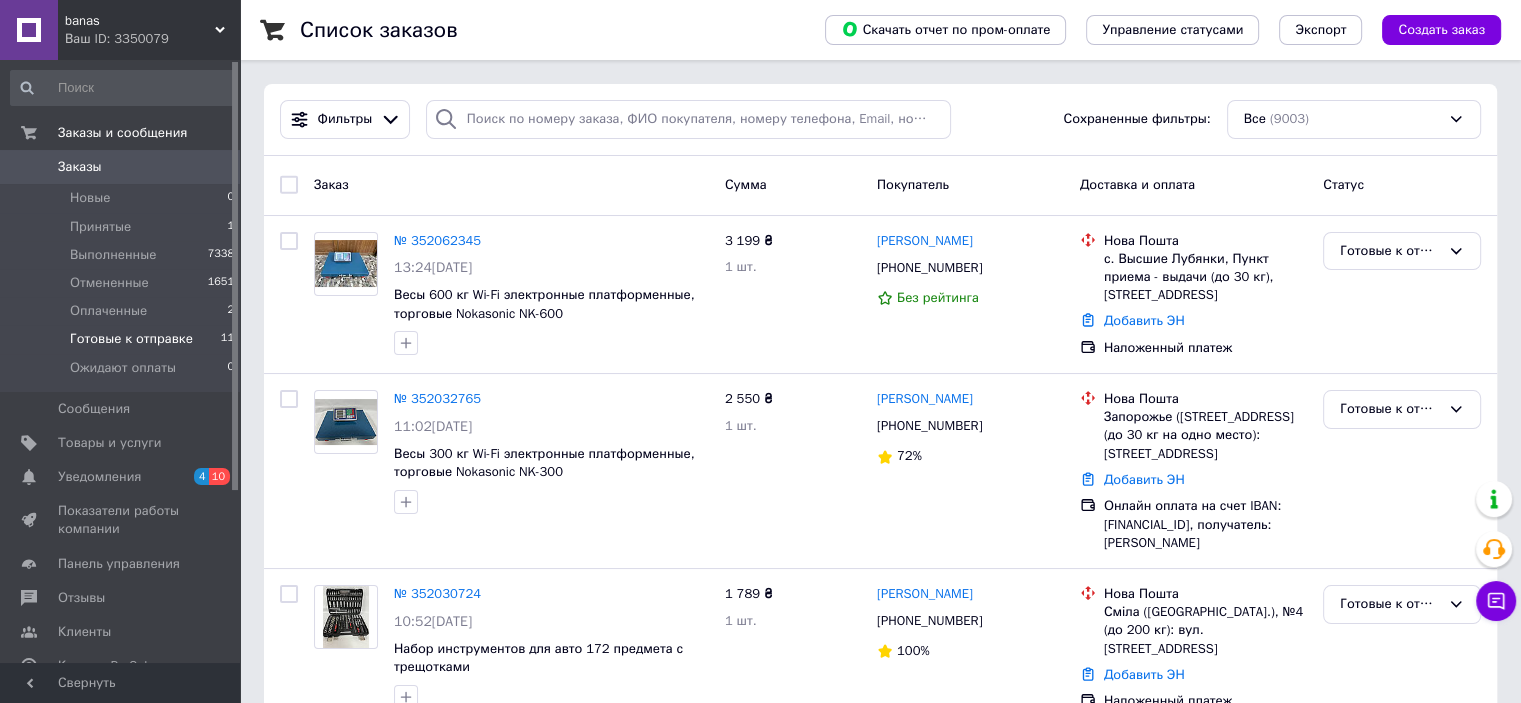 click on "Готовые к  отправке" at bounding box center [131, 339] 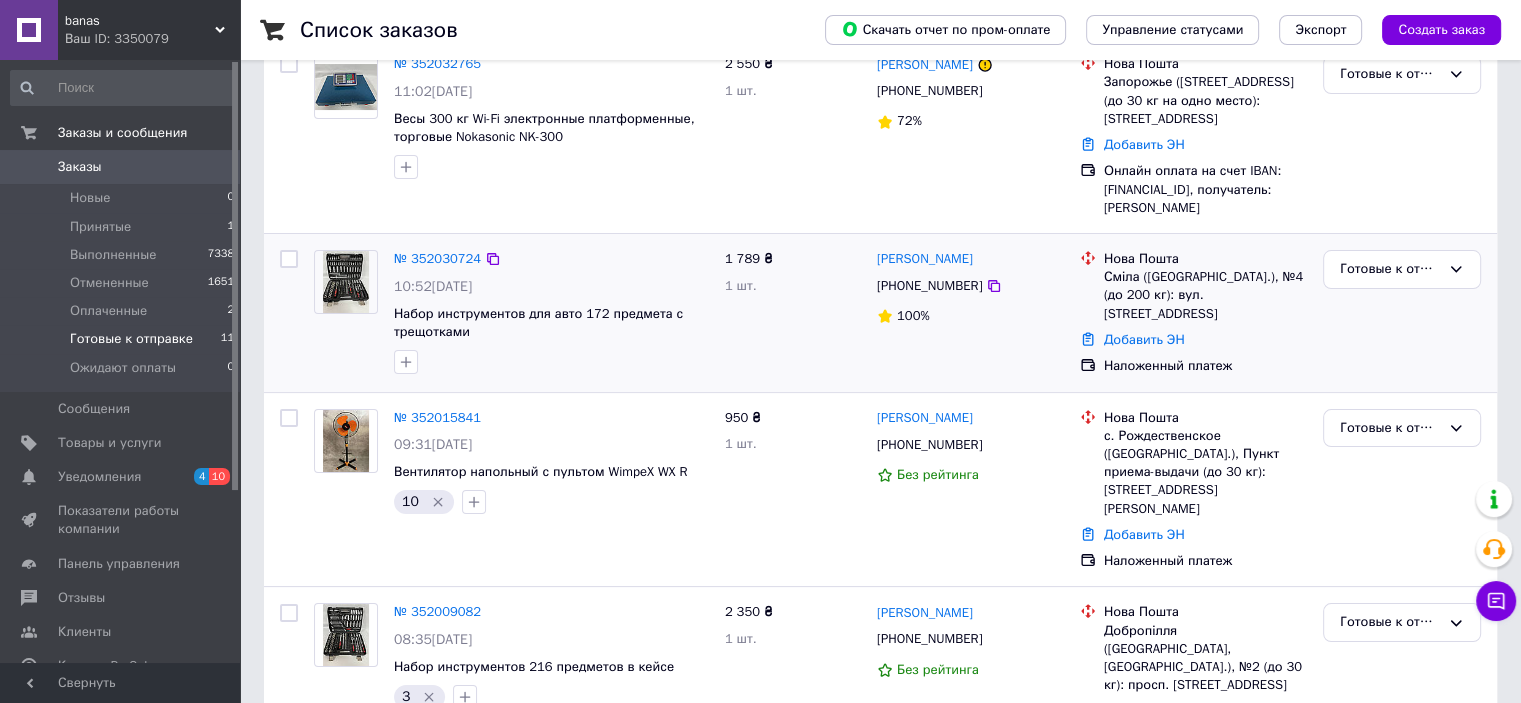 scroll, scrollTop: 300, scrollLeft: 0, axis: vertical 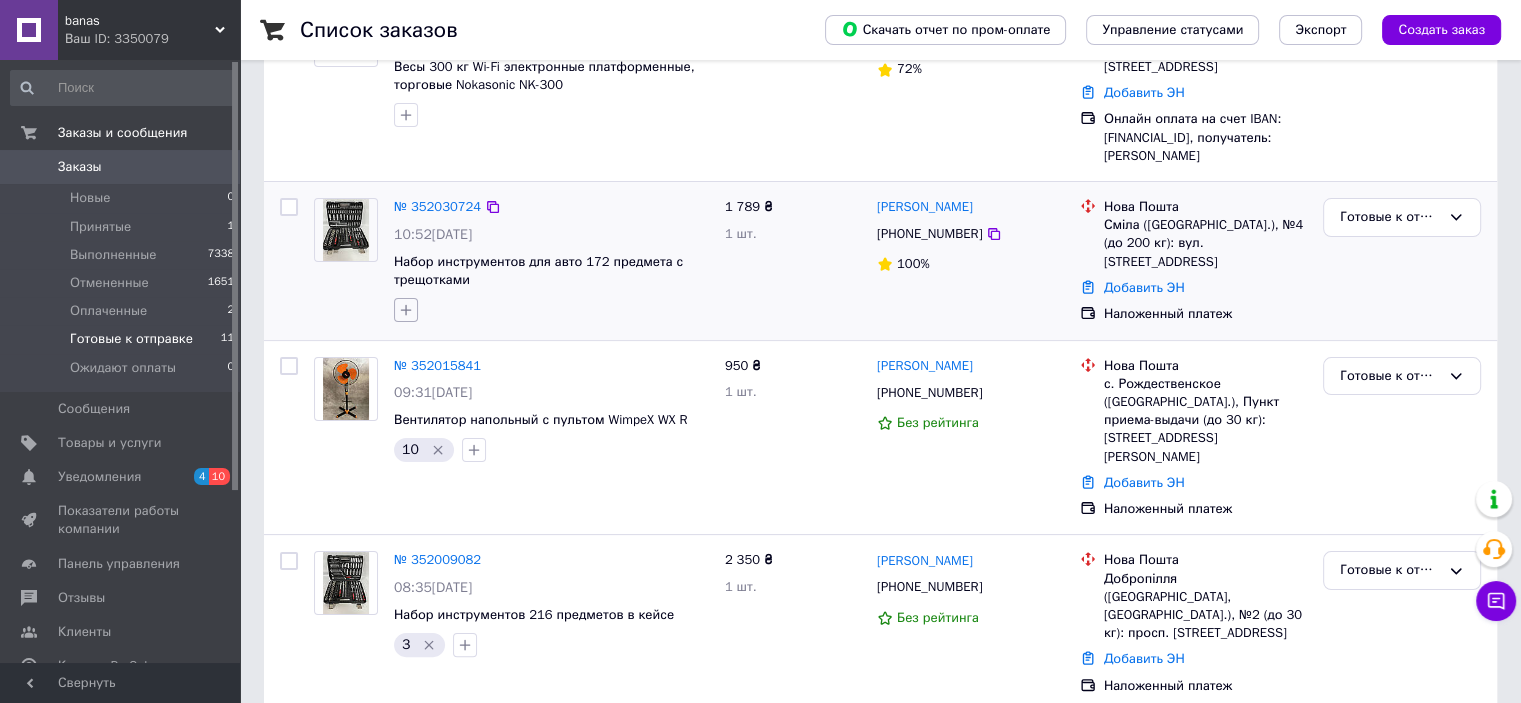 click 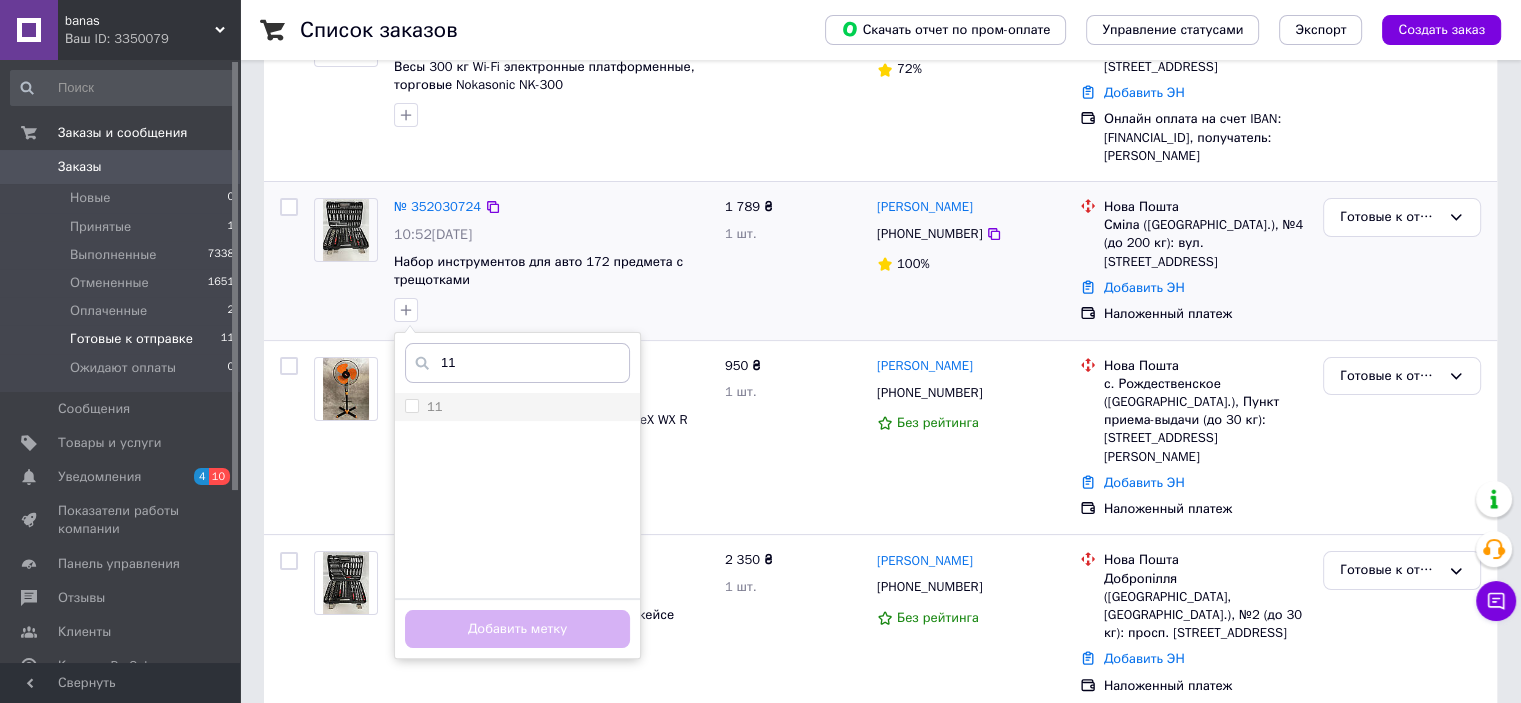 type on "11" 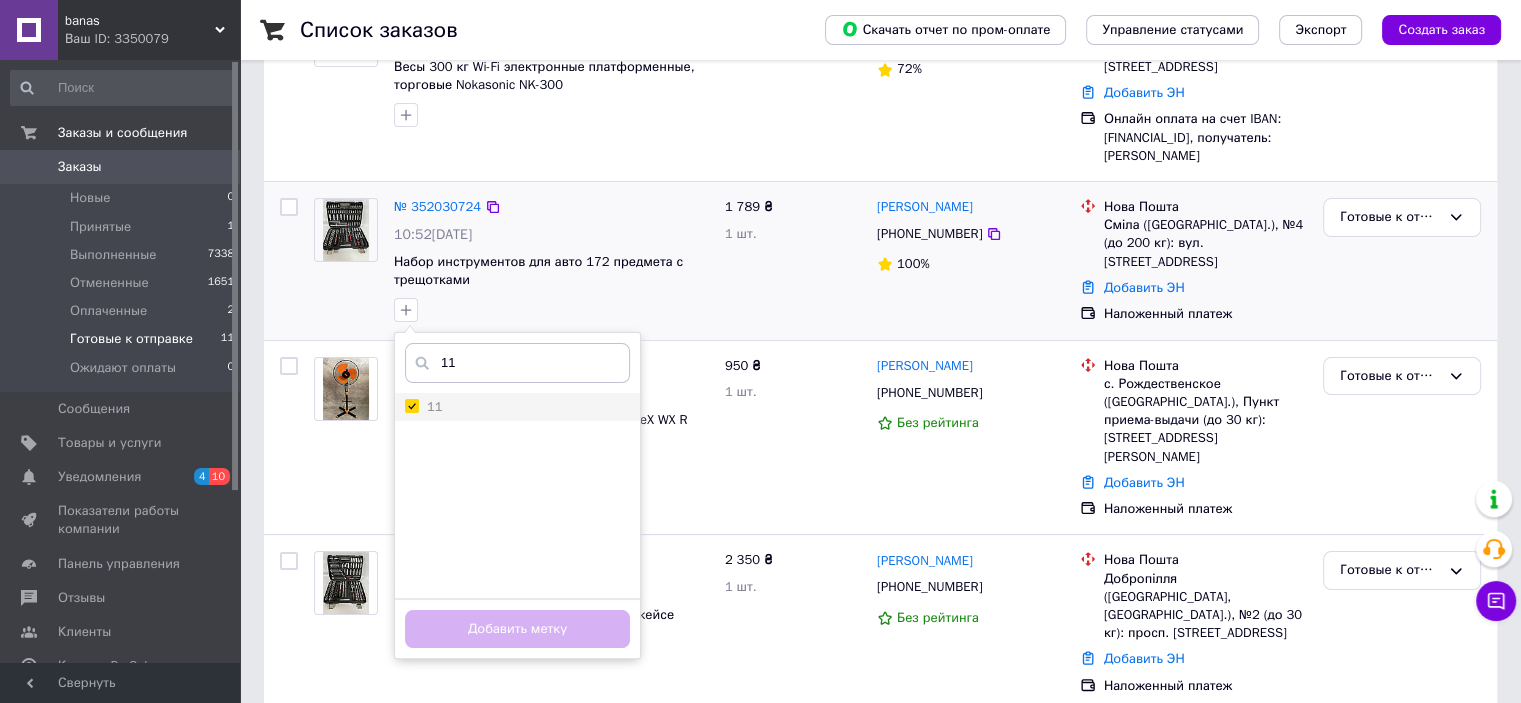 checkbox on "true" 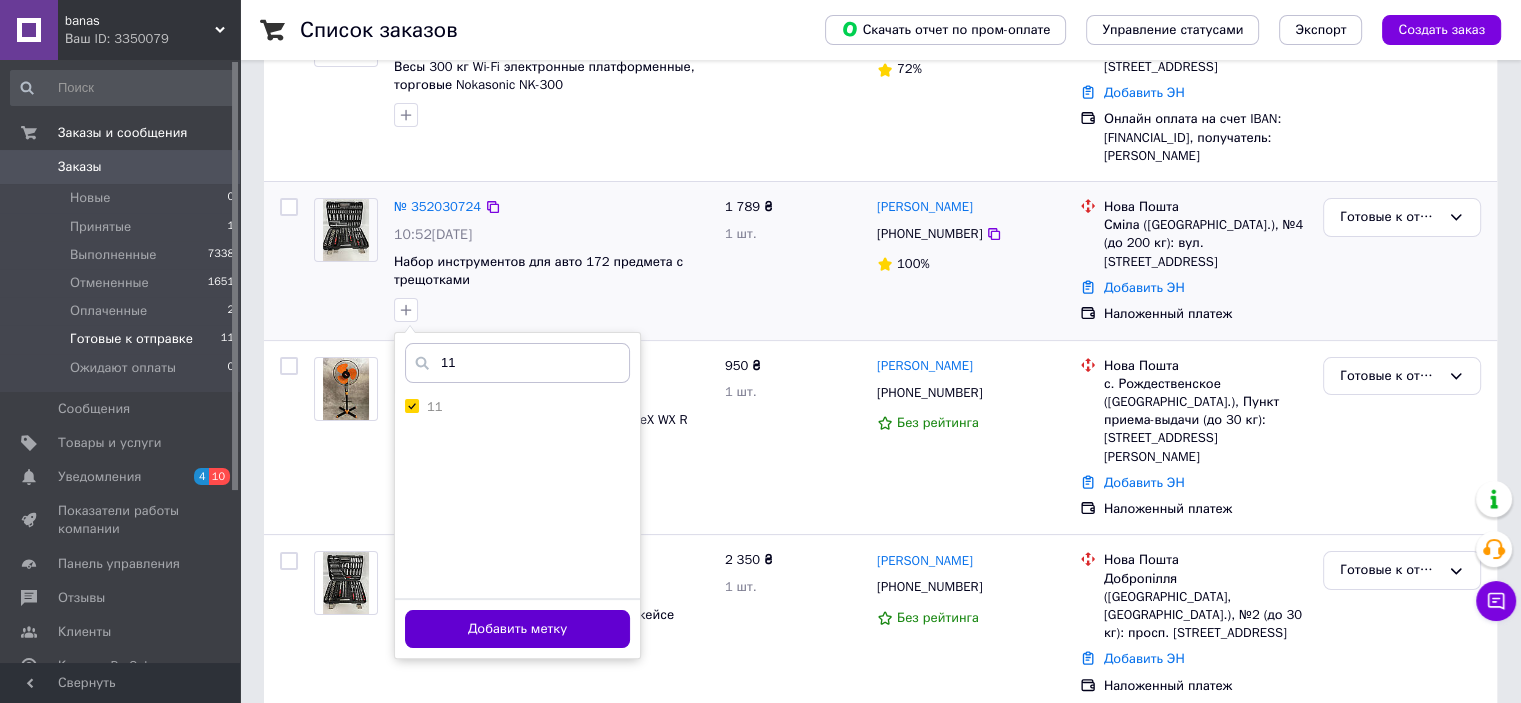 click on "Добавить метку" at bounding box center (517, 629) 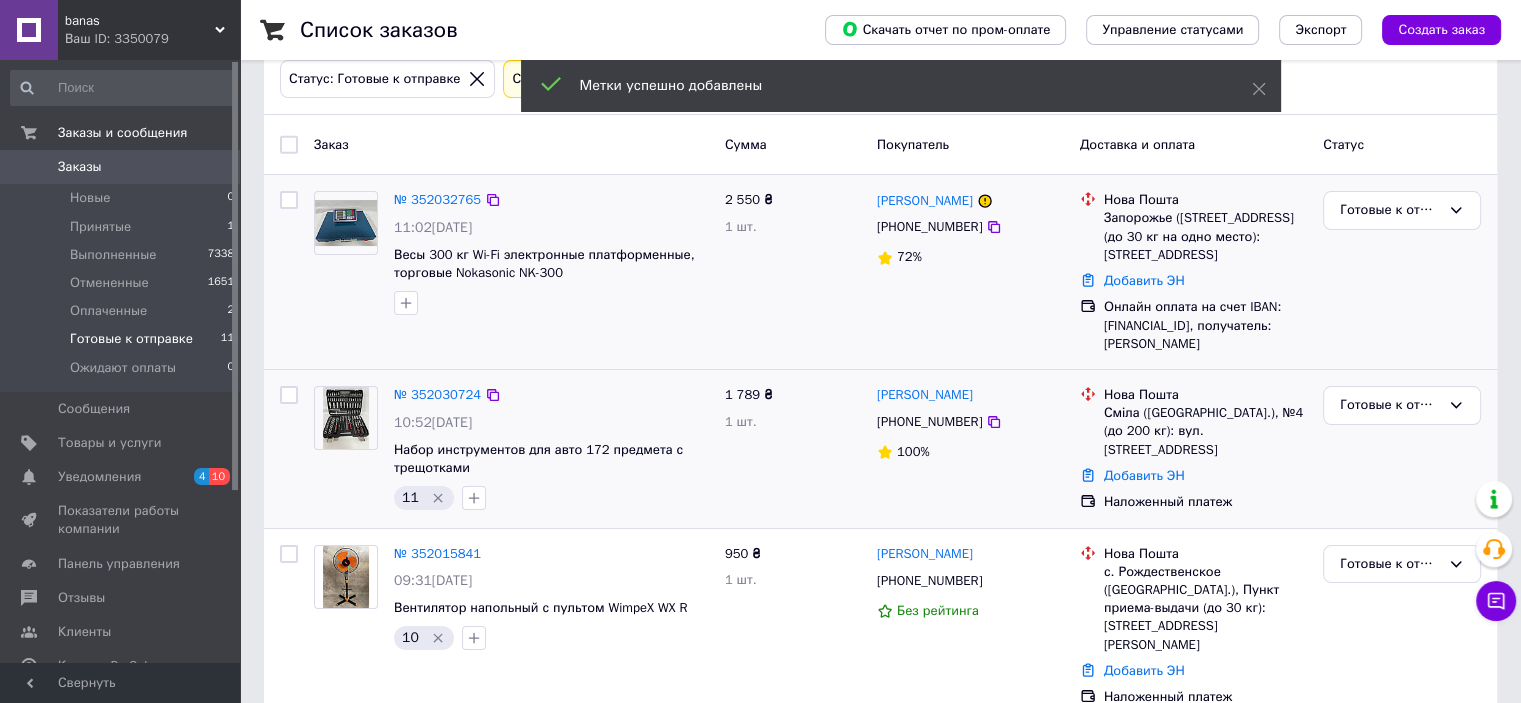 scroll, scrollTop: 100, scrollLeft: 0, axis: vertical 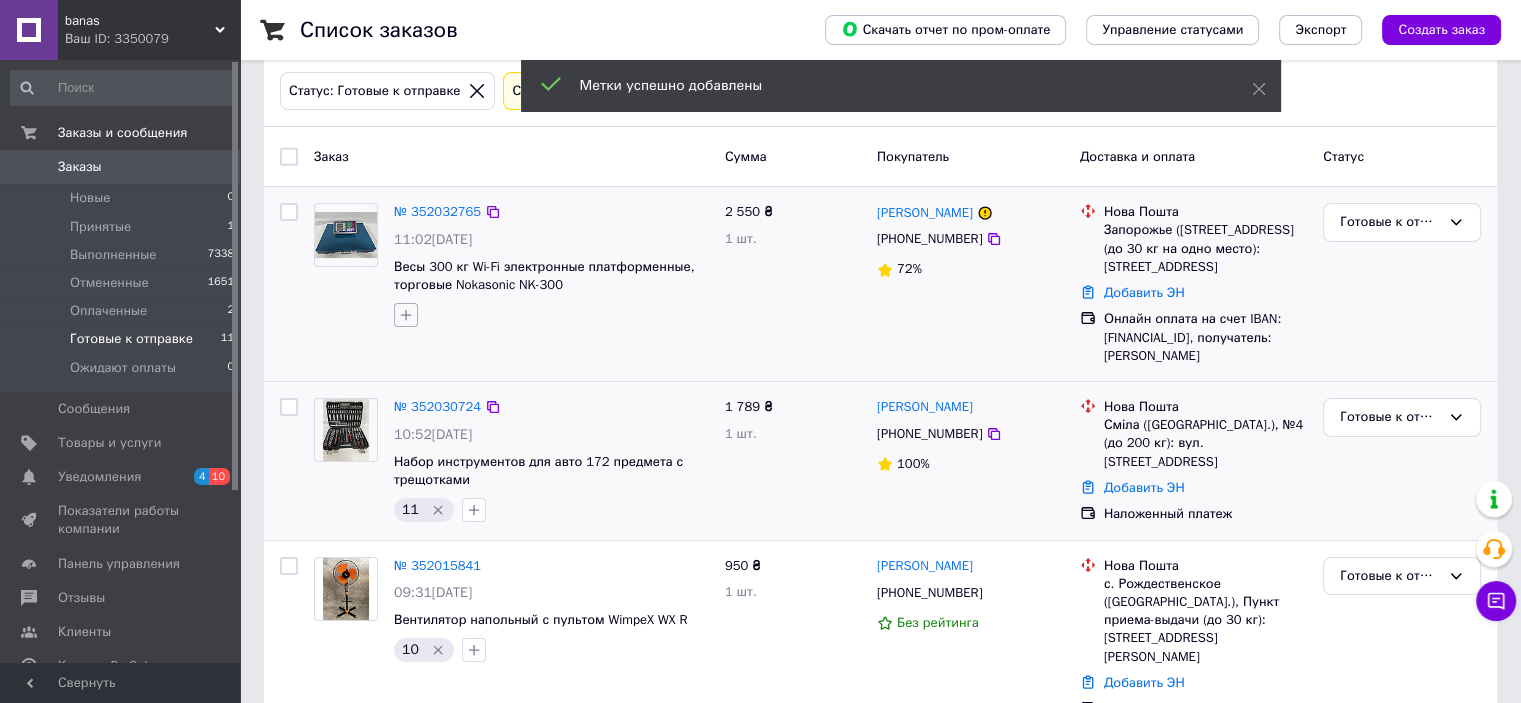 click 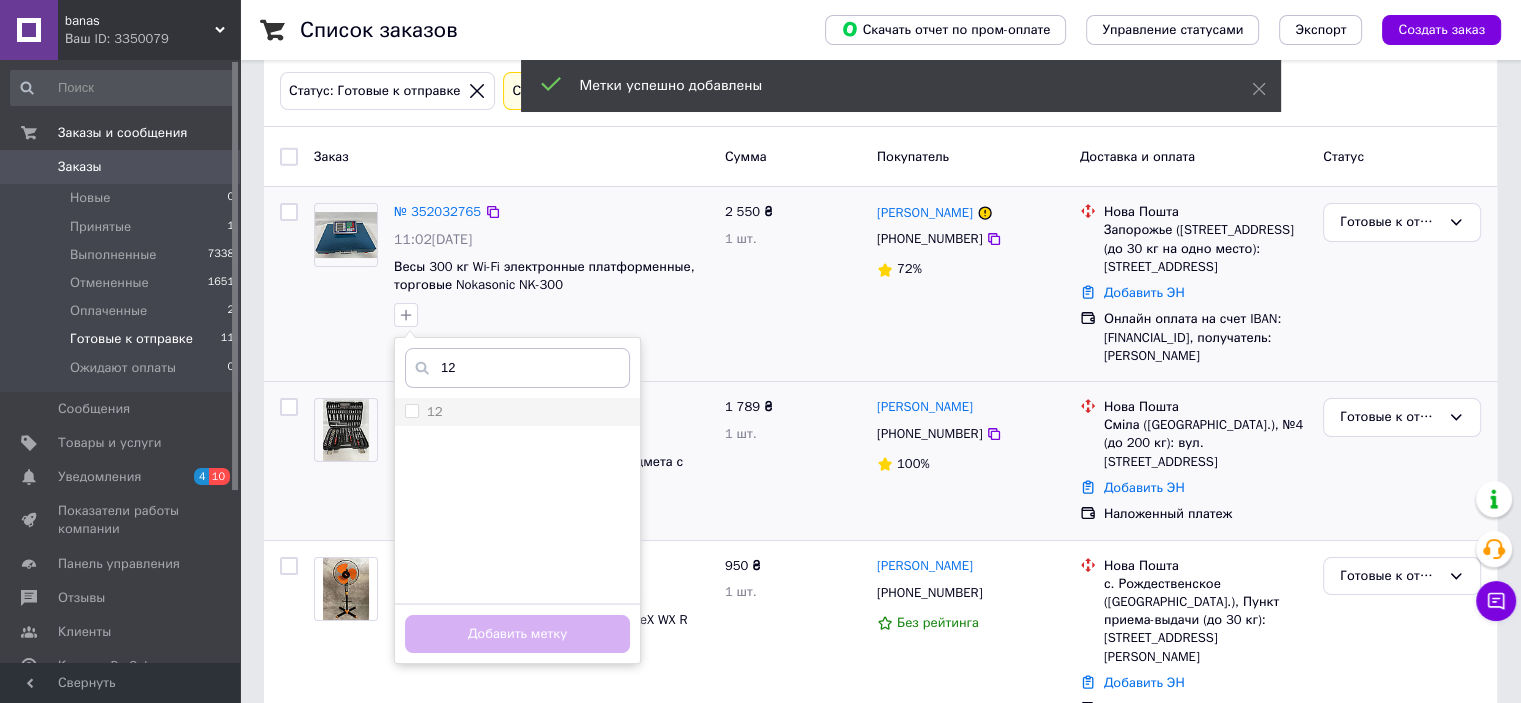 type on "12" 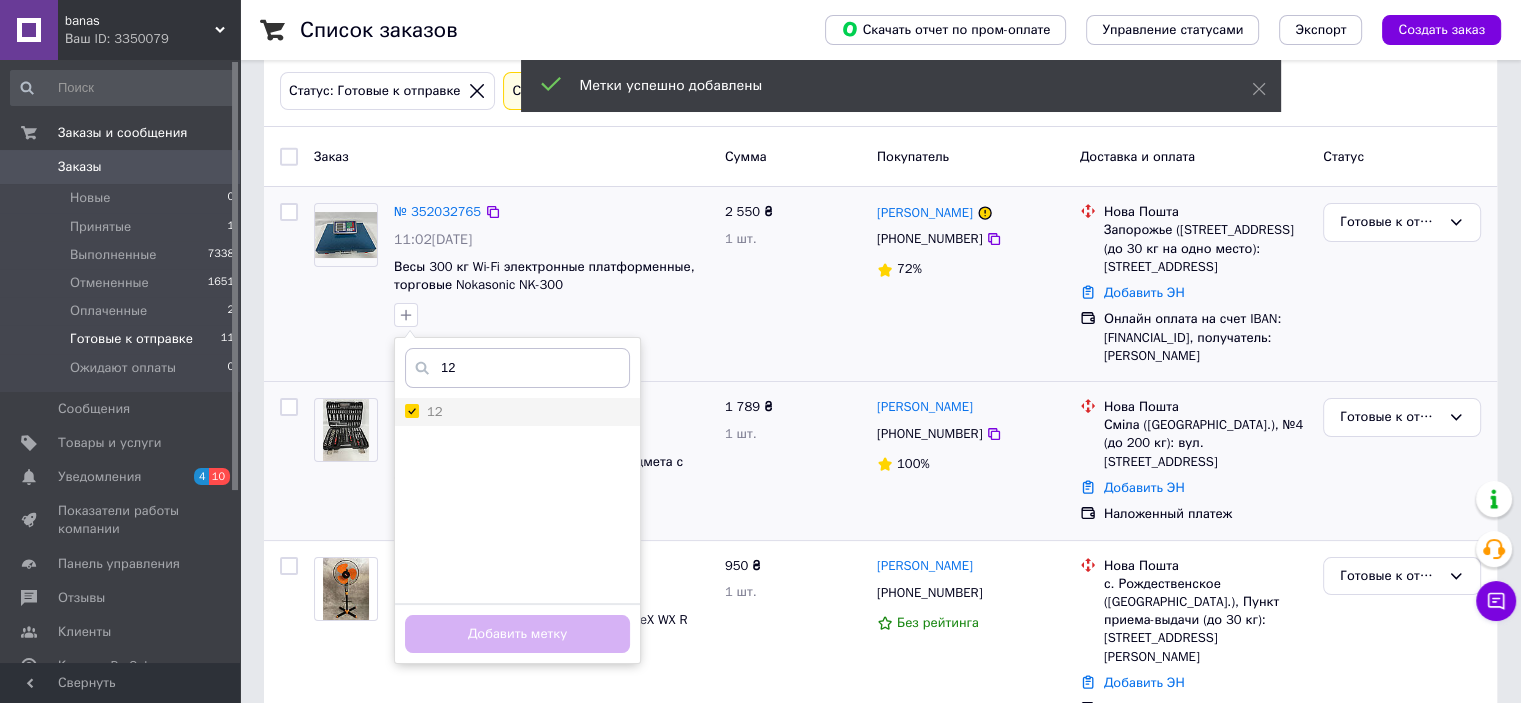 checkbox on "true" 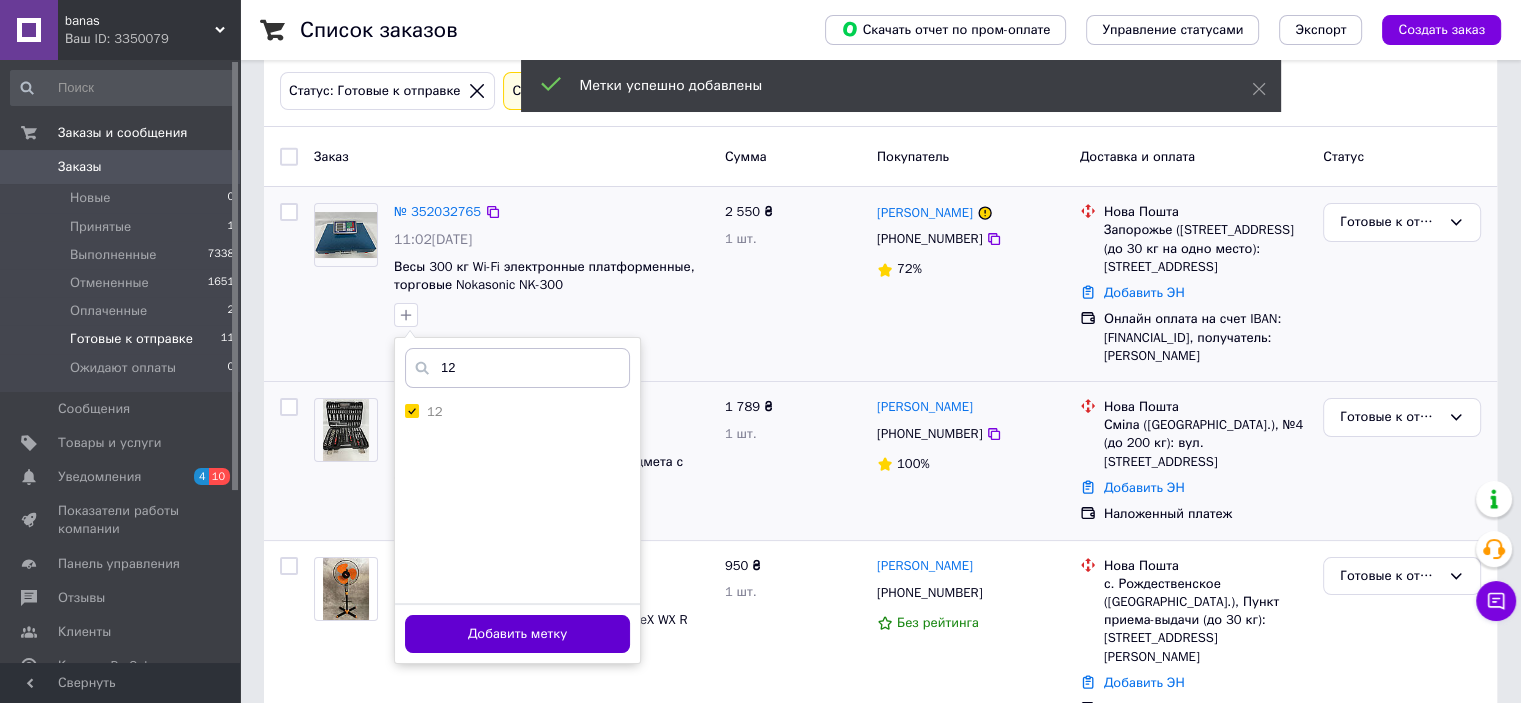 click on "Добавить метку" at bounding box center [517, 634] 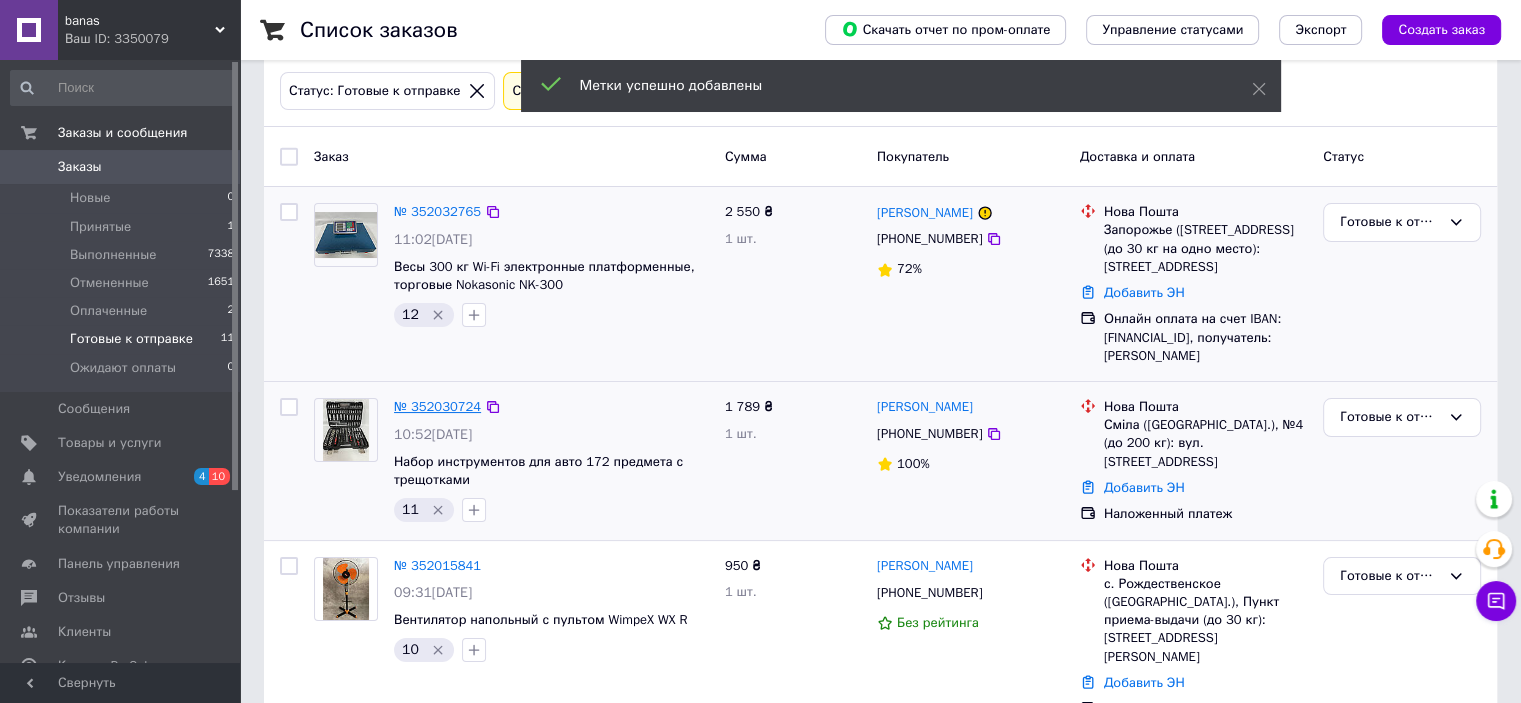 click on "№ 352030724" at bounding box center [437, 406] 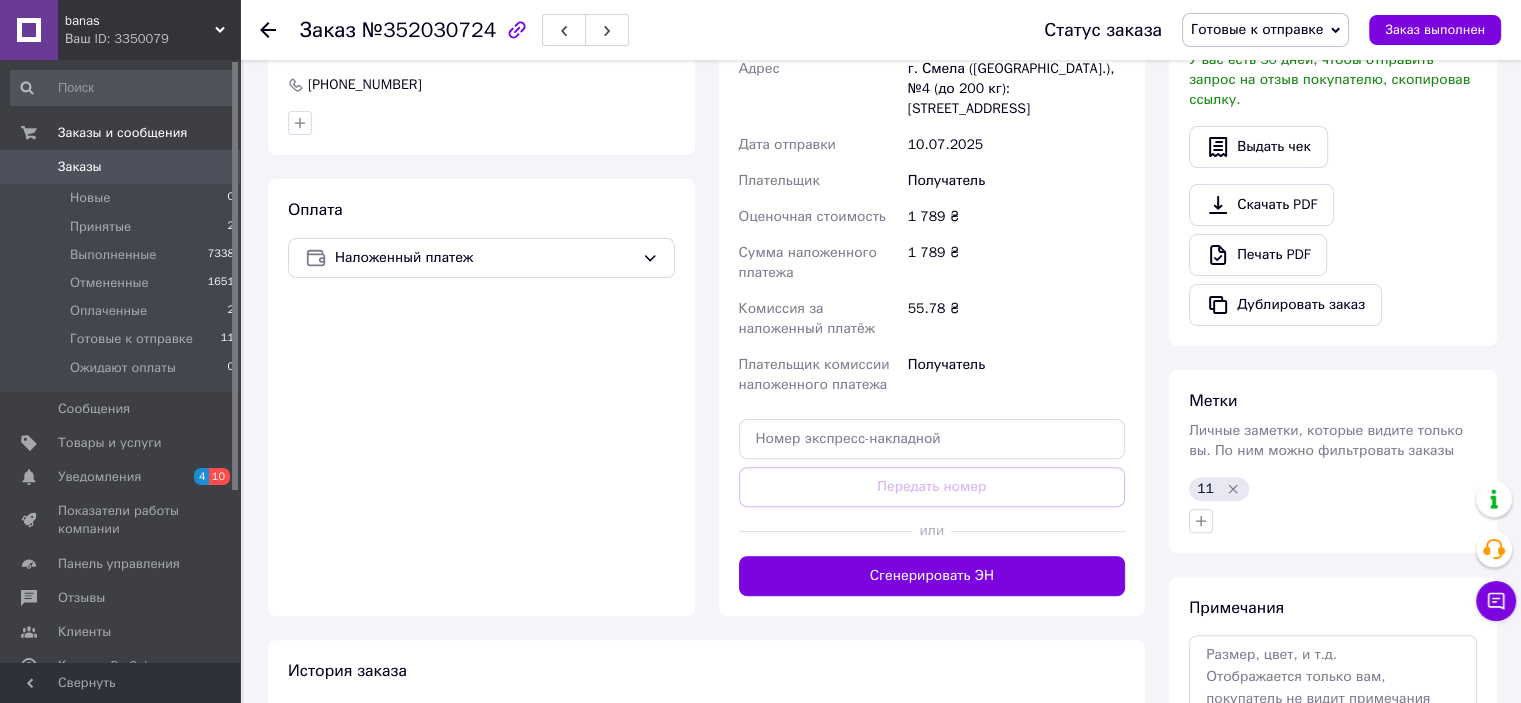 scroll, scrollTop: 550, scrollLeft: 0, axis: vertical 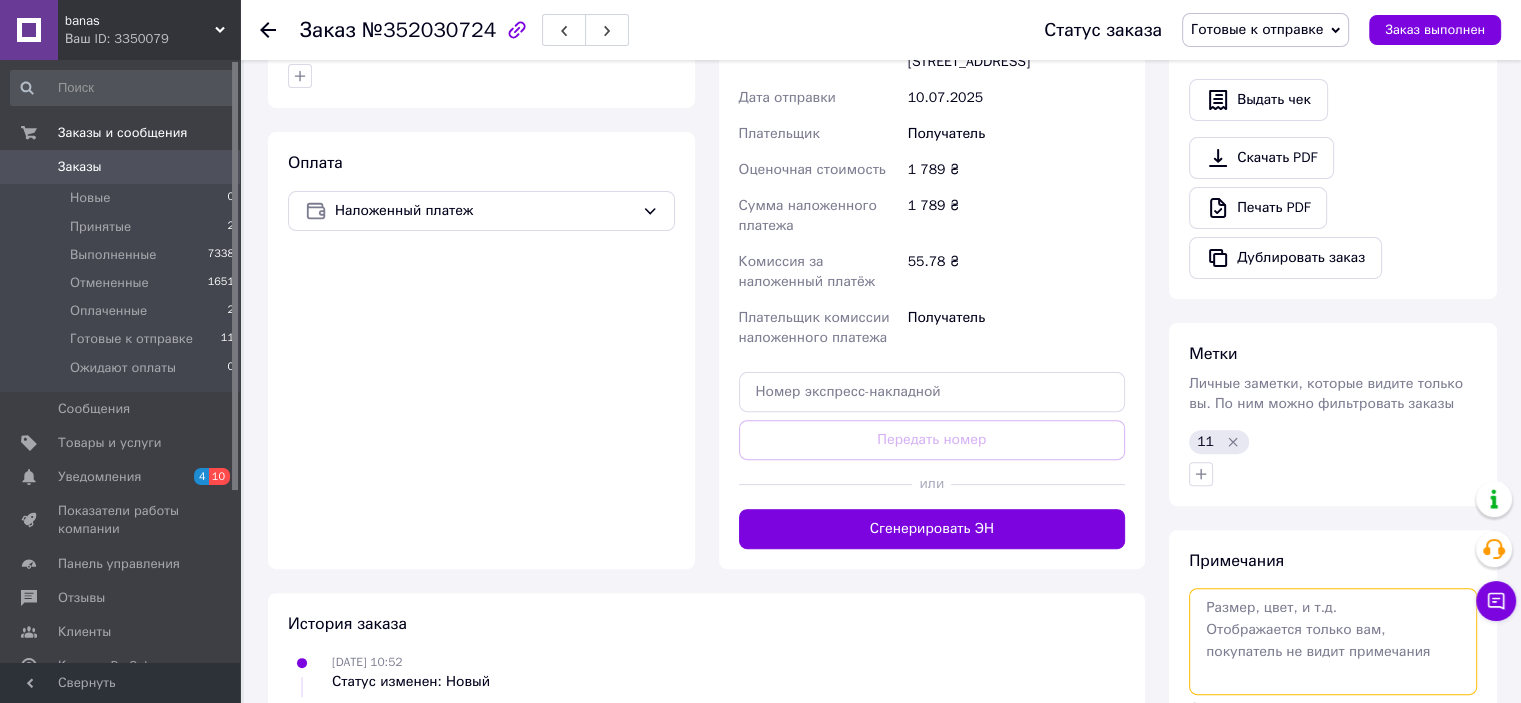 click at bounding box center (1333, 641) 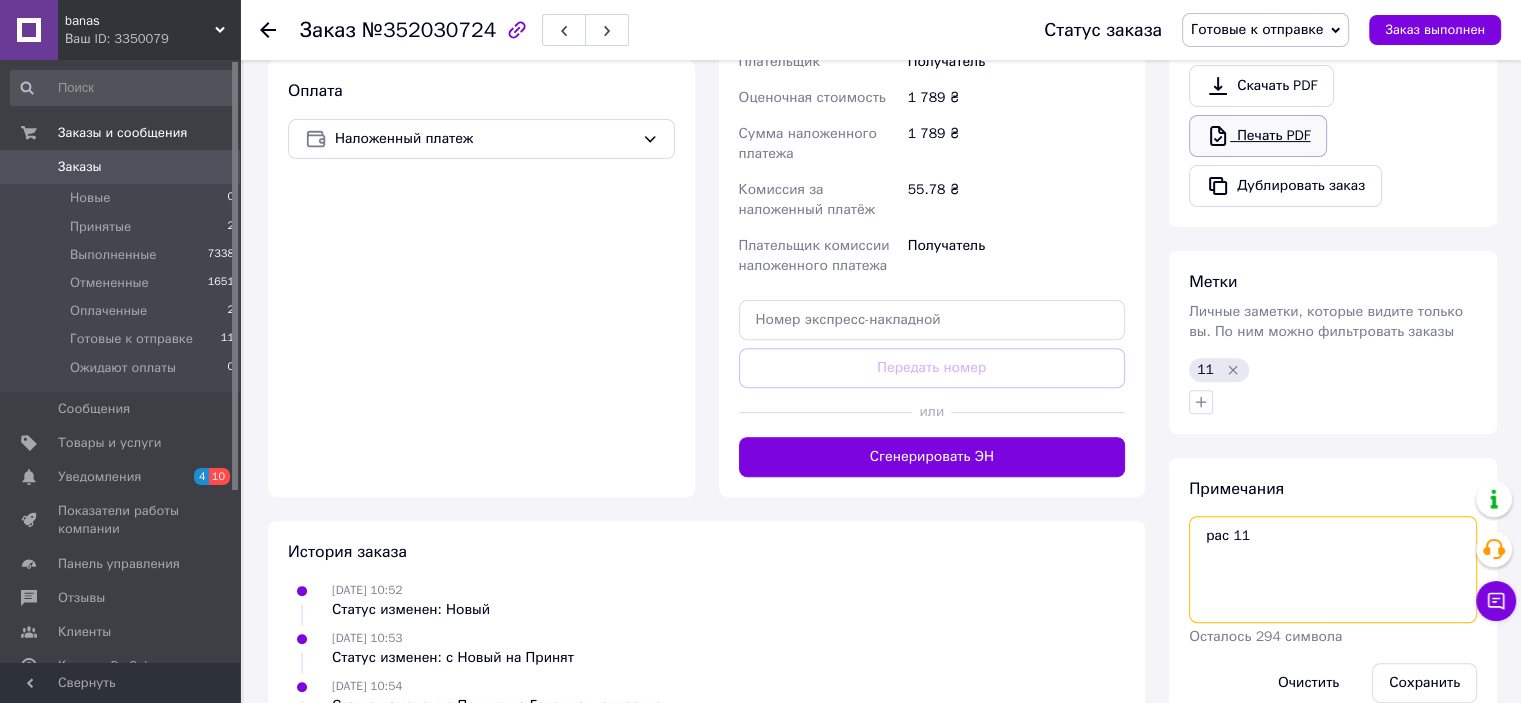 scroll, scrollTop: 727, scrollLeft: 0, axis: vertical 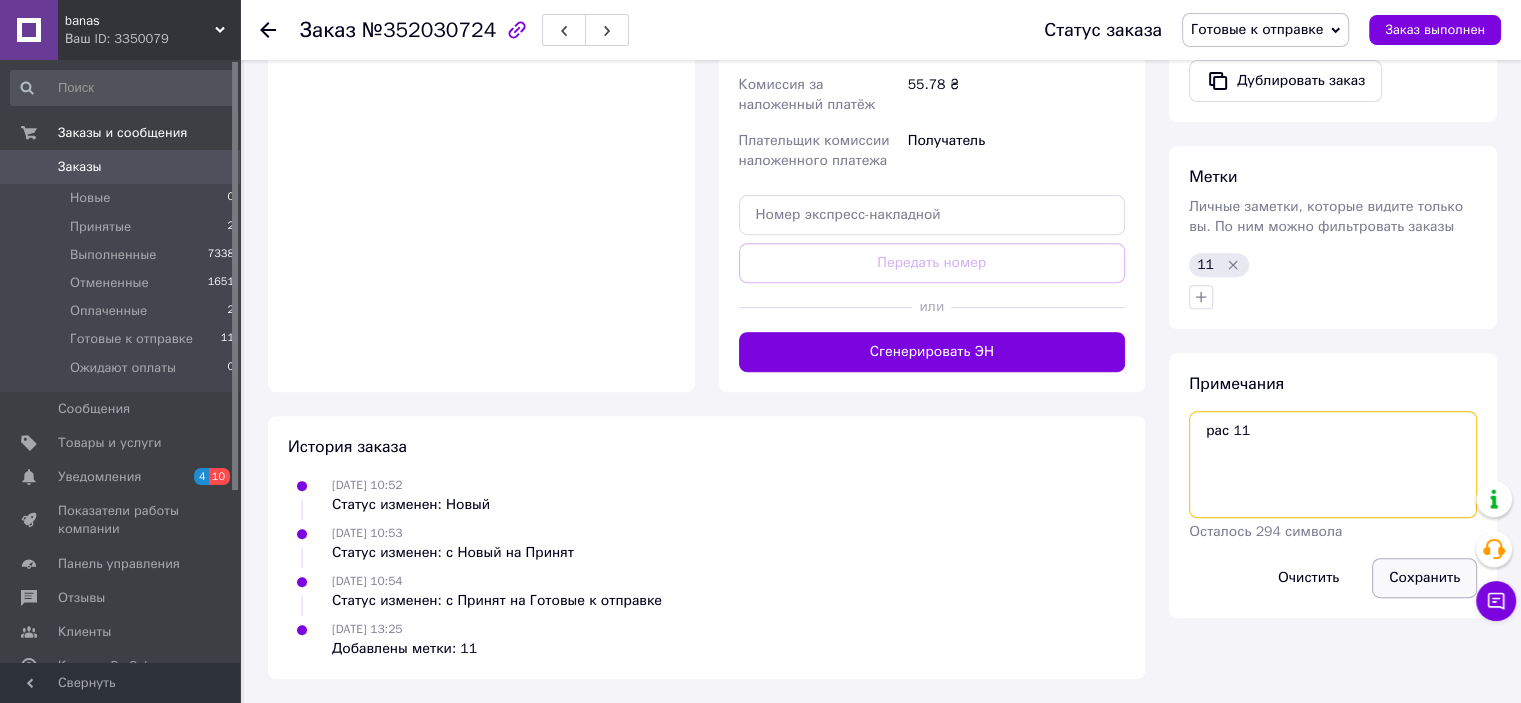 type on "рас 11" 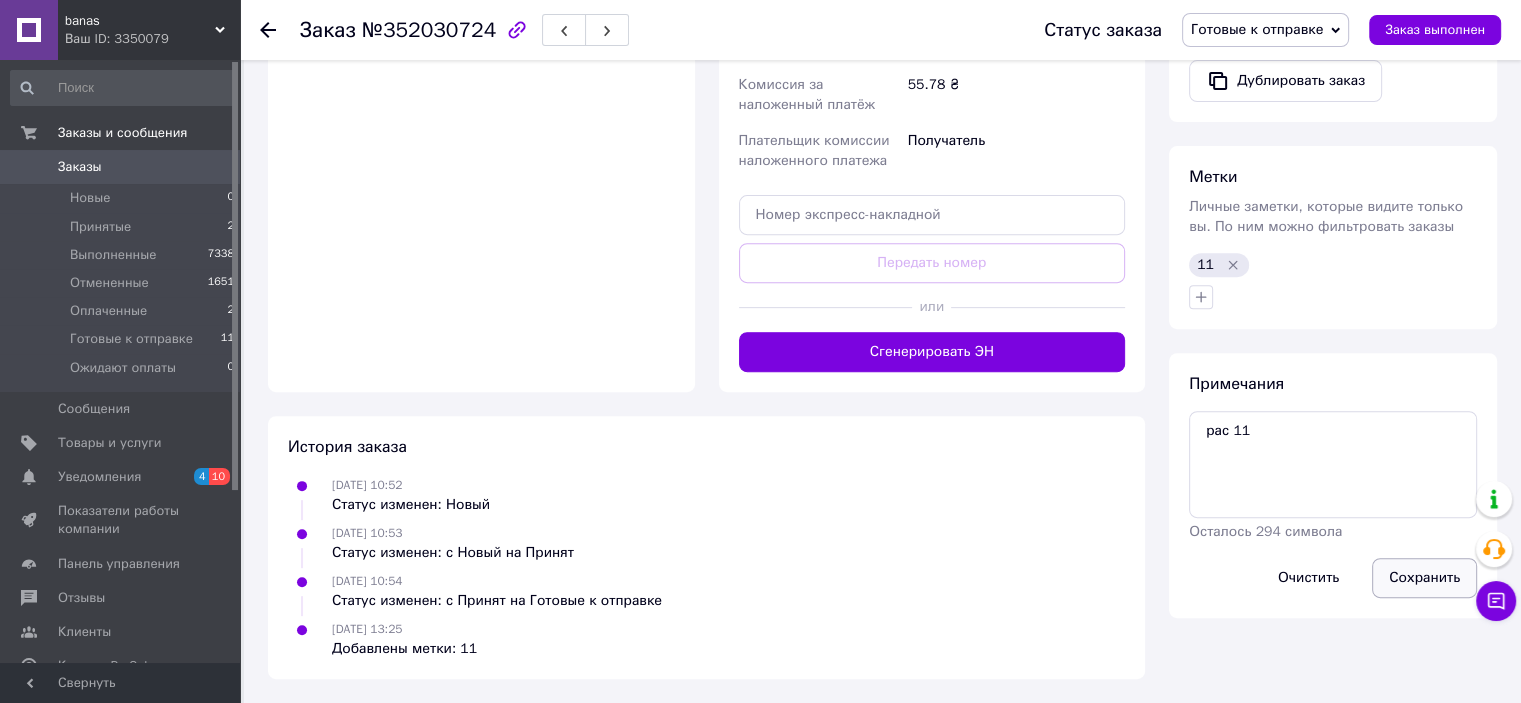 click on "Сохранить" at bounding box center (1424, 578) 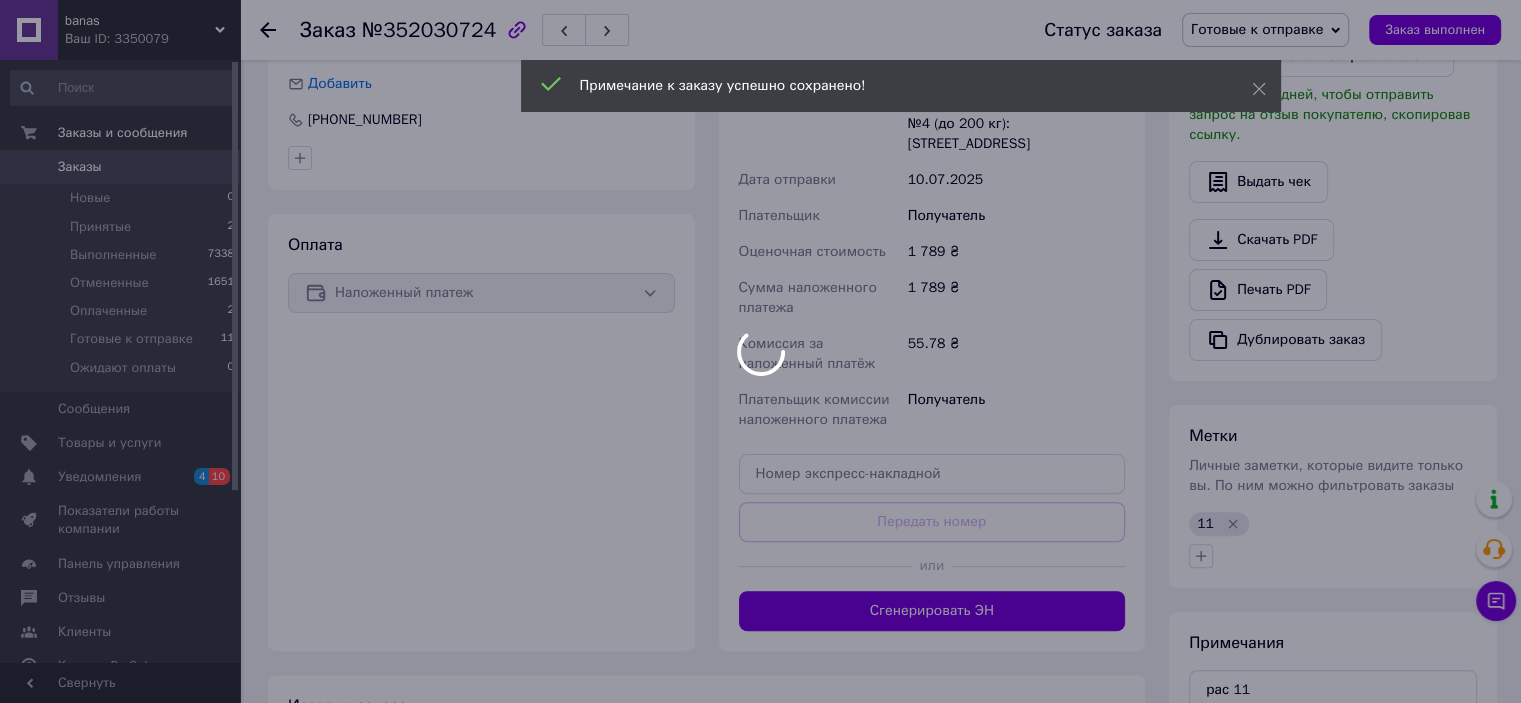 scroll, scrollTop: 427, scrollLeft: 0, axis: vertical 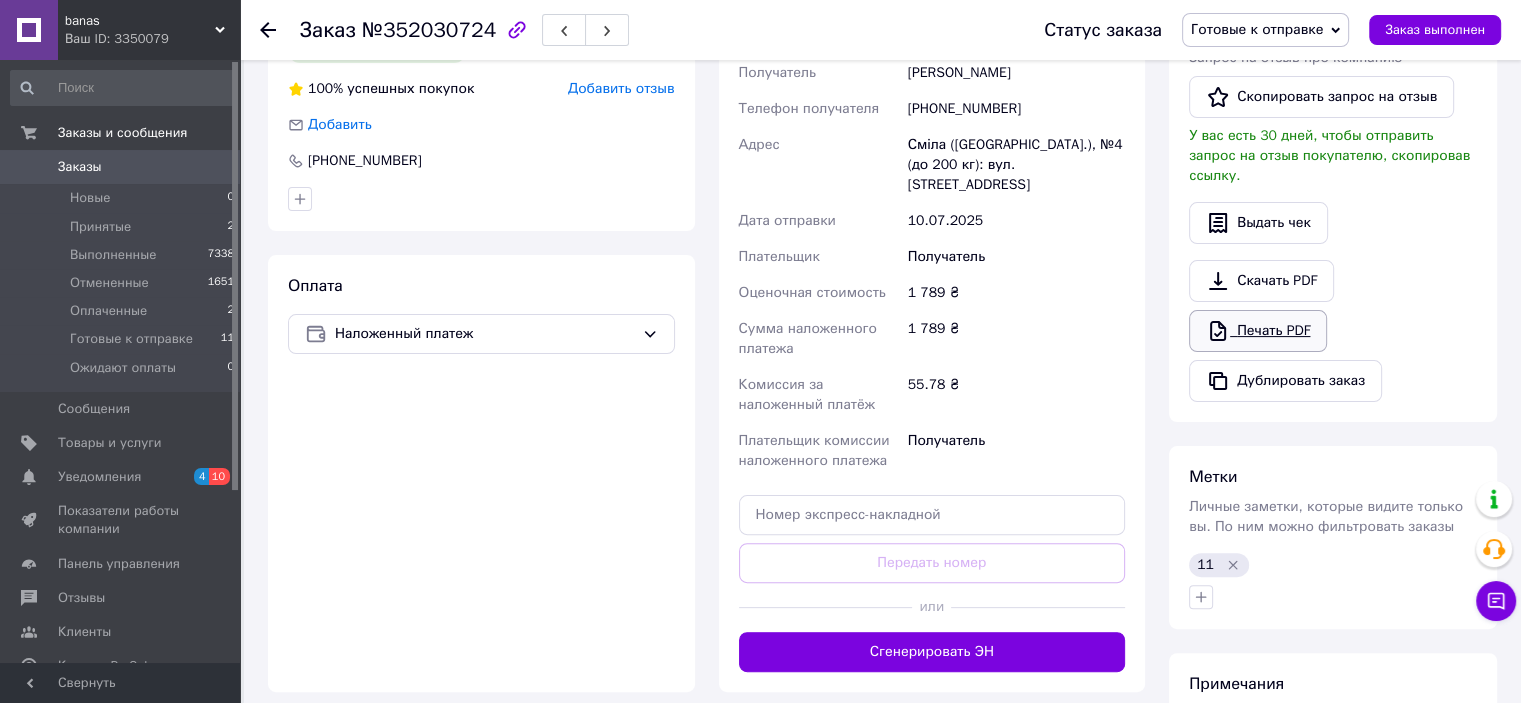 click on "Печать PDF" at bounding box center [1258, 331] 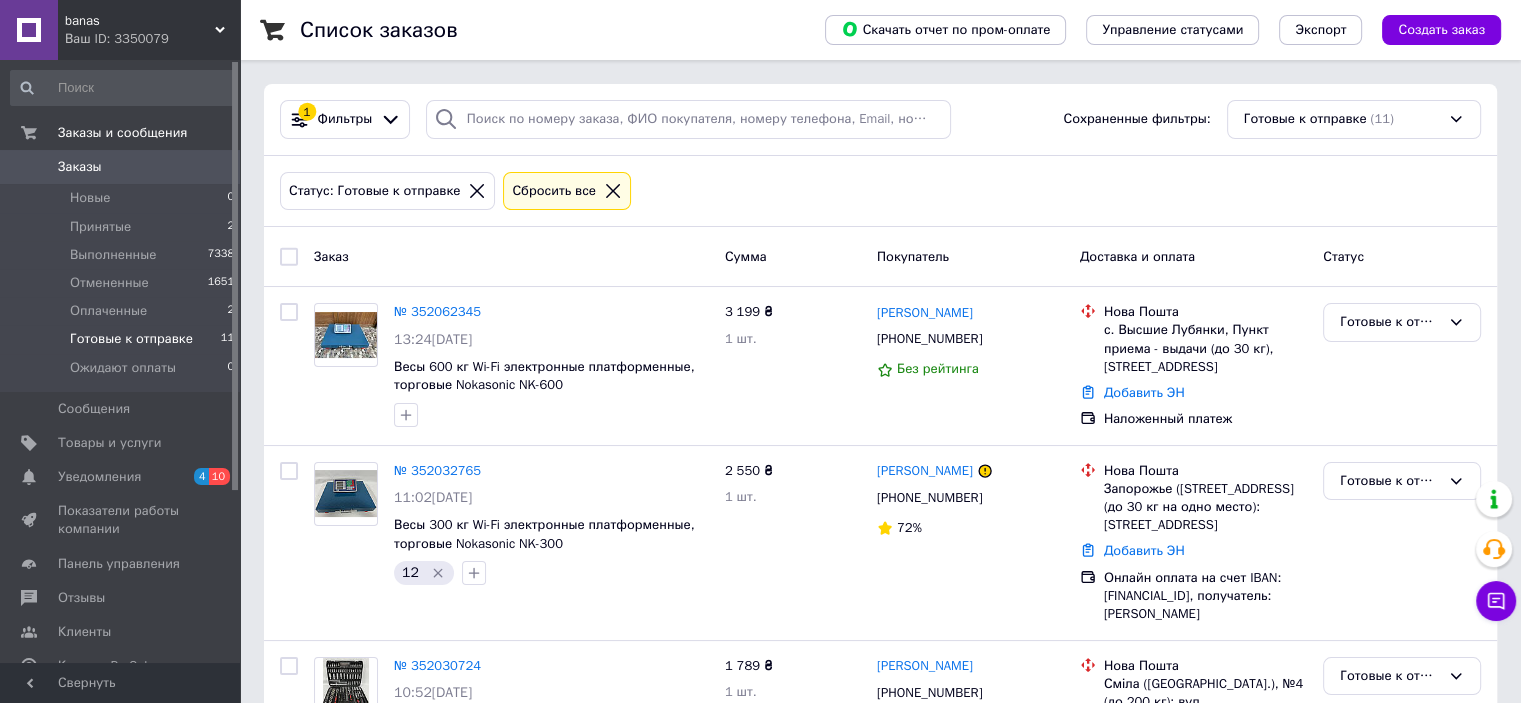 click on "№ 352062345" at bounding box center (437, 311) 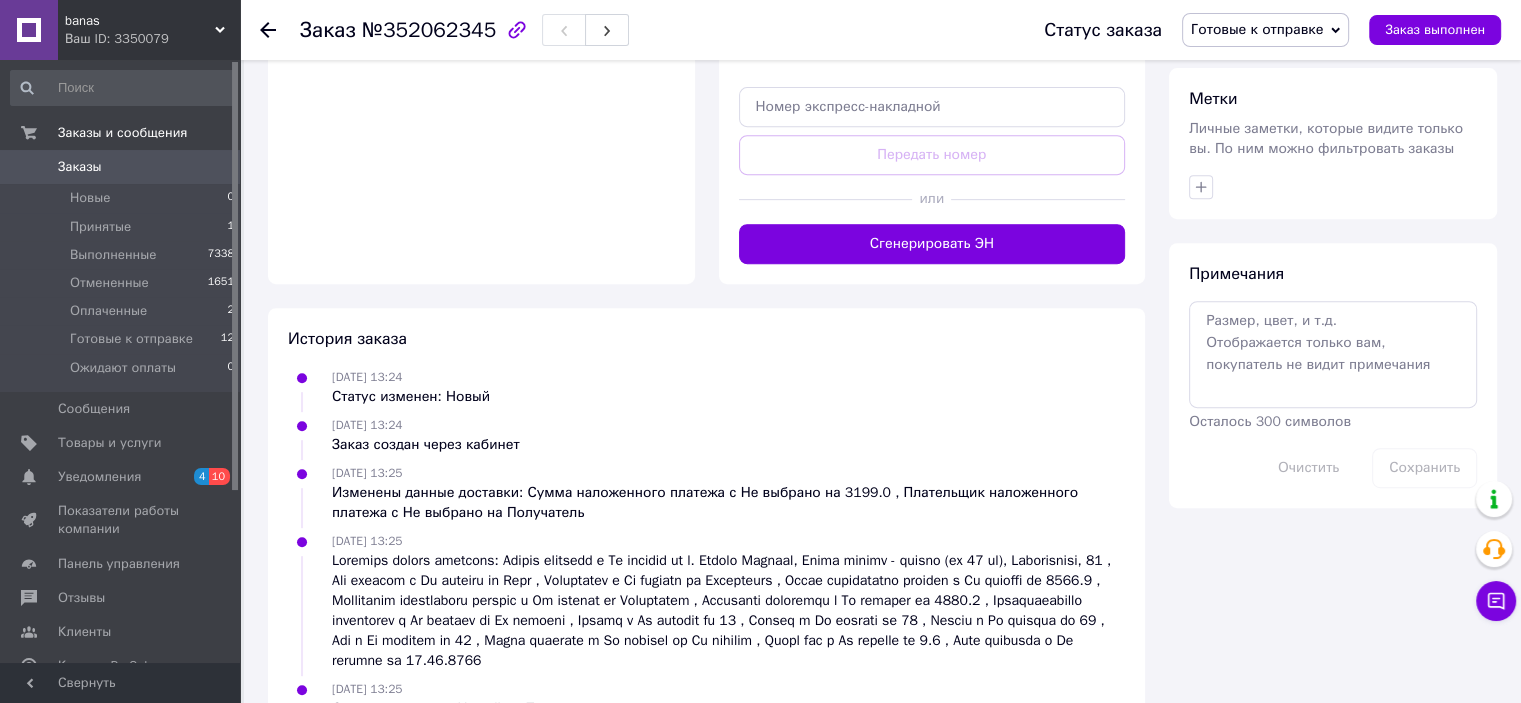 scroll, scrollTop: 900, scrollLeft: 0, axis: vertical 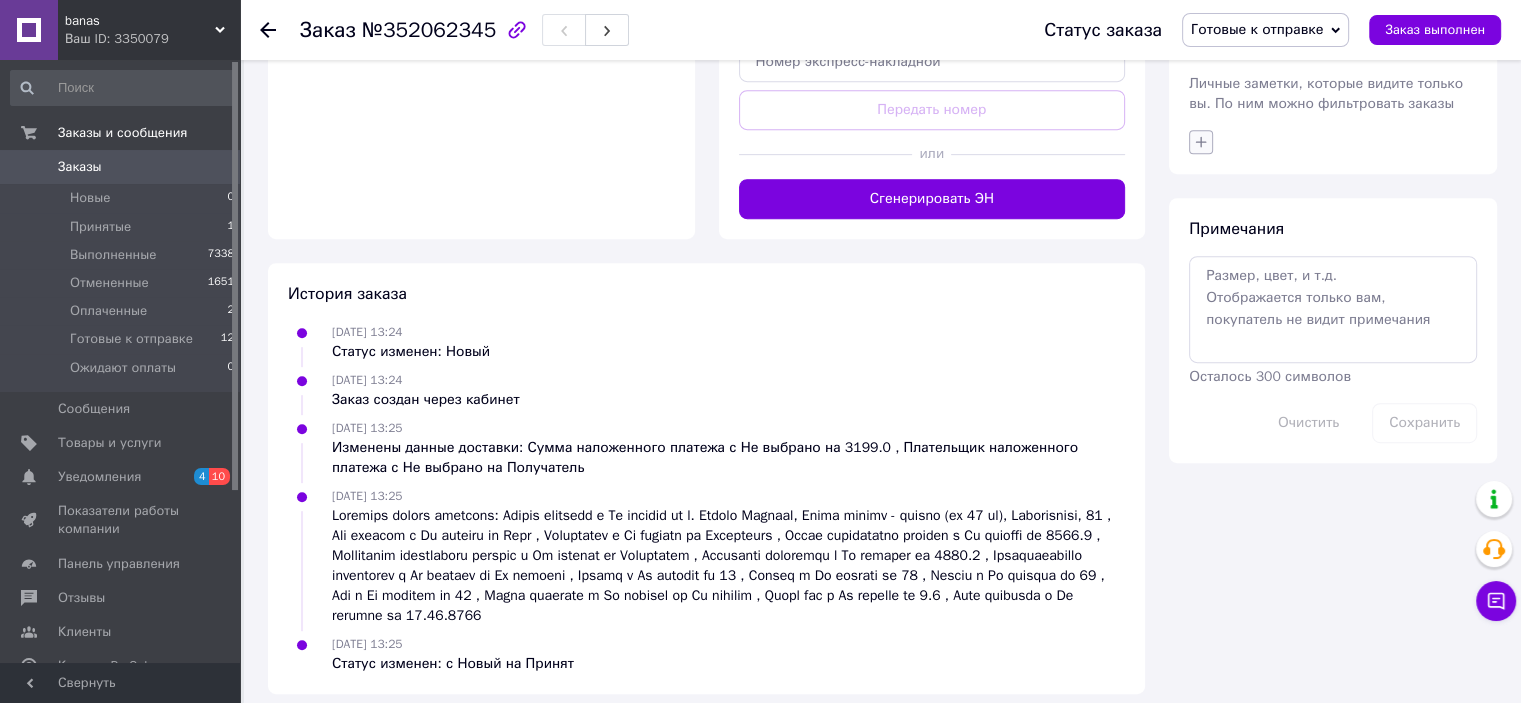 click 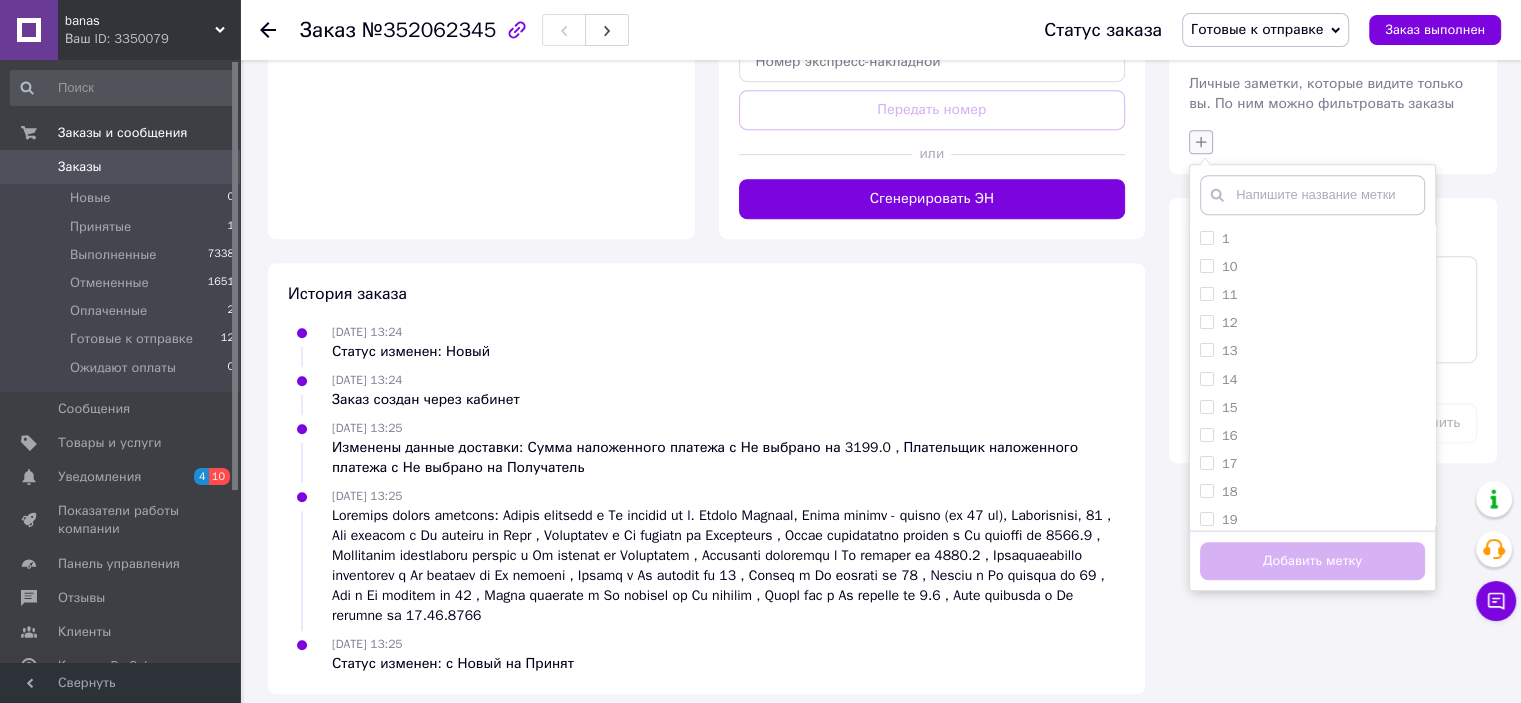 type on "1" 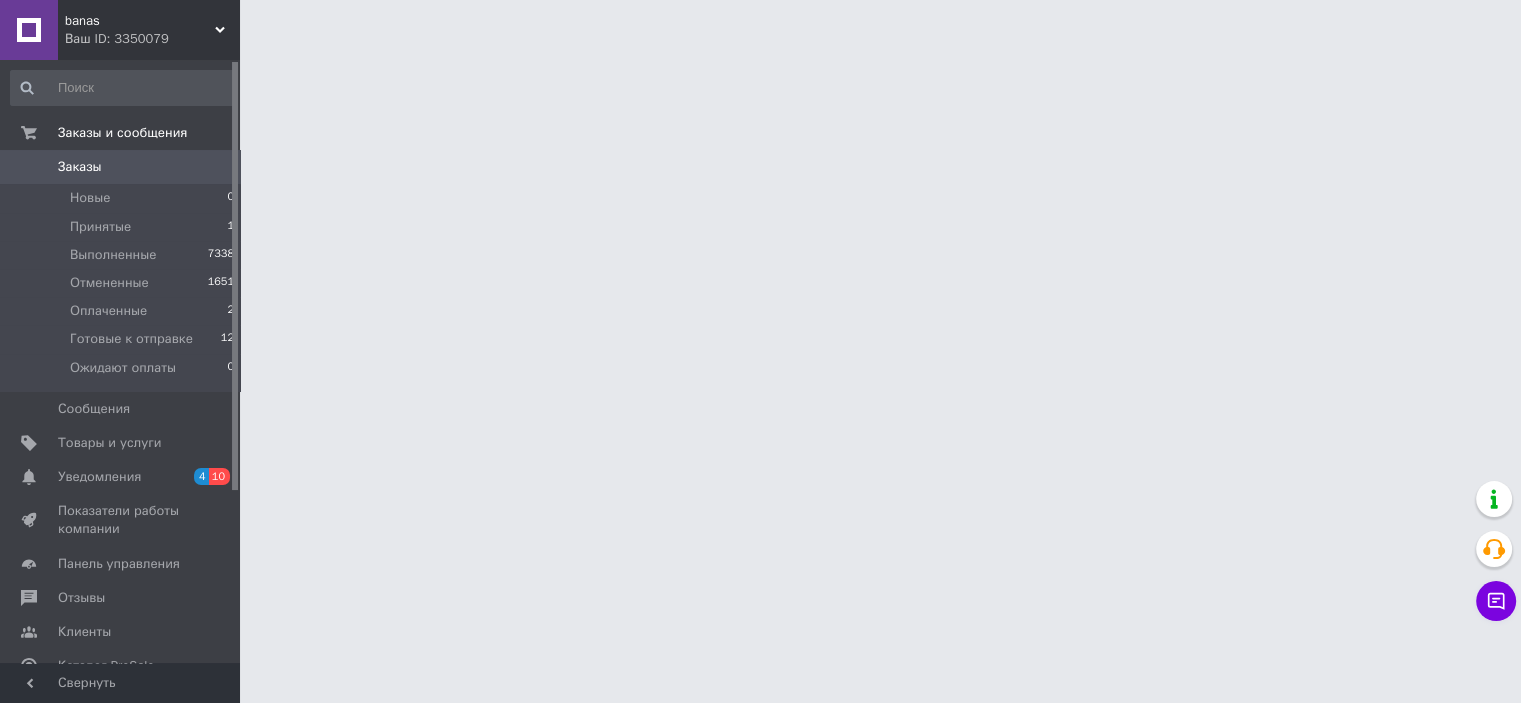 scroll, scrollTop: 0, scrollLeft: 0, axis: both 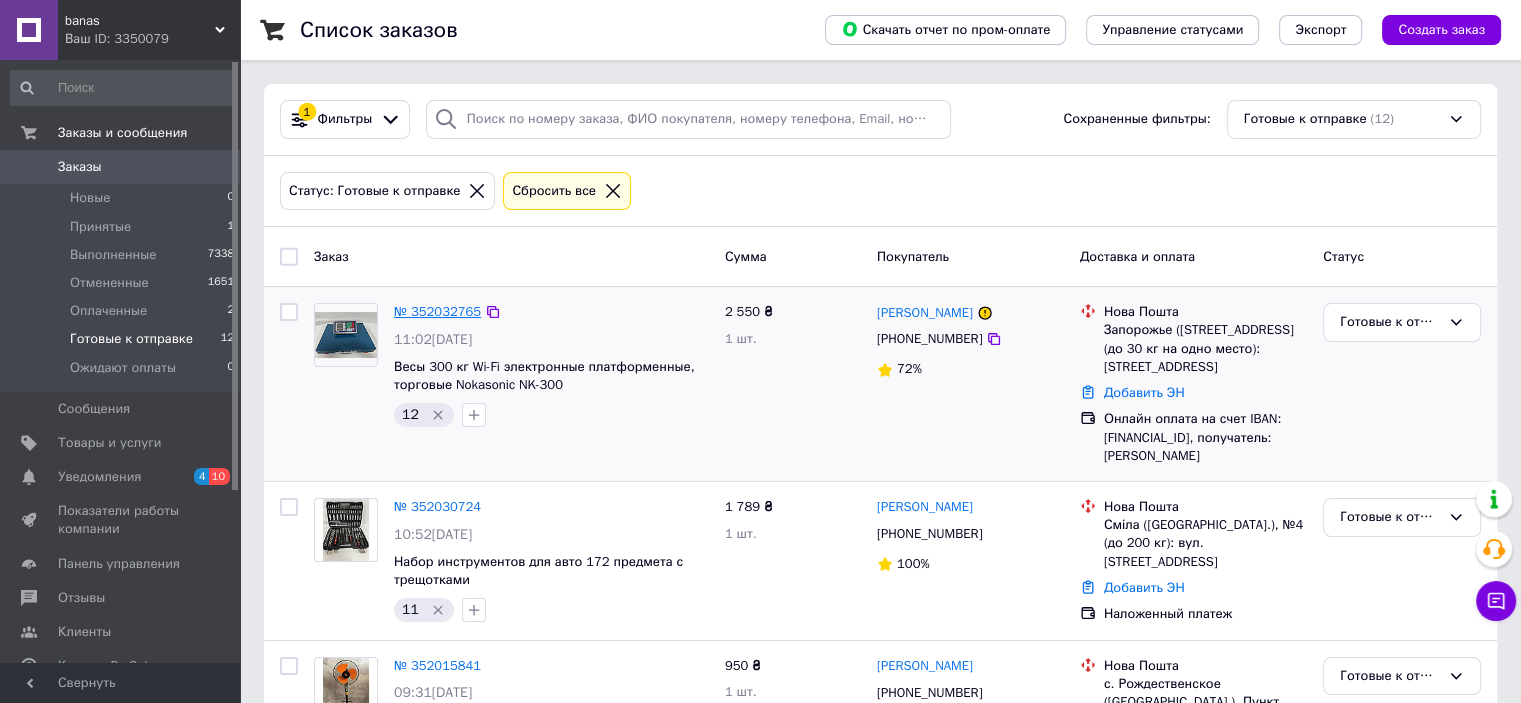 click on "№ 352032765" at bounding box center (437, 311) 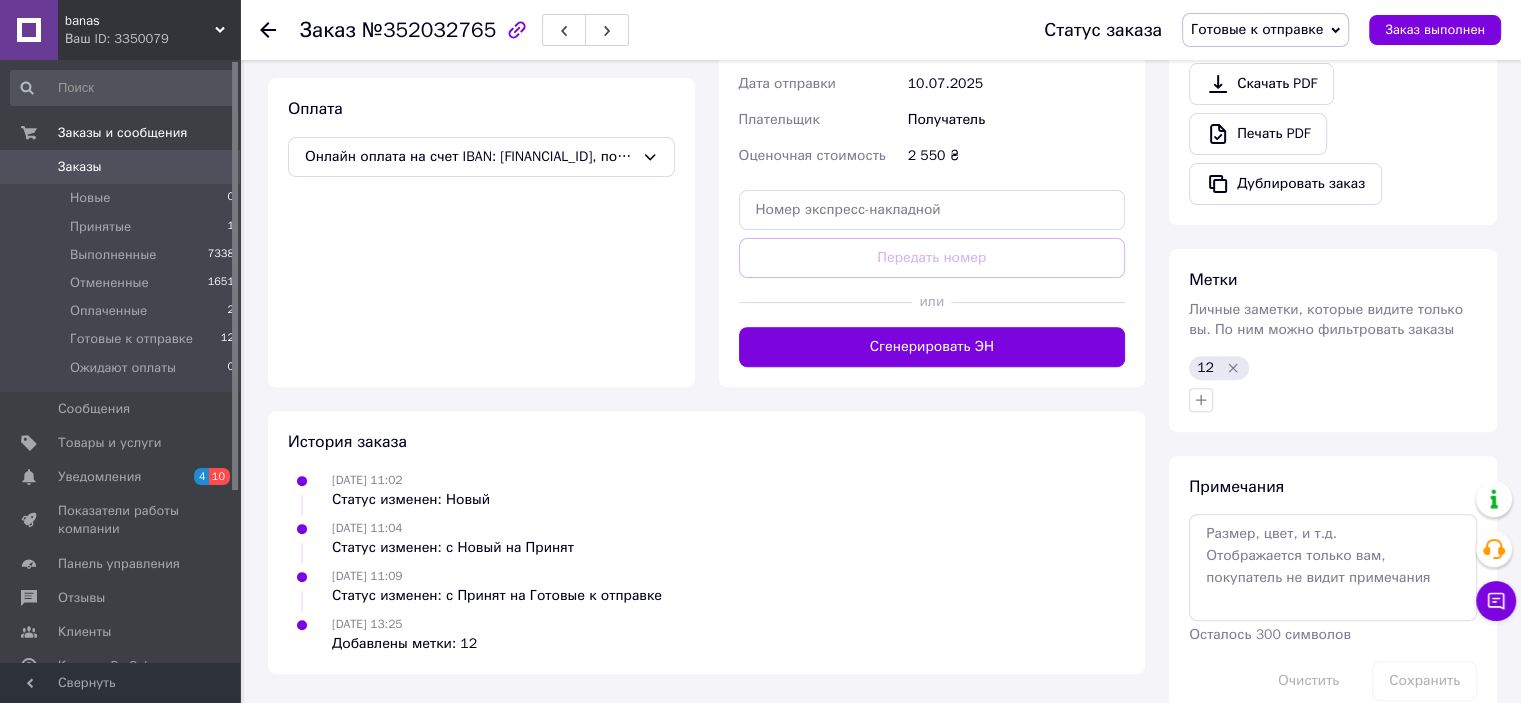 scroll, scrollTop: 644, scrollLeft: 0, axis: vertical 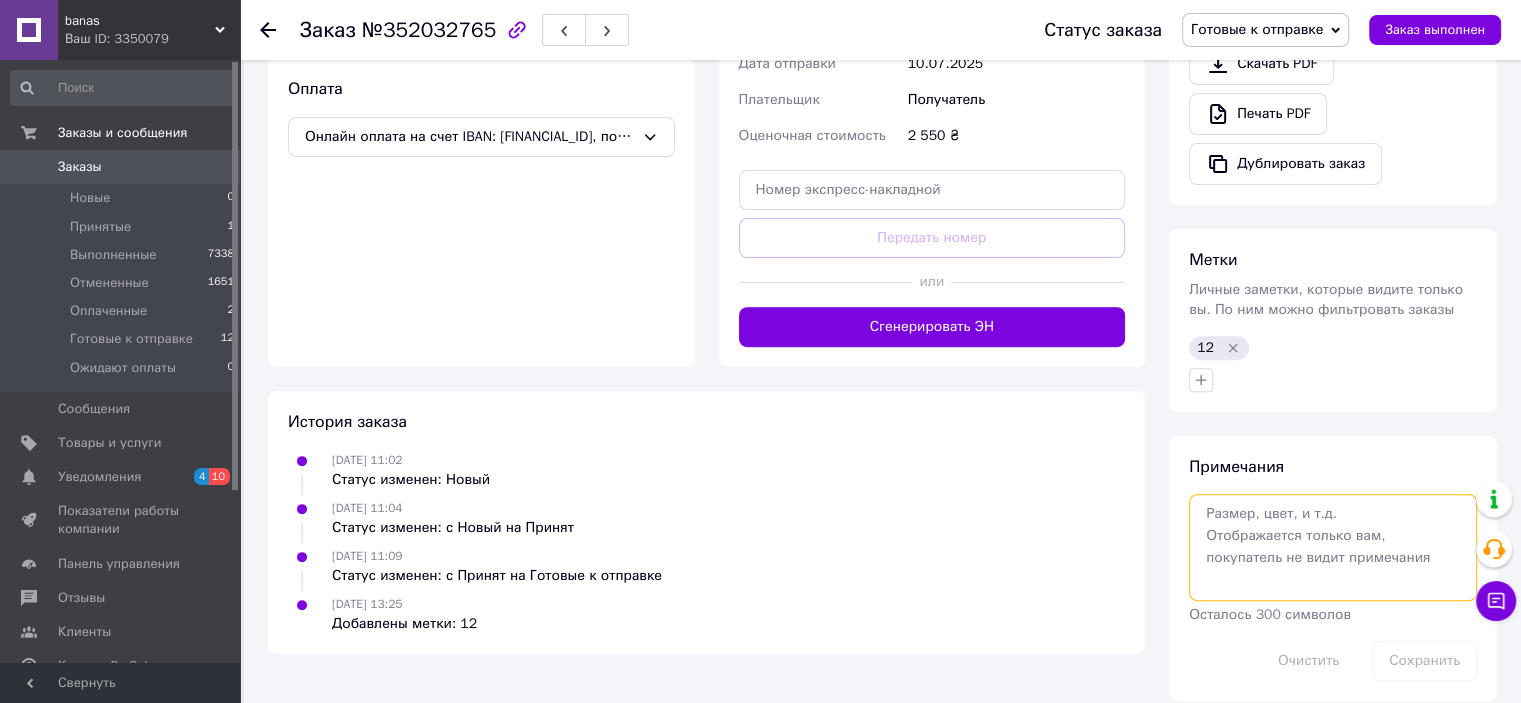 click at bounding box center (1333, 547) 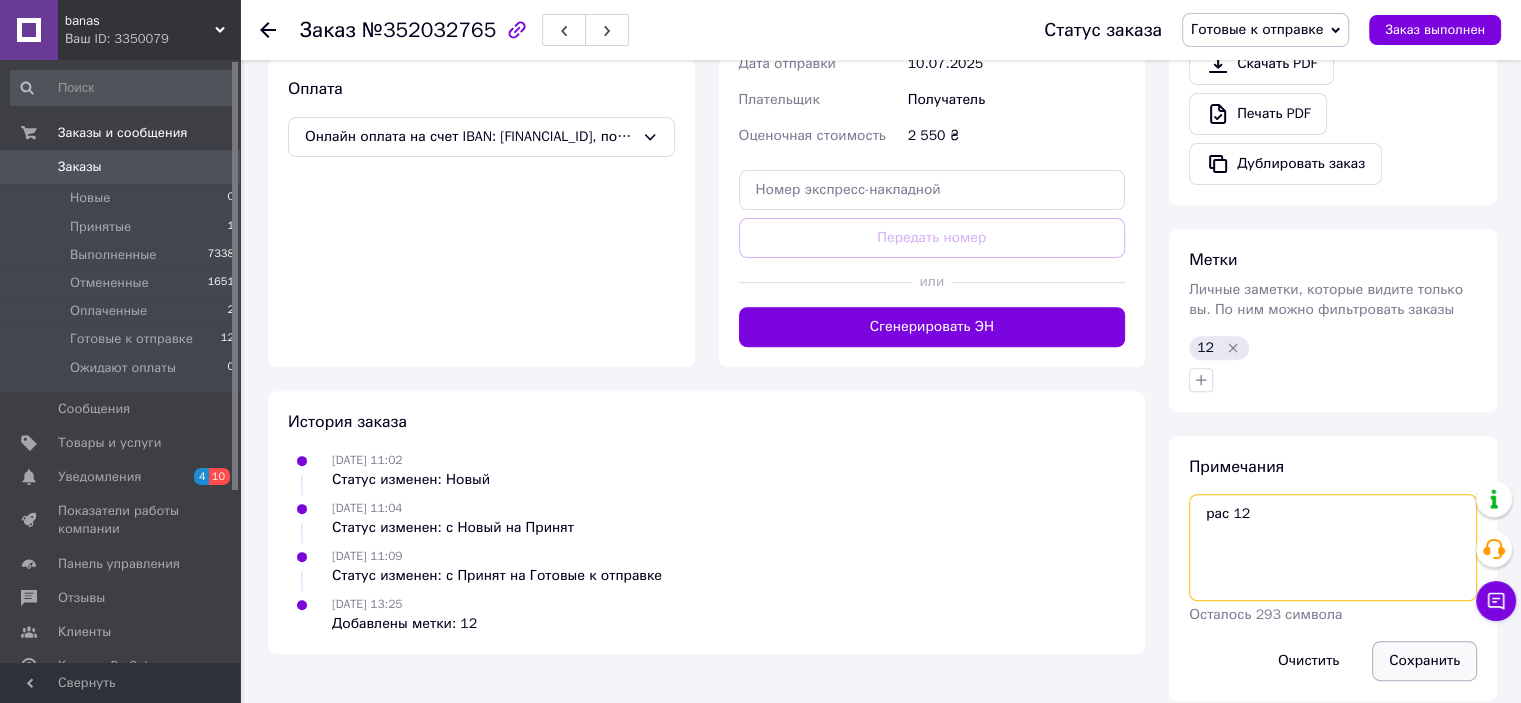 type on "рас 12" 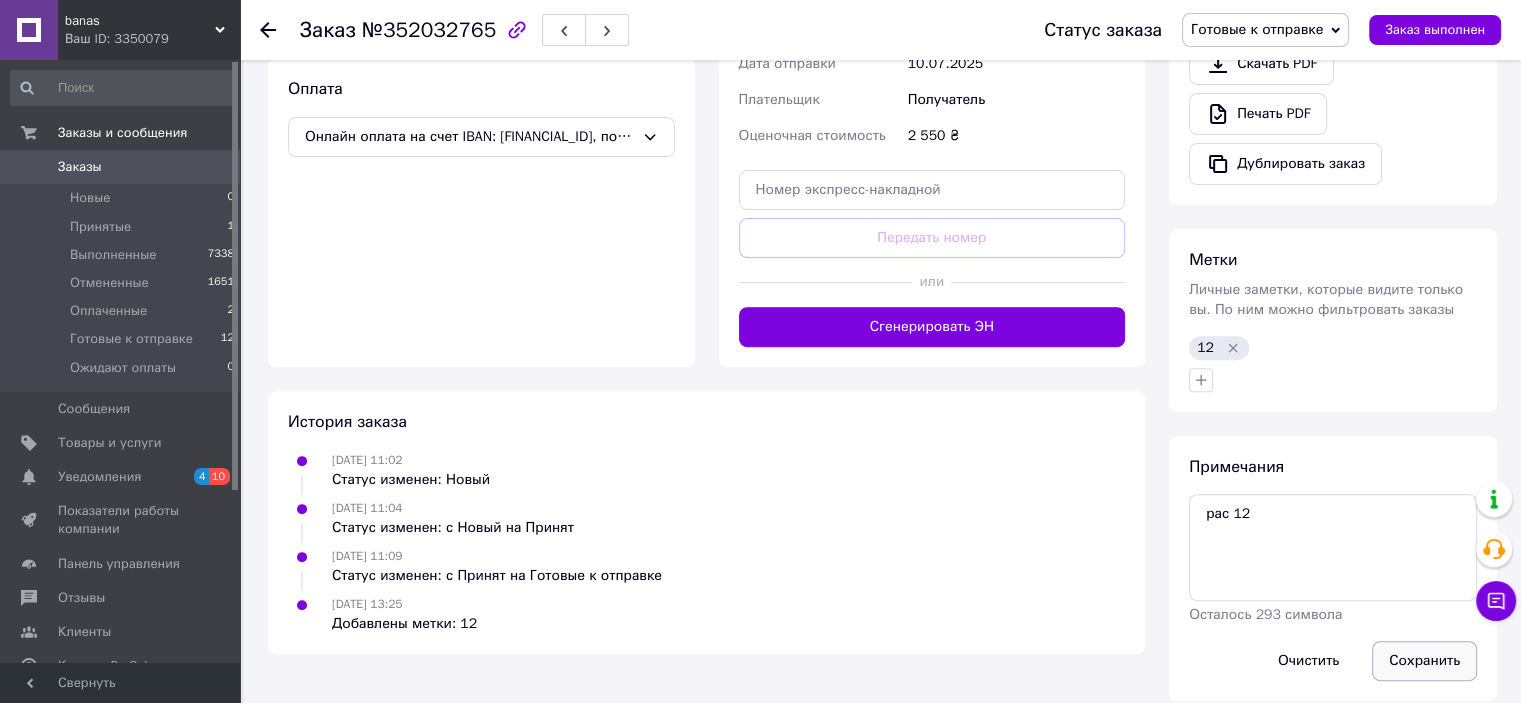 click on "Сохранить" at bounding box center [1424, 661] 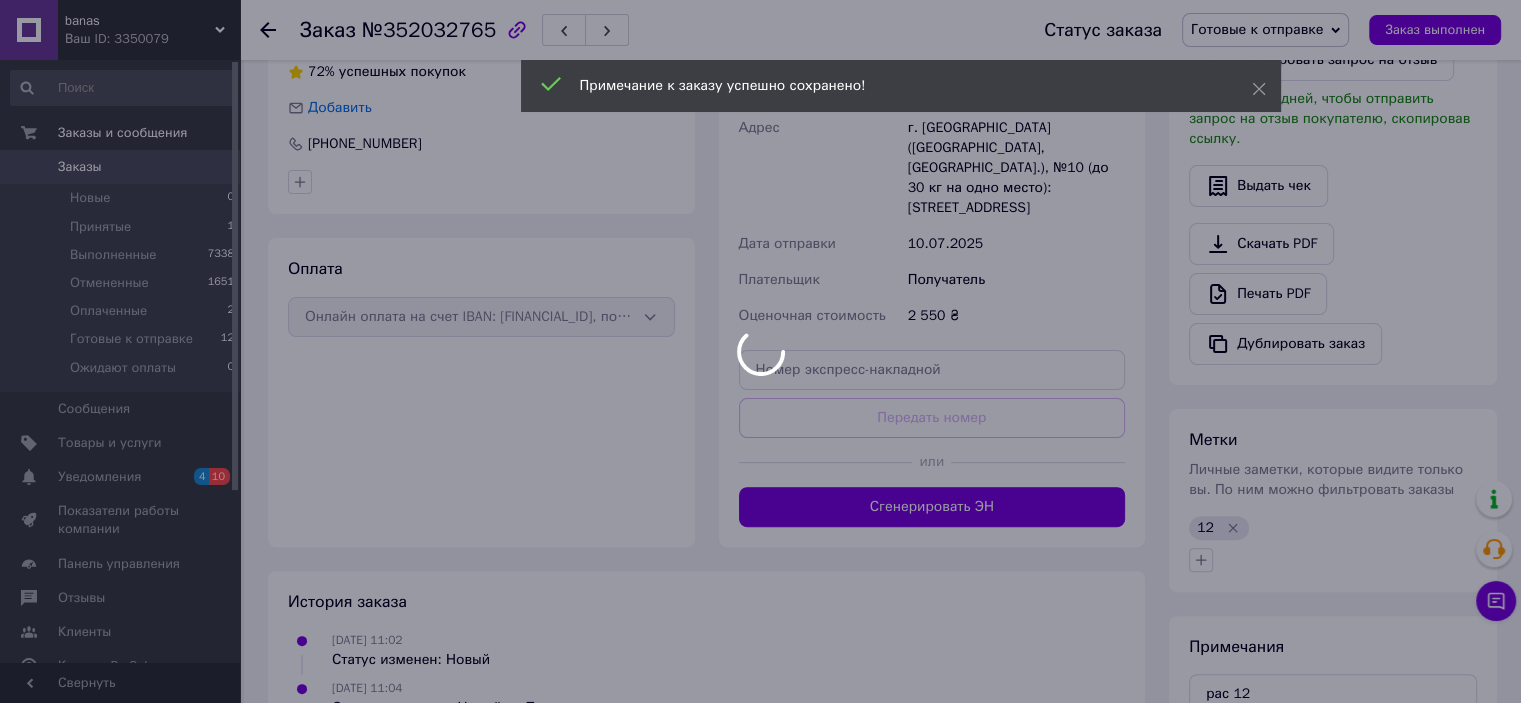 scroll, scrollTop: 444, scrollLeft: 0, axis: vertical 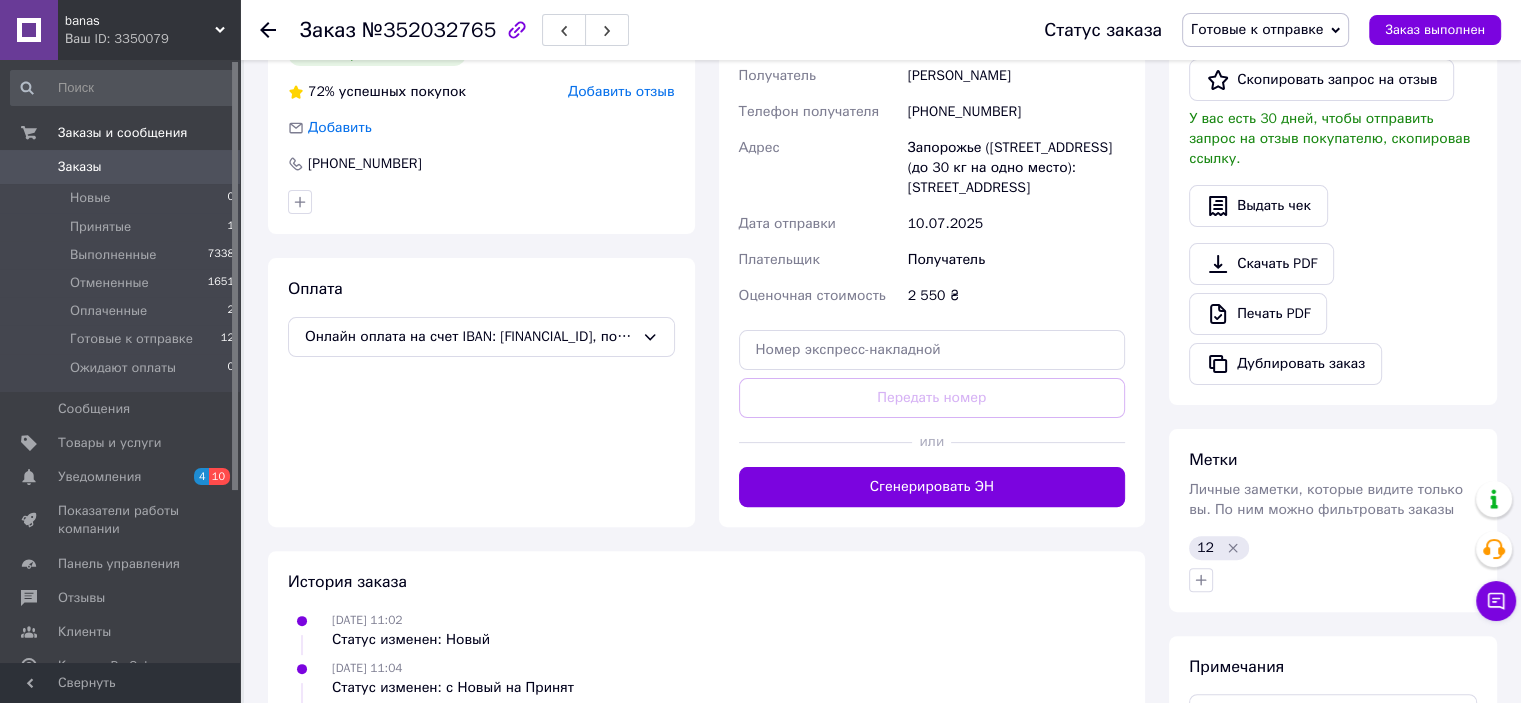 click on "Печать PDF" at bounding box center (1258, 314) 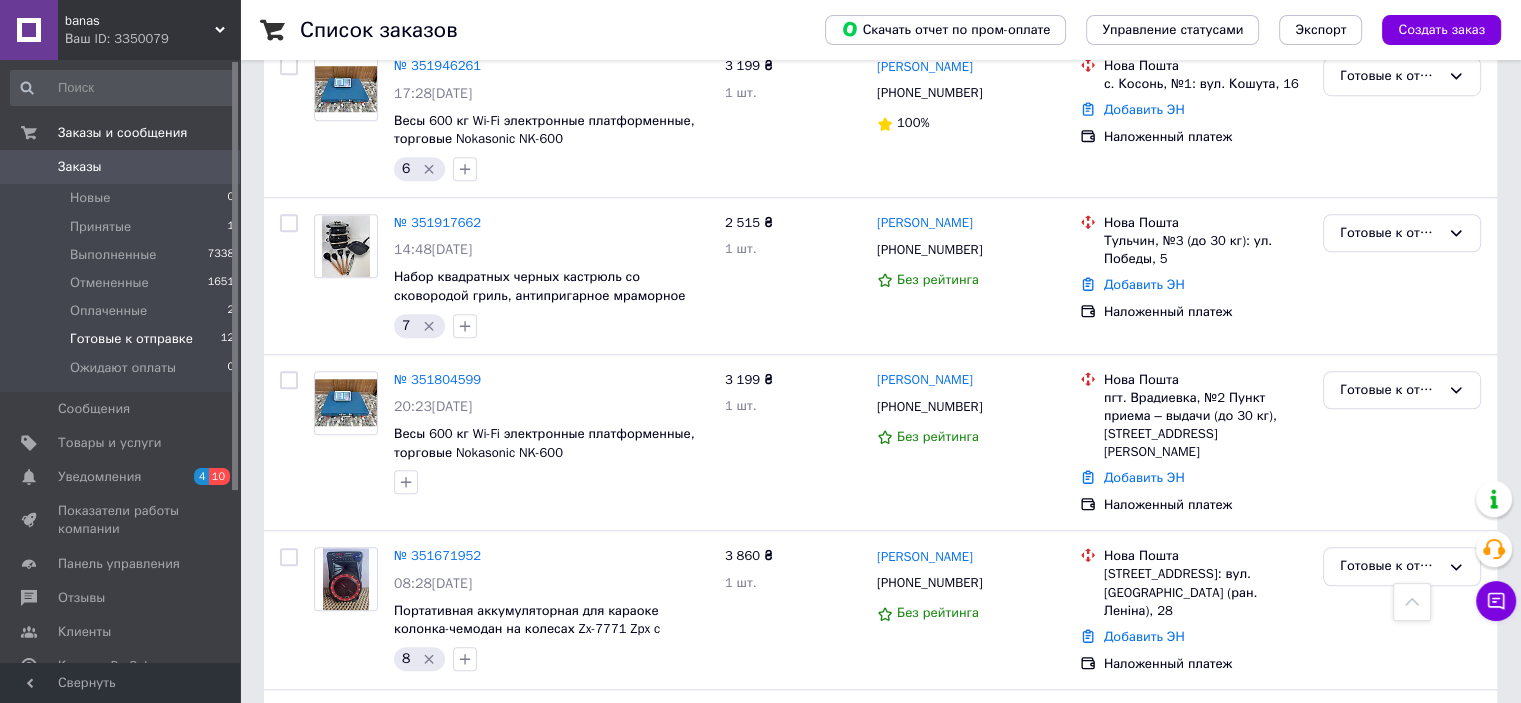scroll, scrollTop: 1500, scrollLeft: 0, axis: vertical 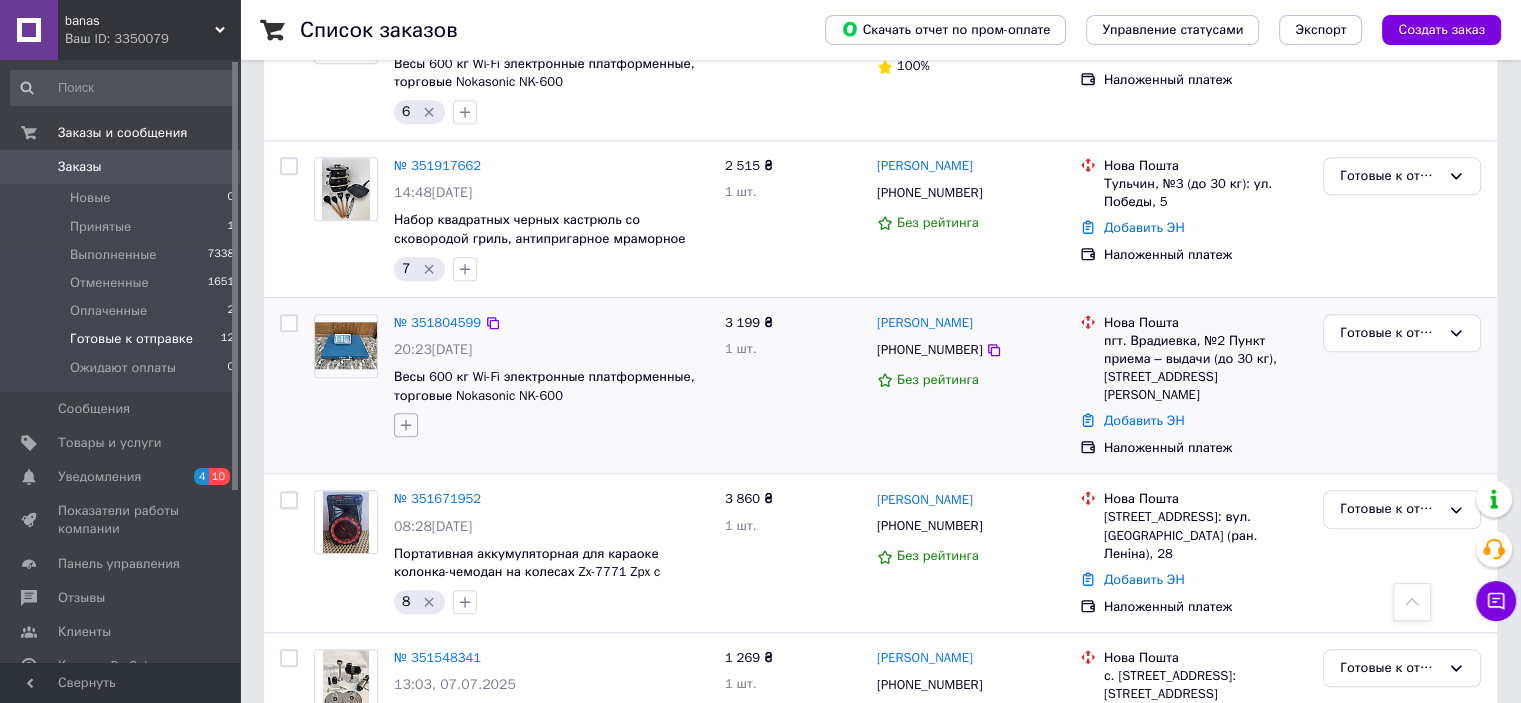 click at bounding box center (406, 425) 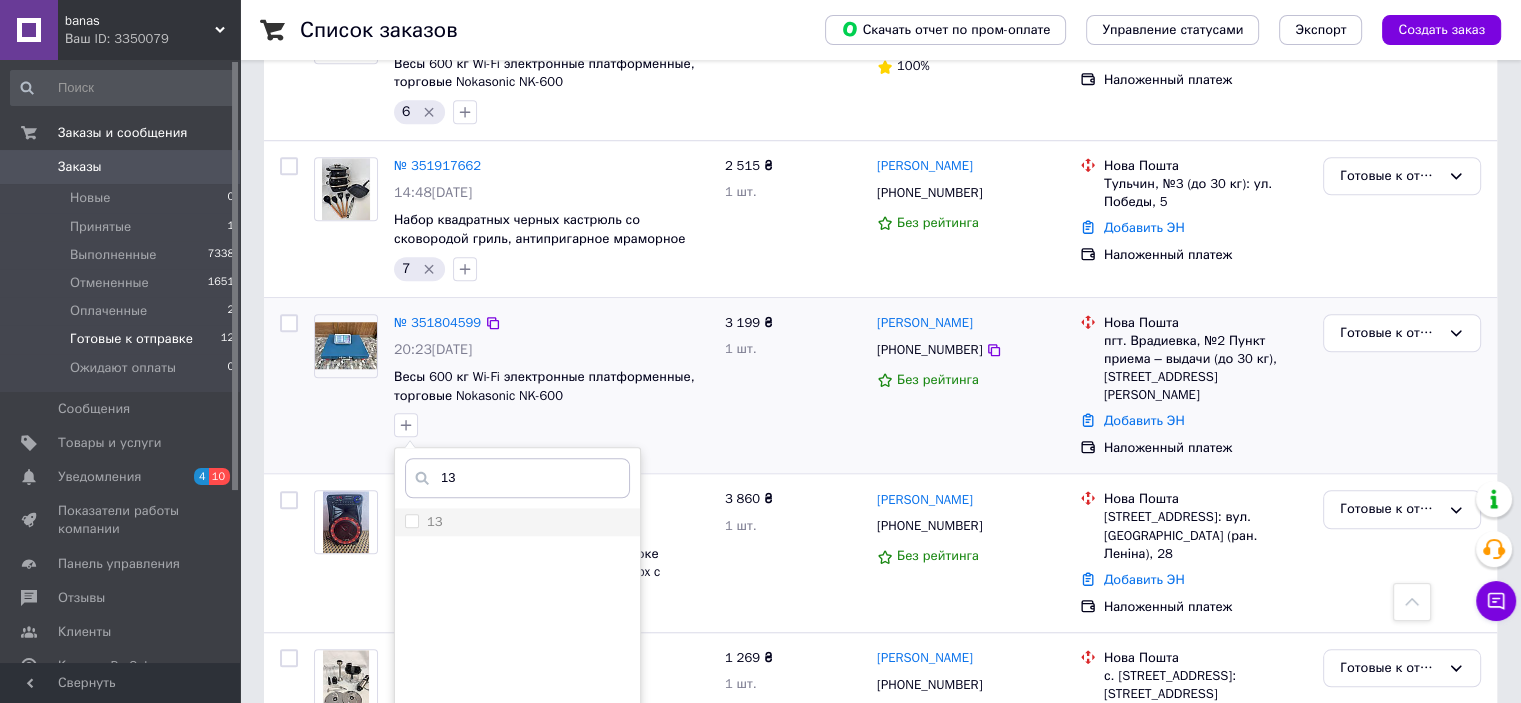 type on "13" 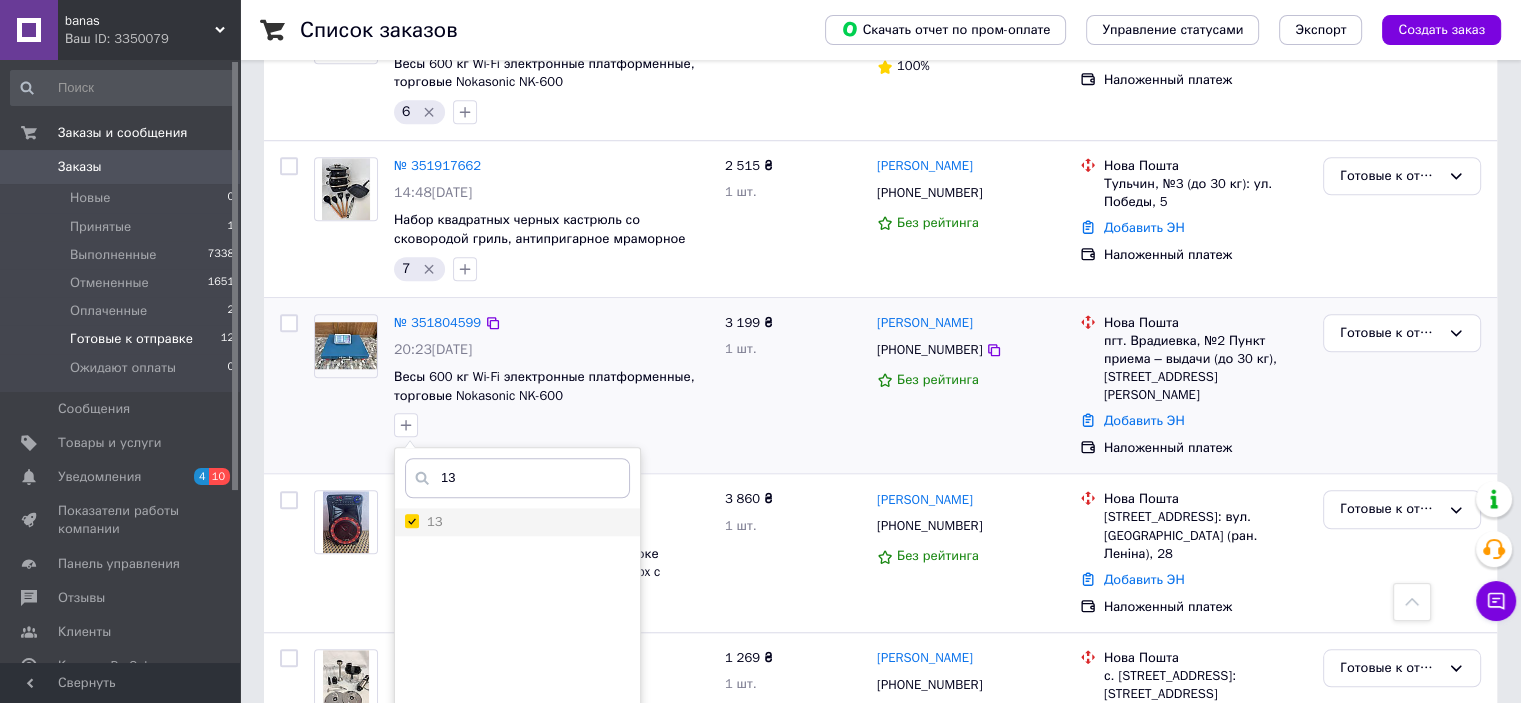 checkbox on "true" 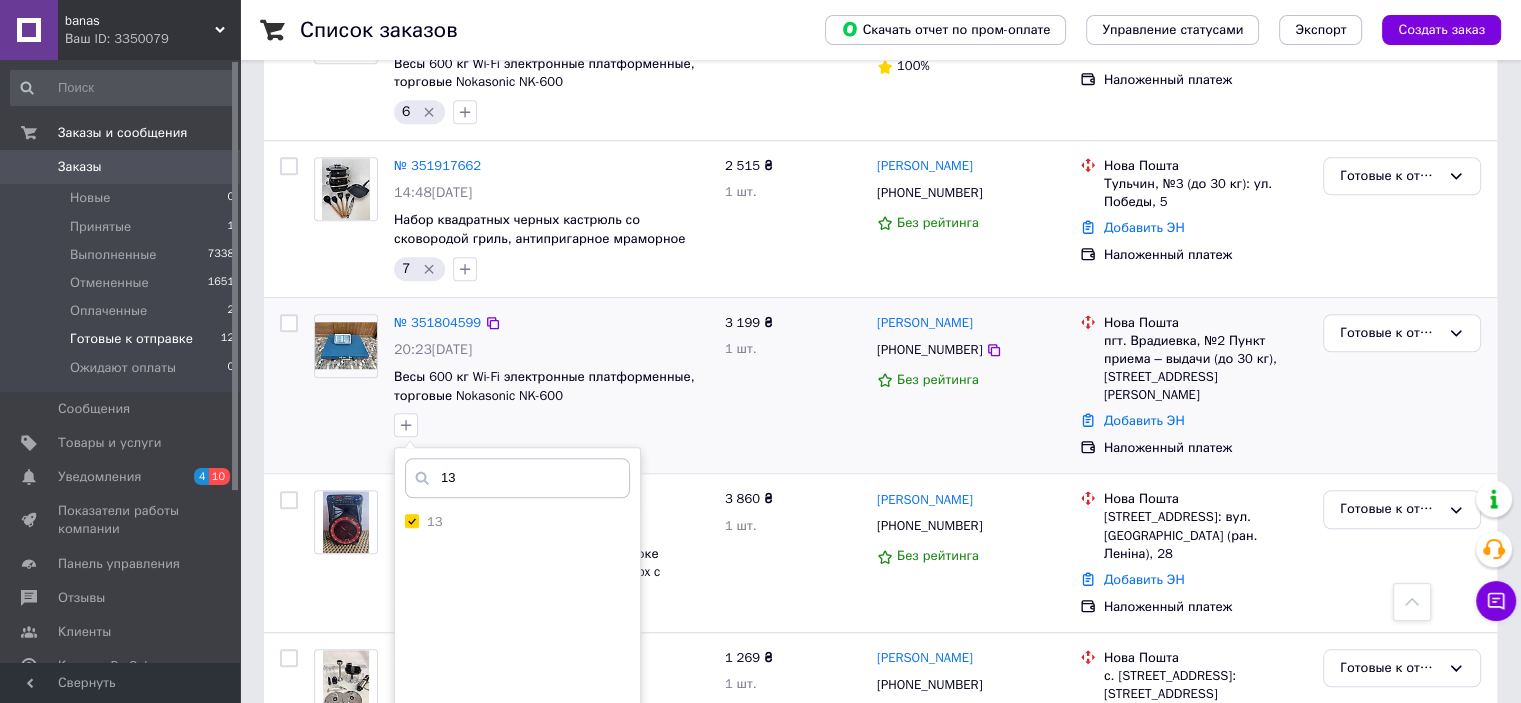 click on "Добавить метку" at bounding box center [517, 744] 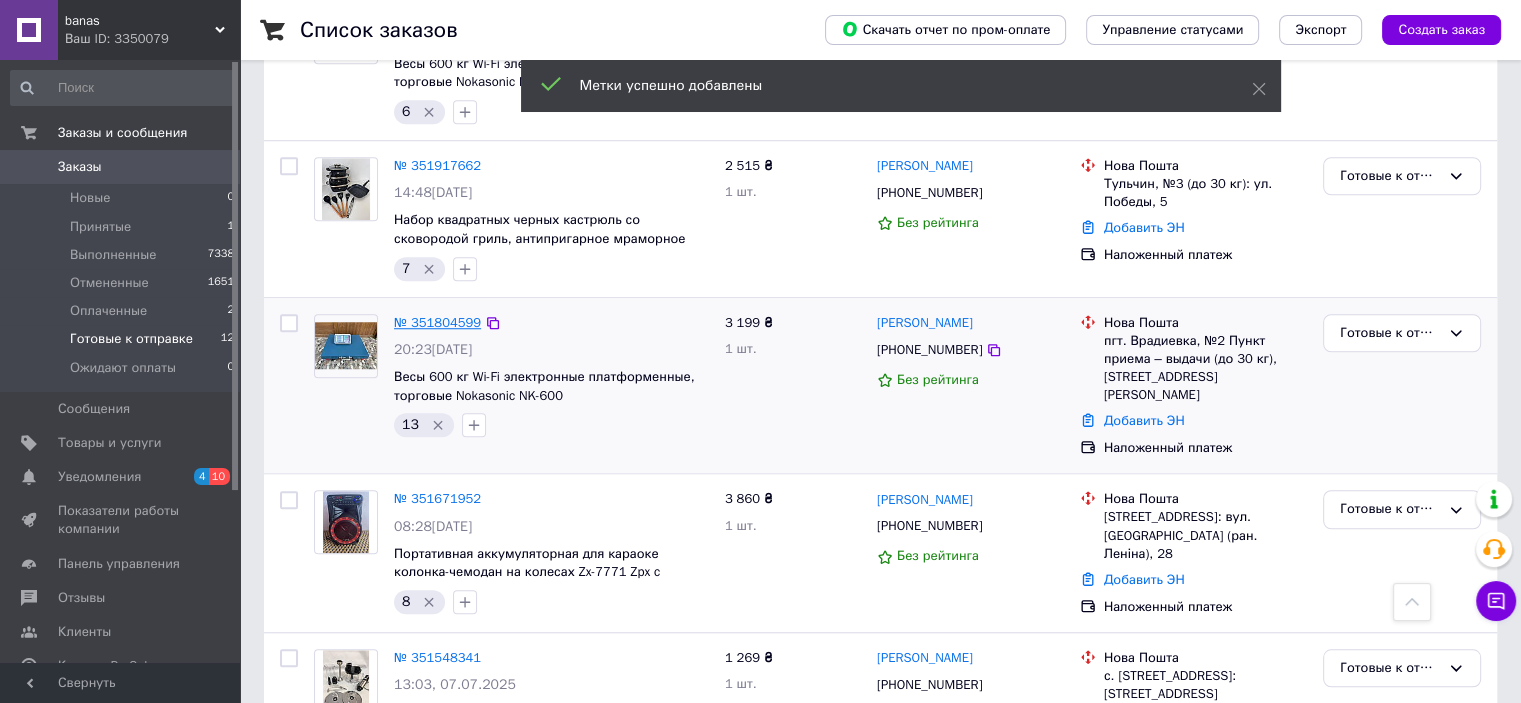 click on "№ 351804599" at bounding box center (437, 322) 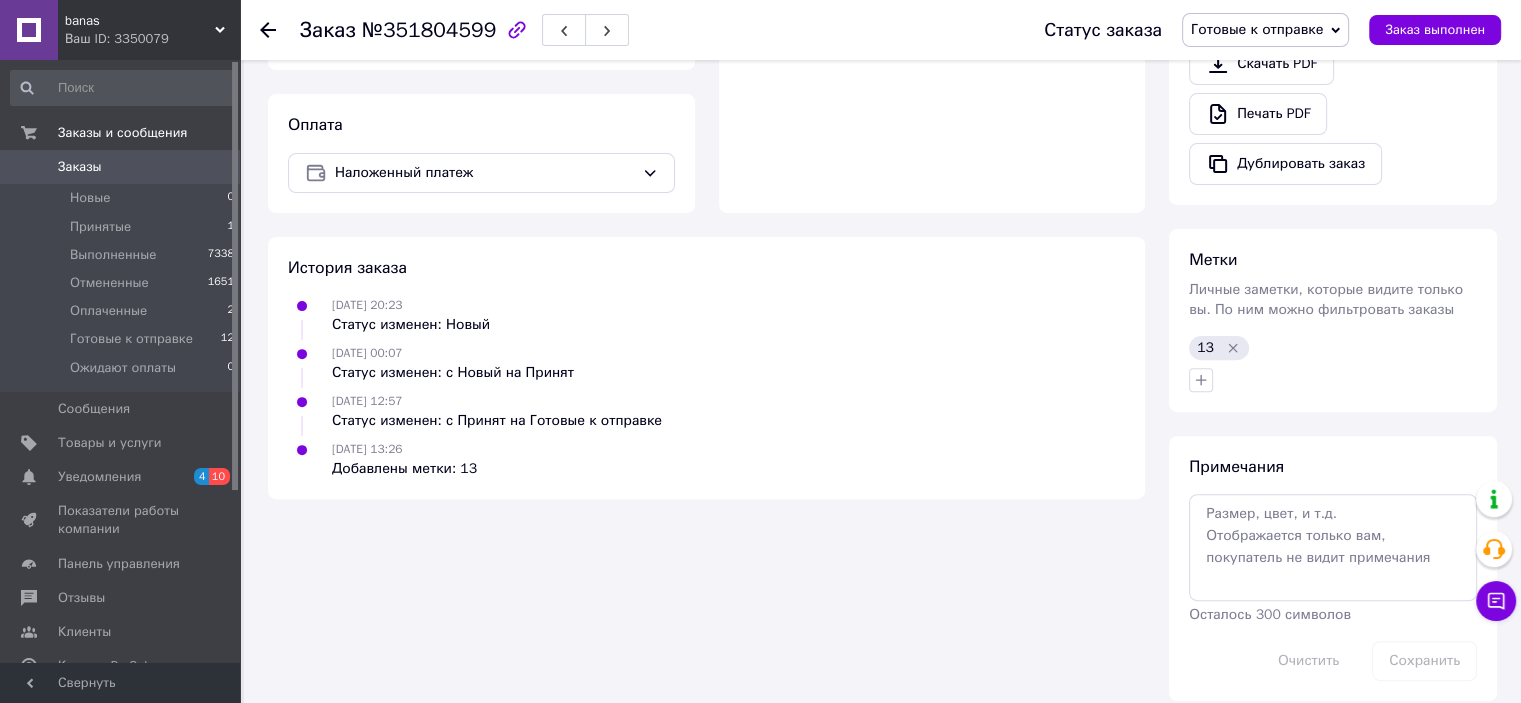 scroll, scrollTop: 747, scrollLeft: 0, axis: vertical 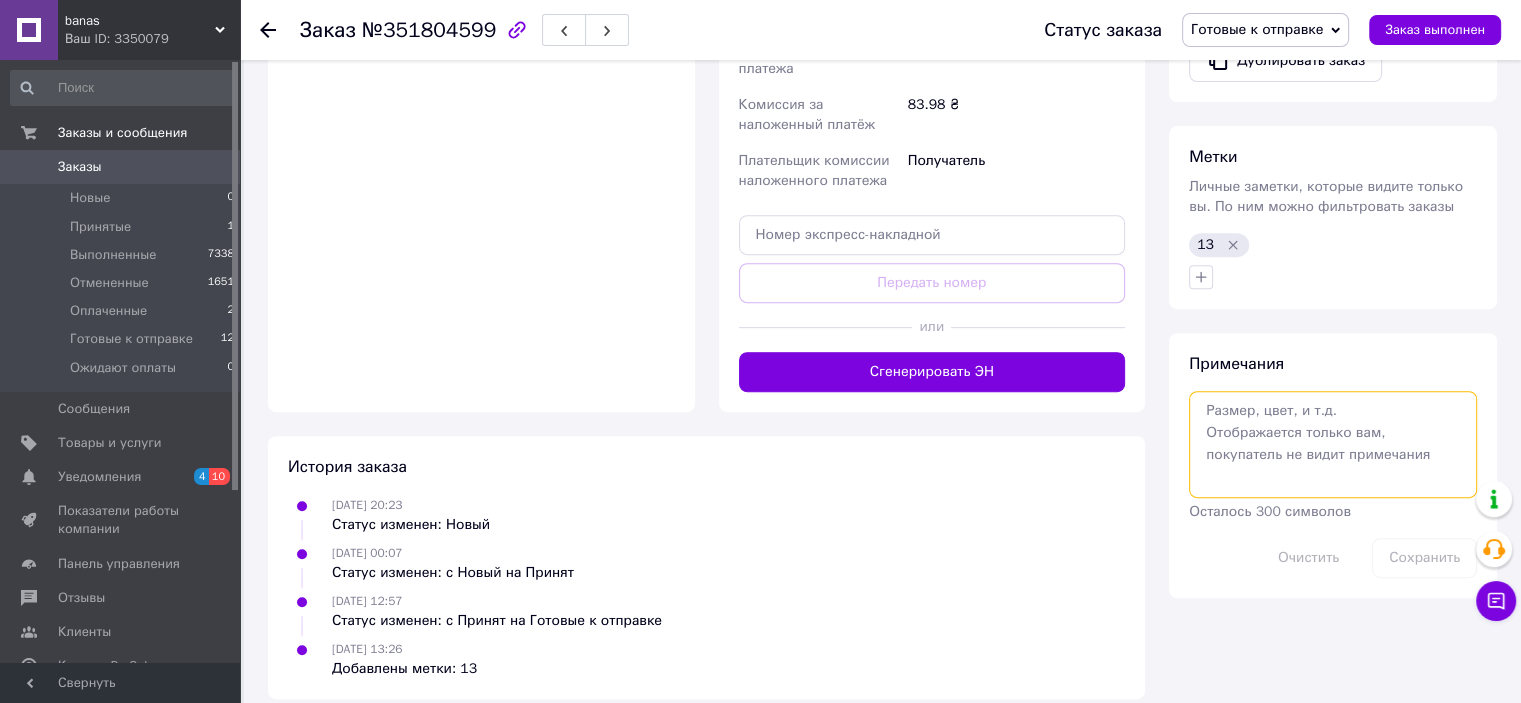 click at bounding box center [1333, 444] 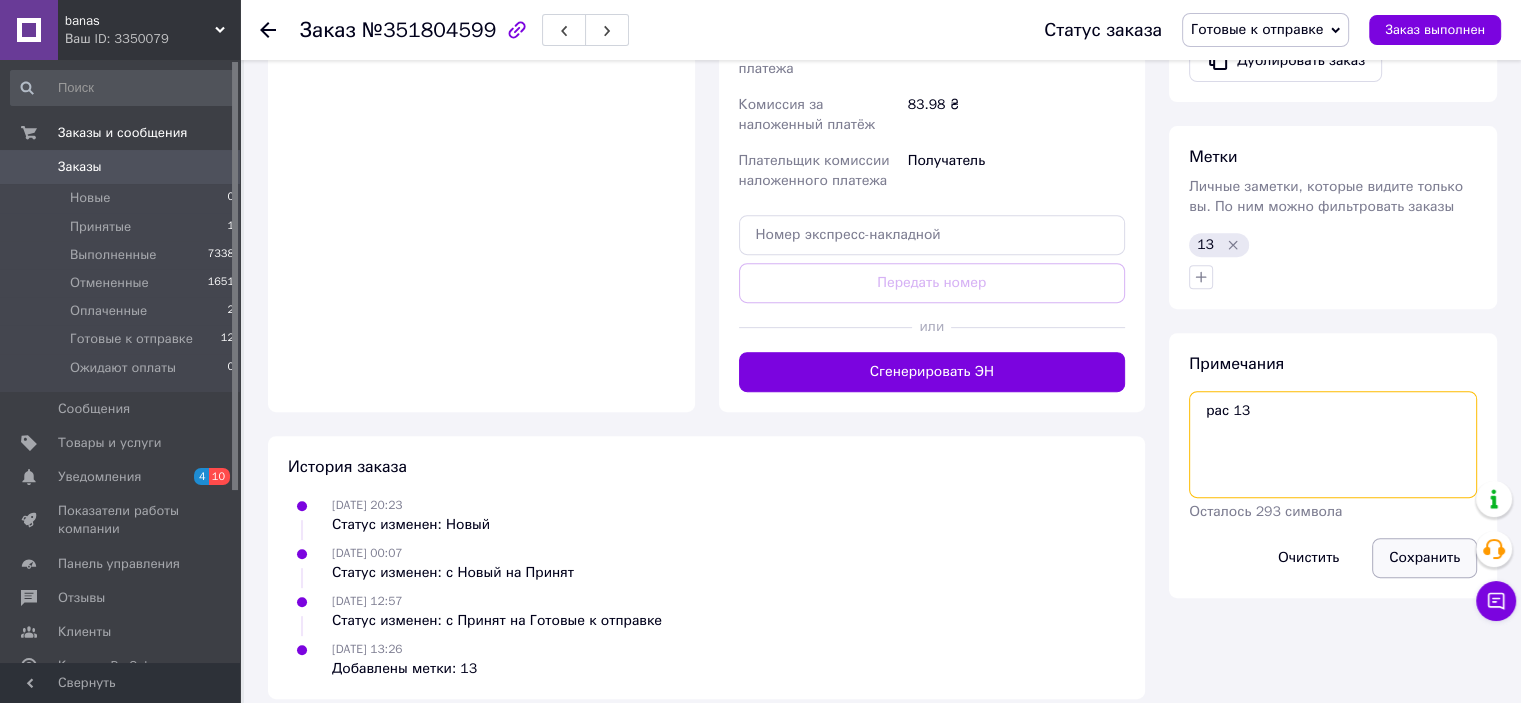 type on "рас 13" 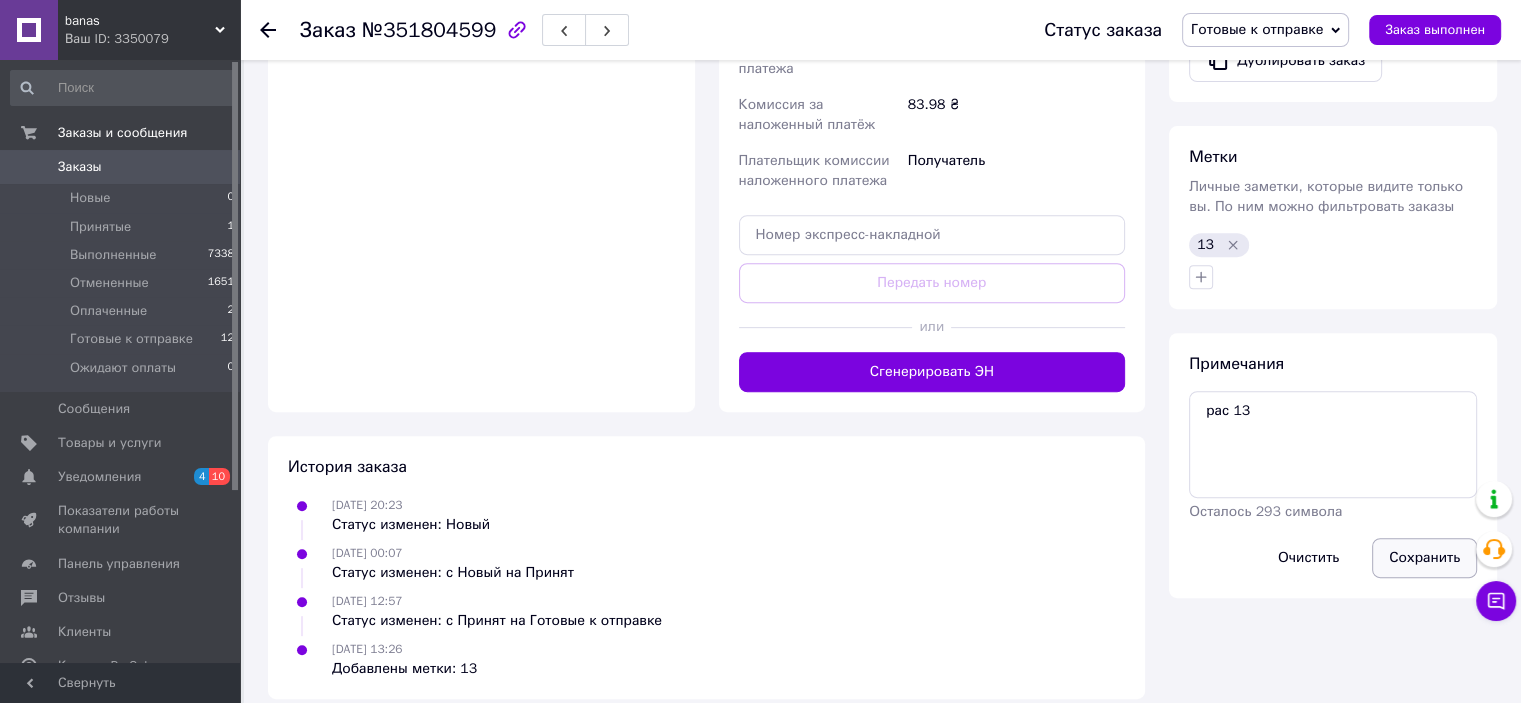 click on "Сохранить" at bounding box center [1424, 558] 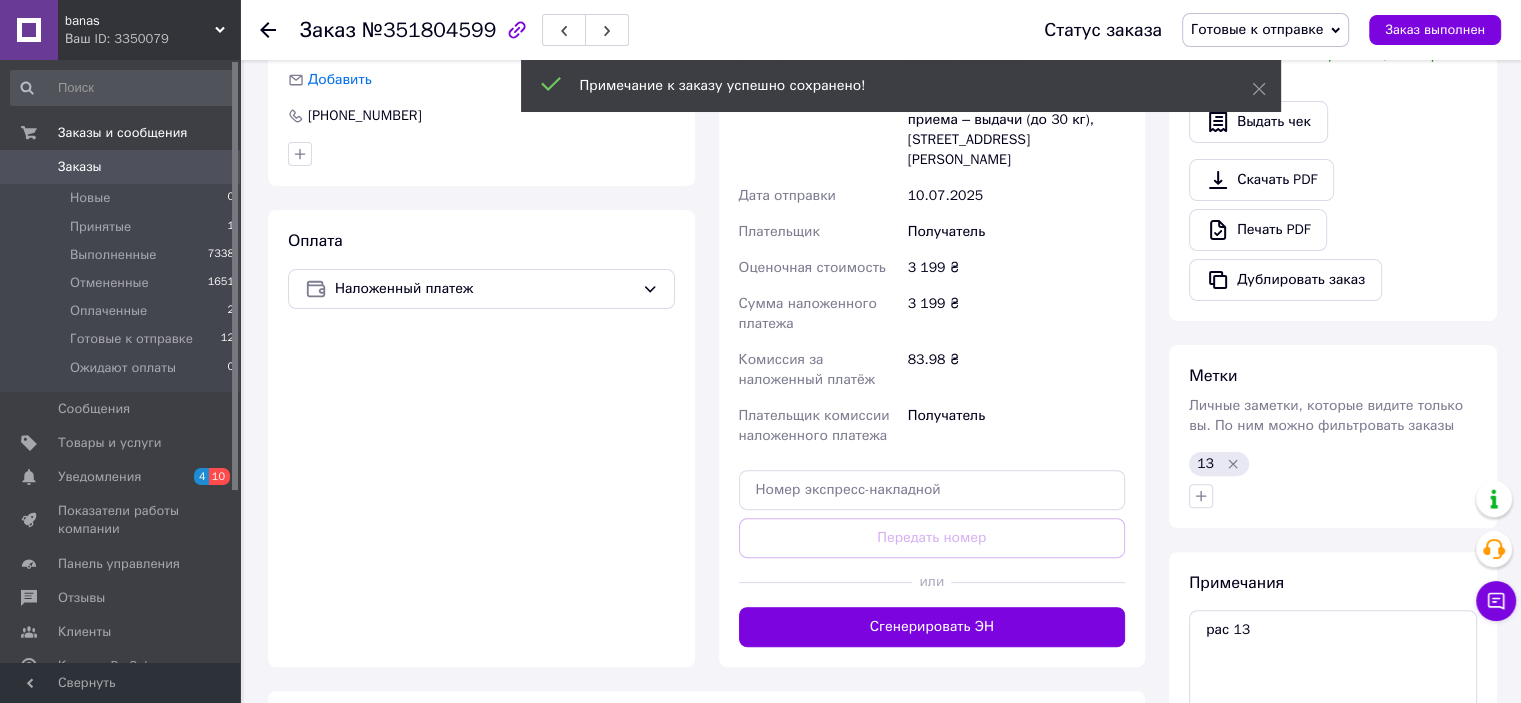 scroll, scrollTop: 447, scrollLeft: 0, axis: vertical 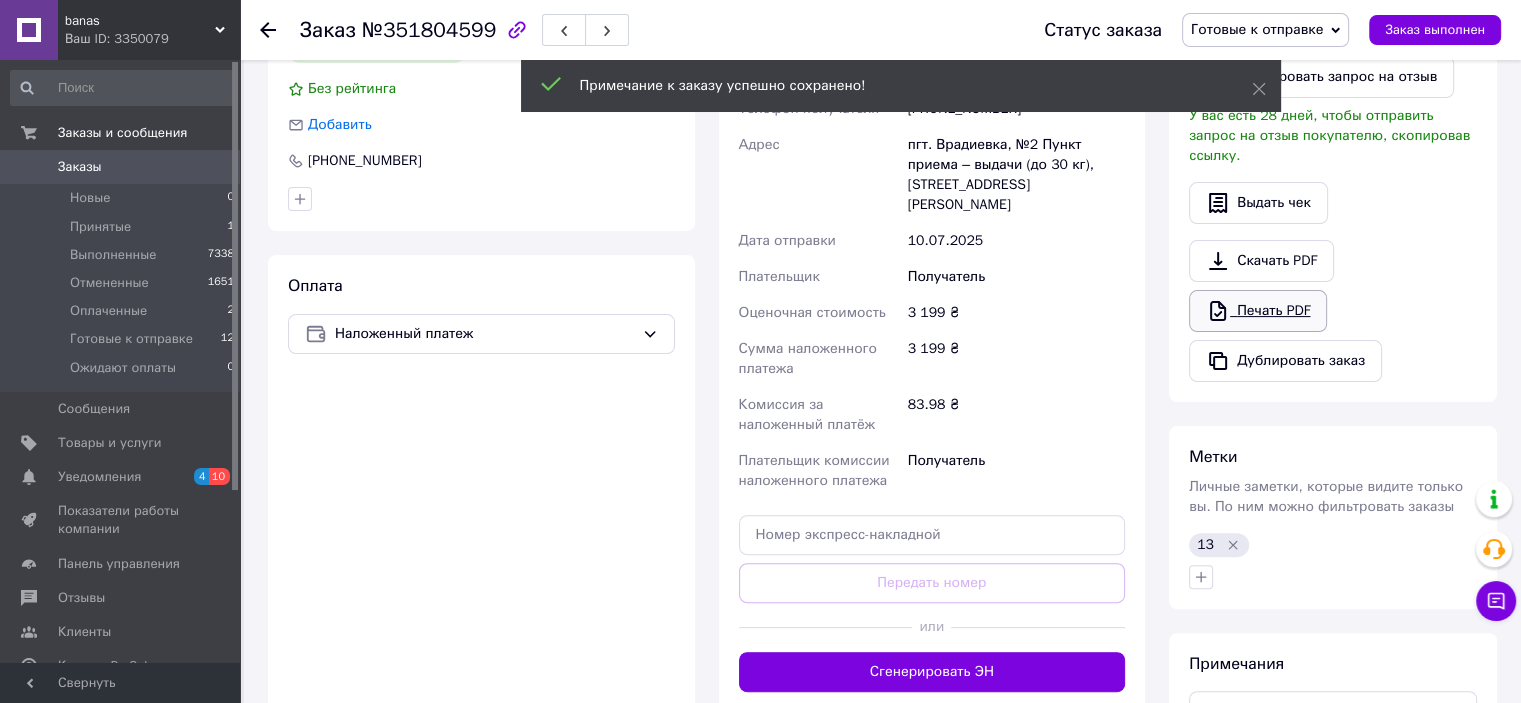 click on "Печать PDF" at bounding box center (1258, 311) 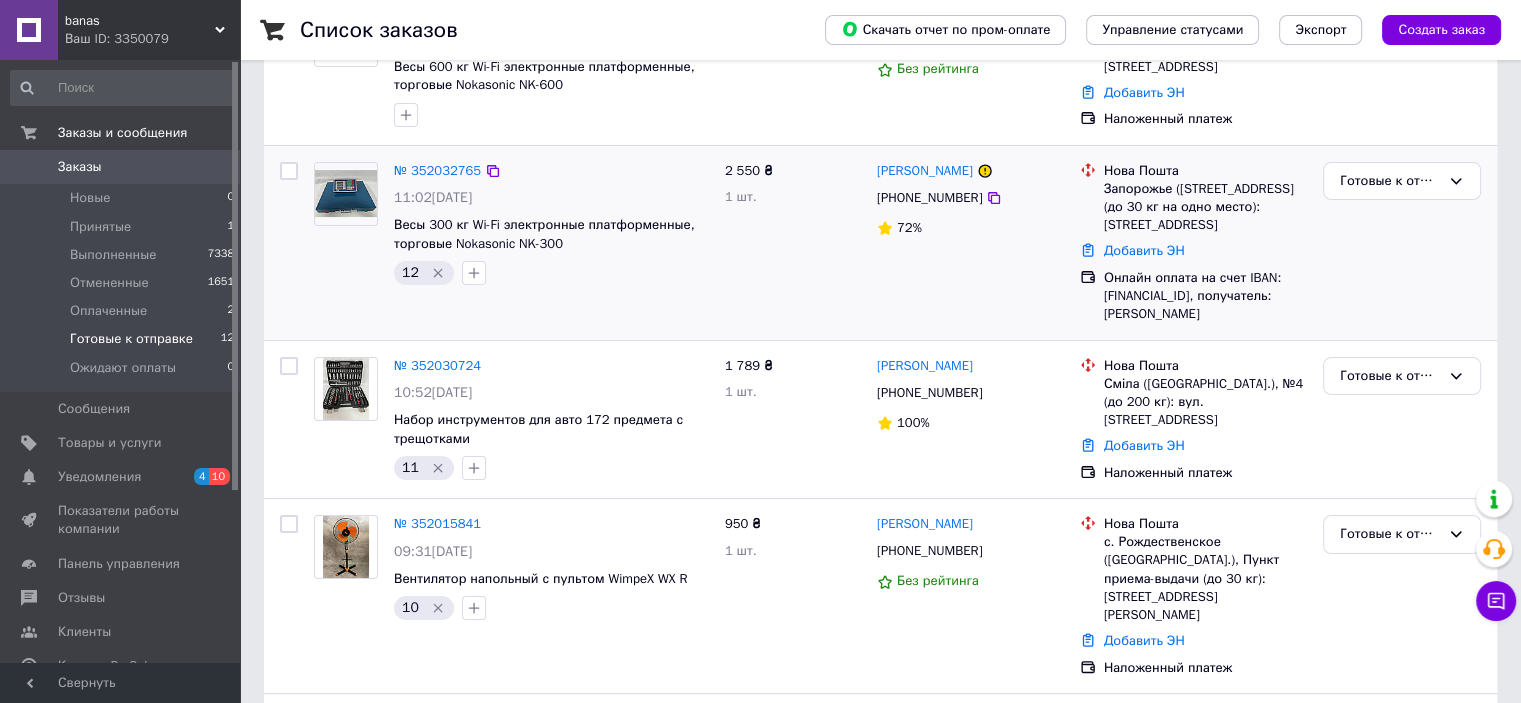 scroll, scrollTop: 600, scrollLeft: 0, axis: vertical 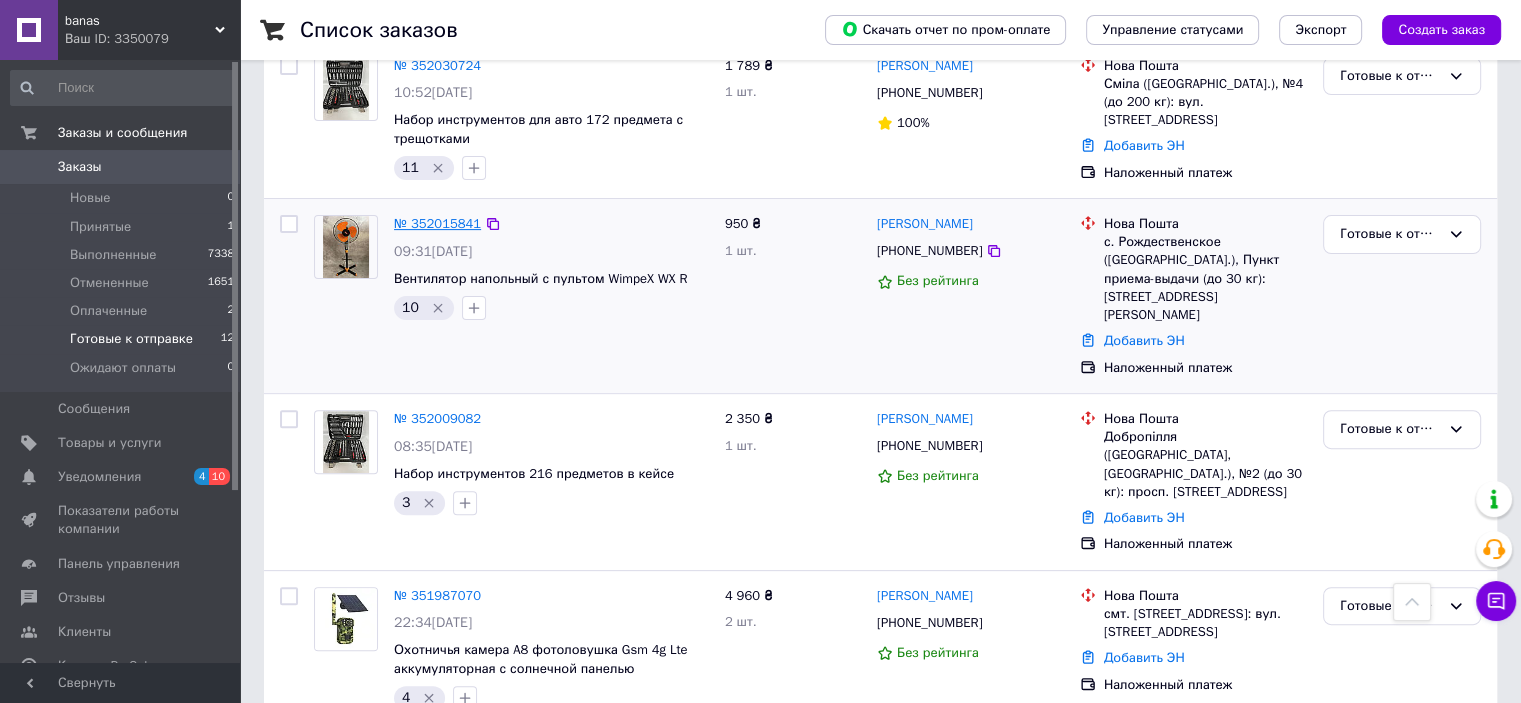 click on "№ 352015841" at bounding box center (437, 223) 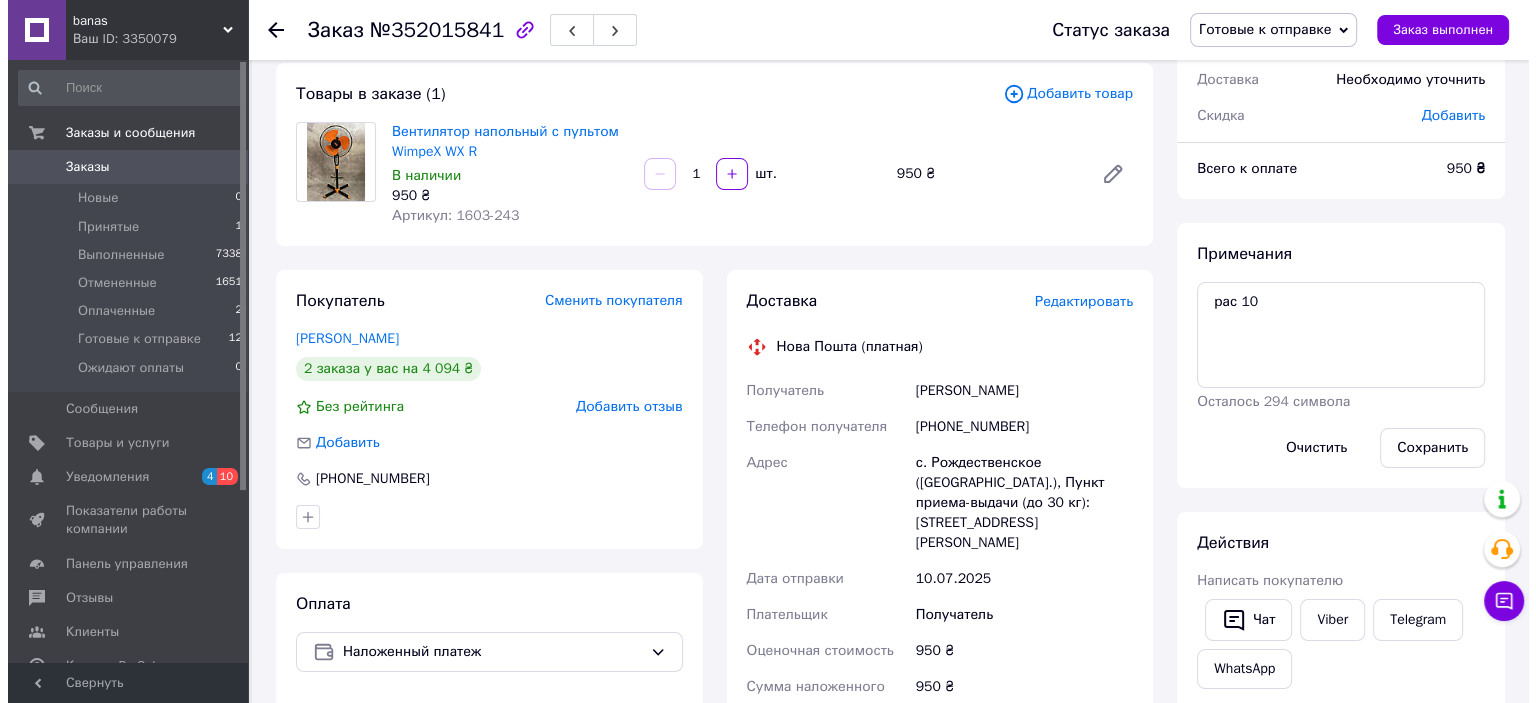 scroll, scrollTop: 100, scrollLeft: 0, axis: vertical 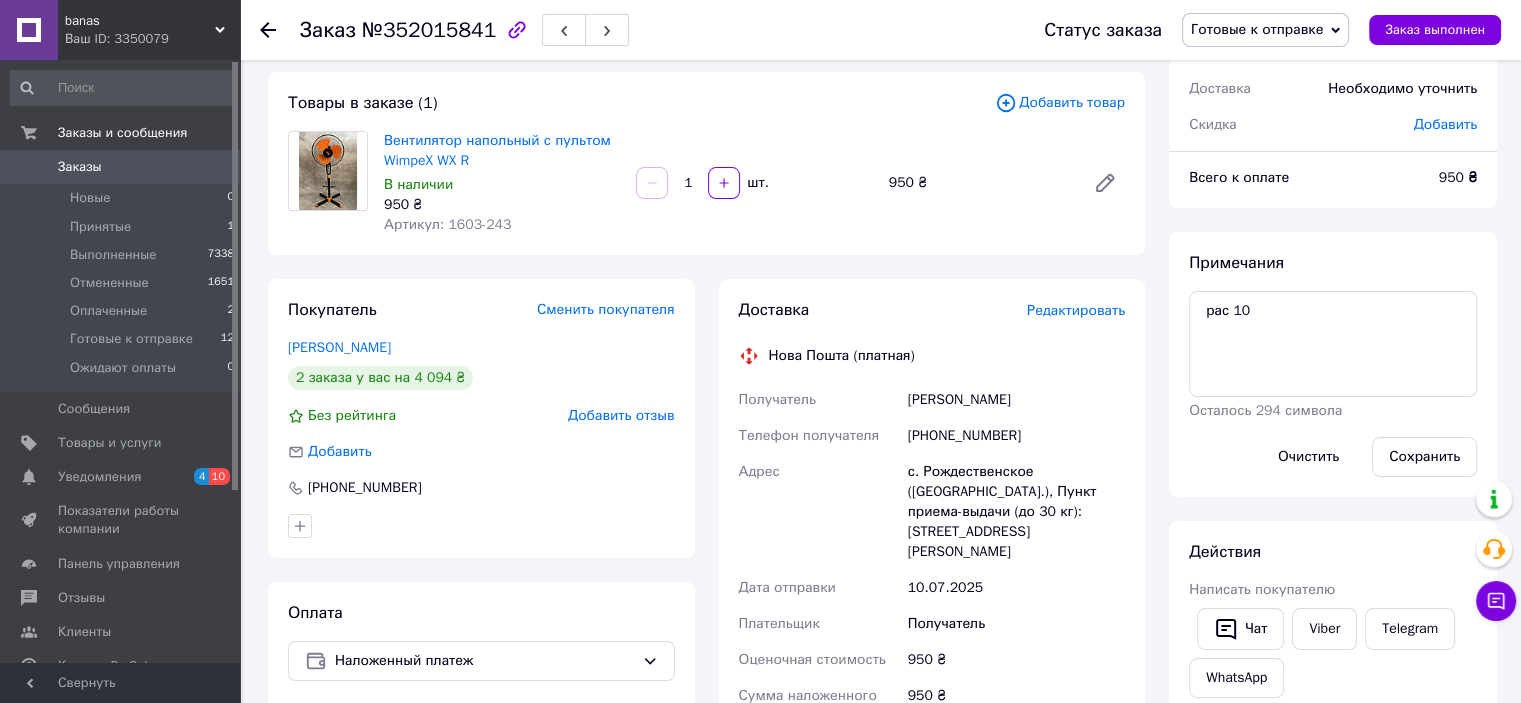 click on "Редактировать" at bounding box center [1076, 310] 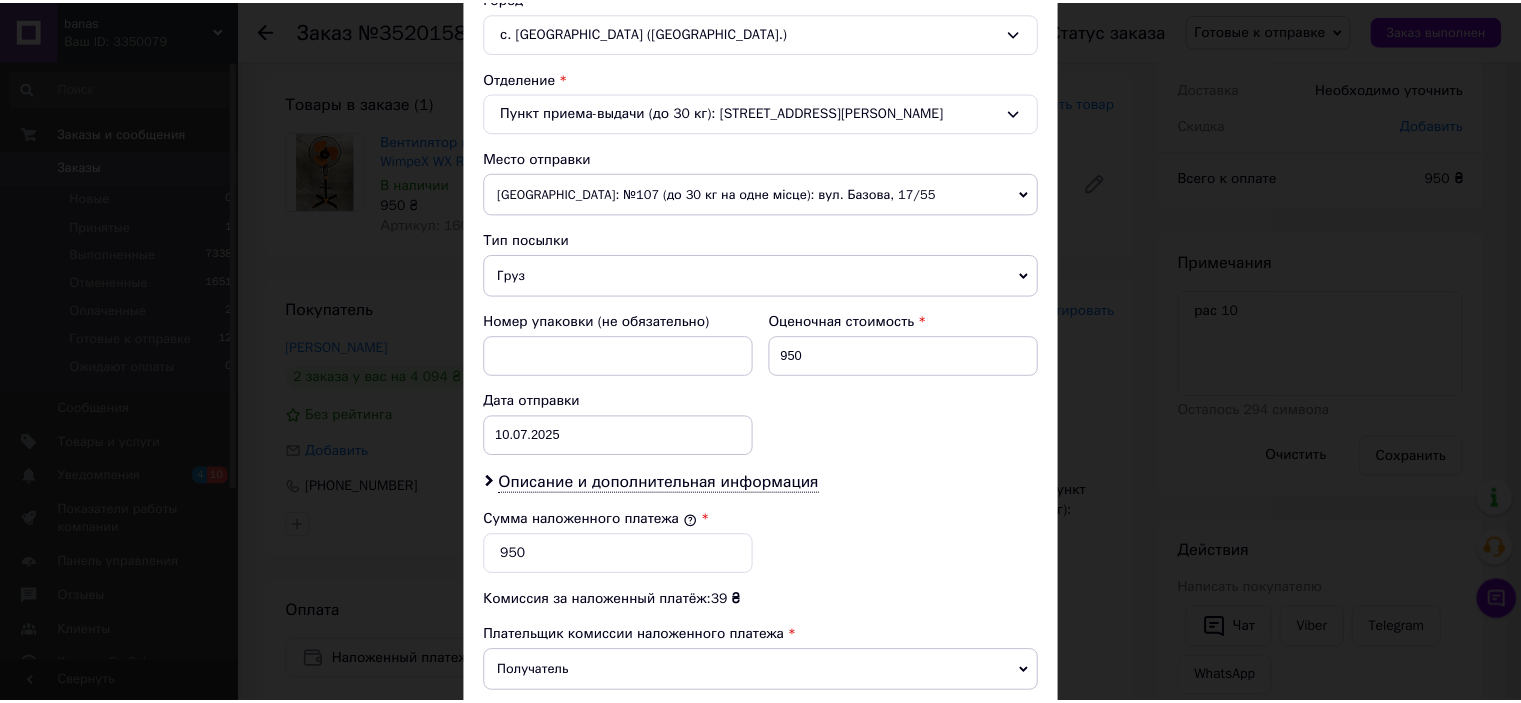 scroll, scrollTop: 800, scrollLeft: 0, axis: vertical 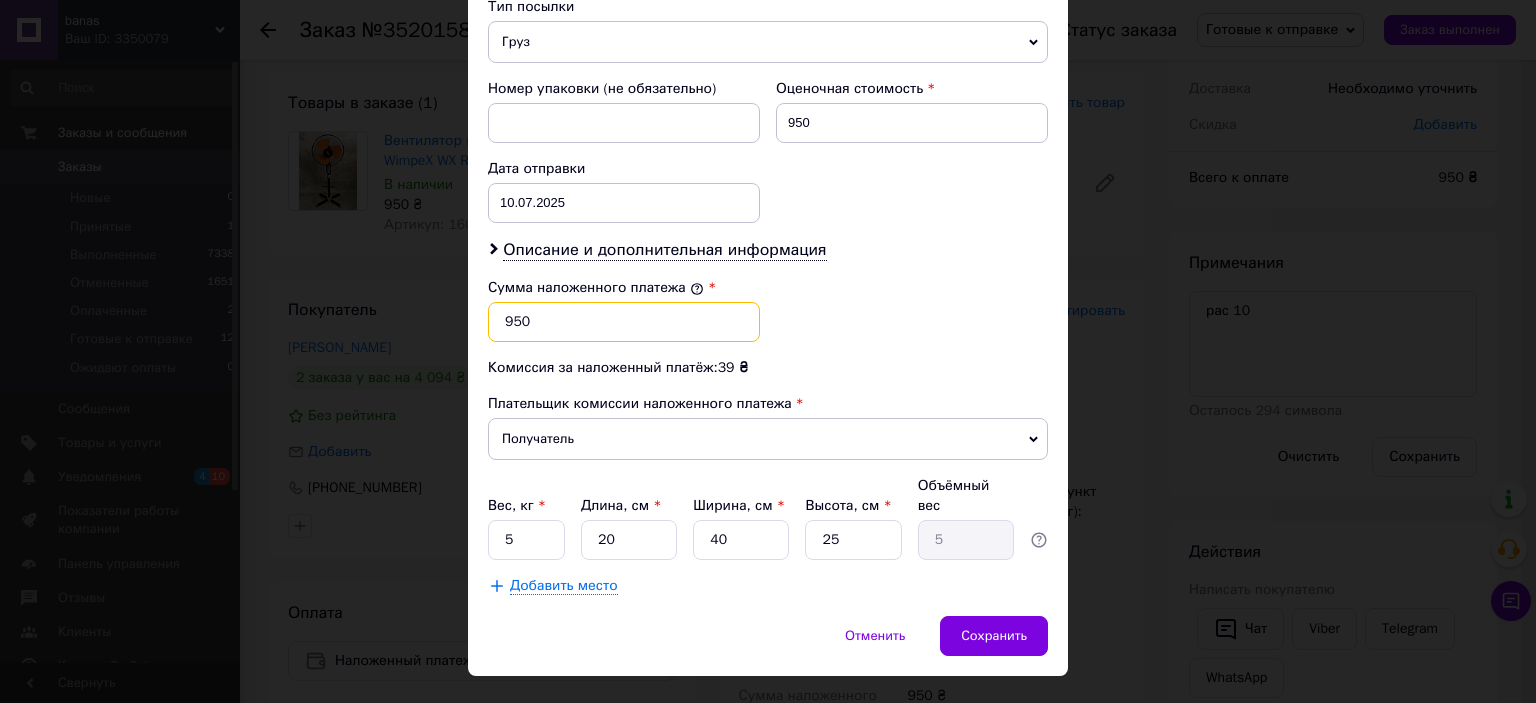 click on "950" at bounding box center (624, 322) 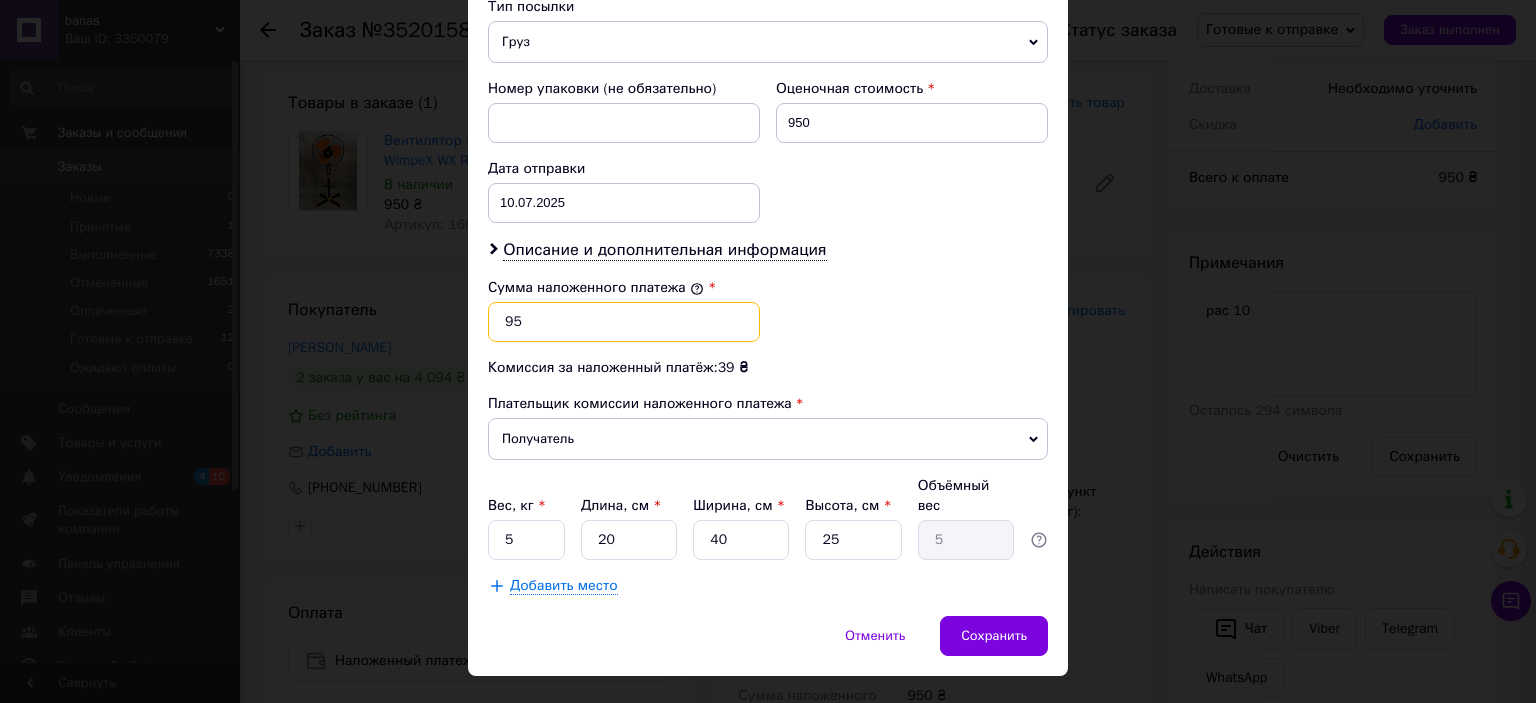 type on "9" 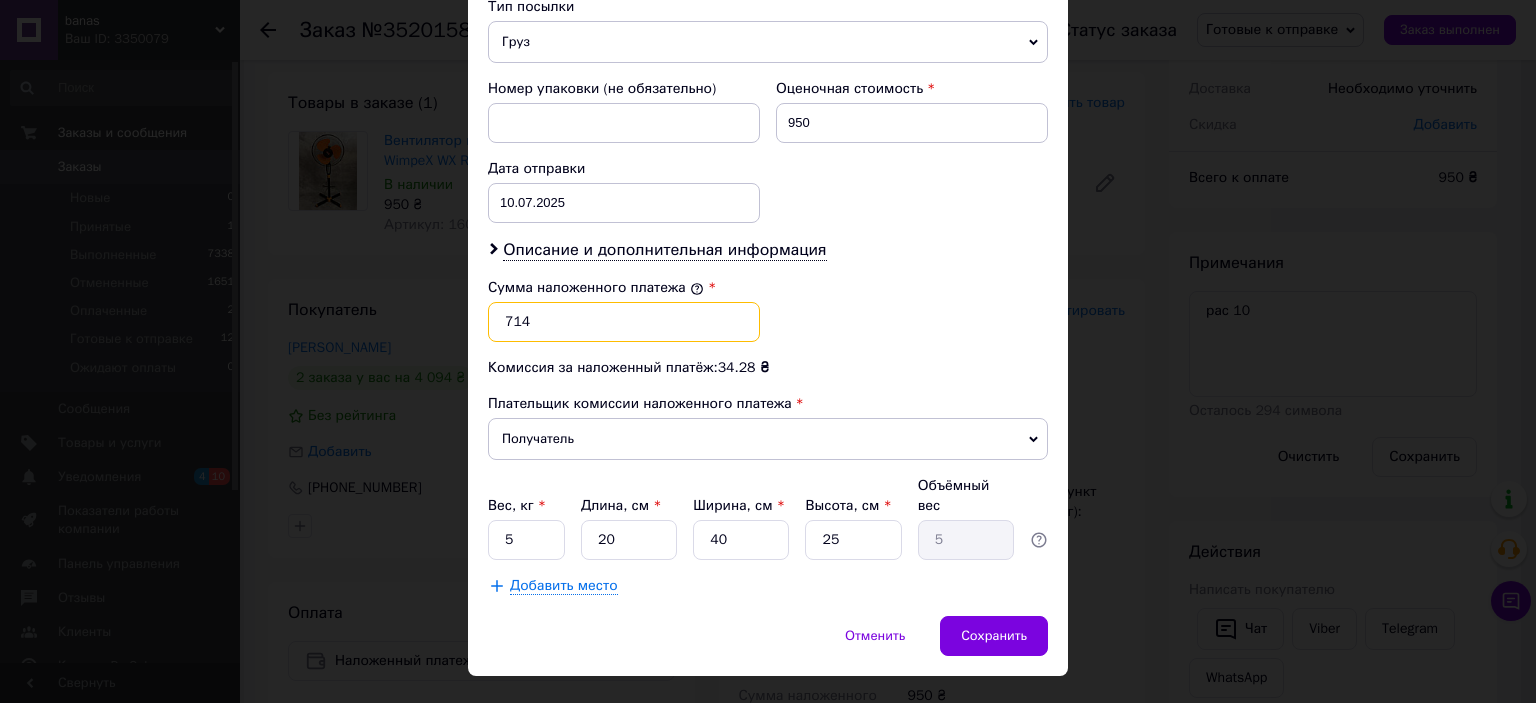 type on "714" 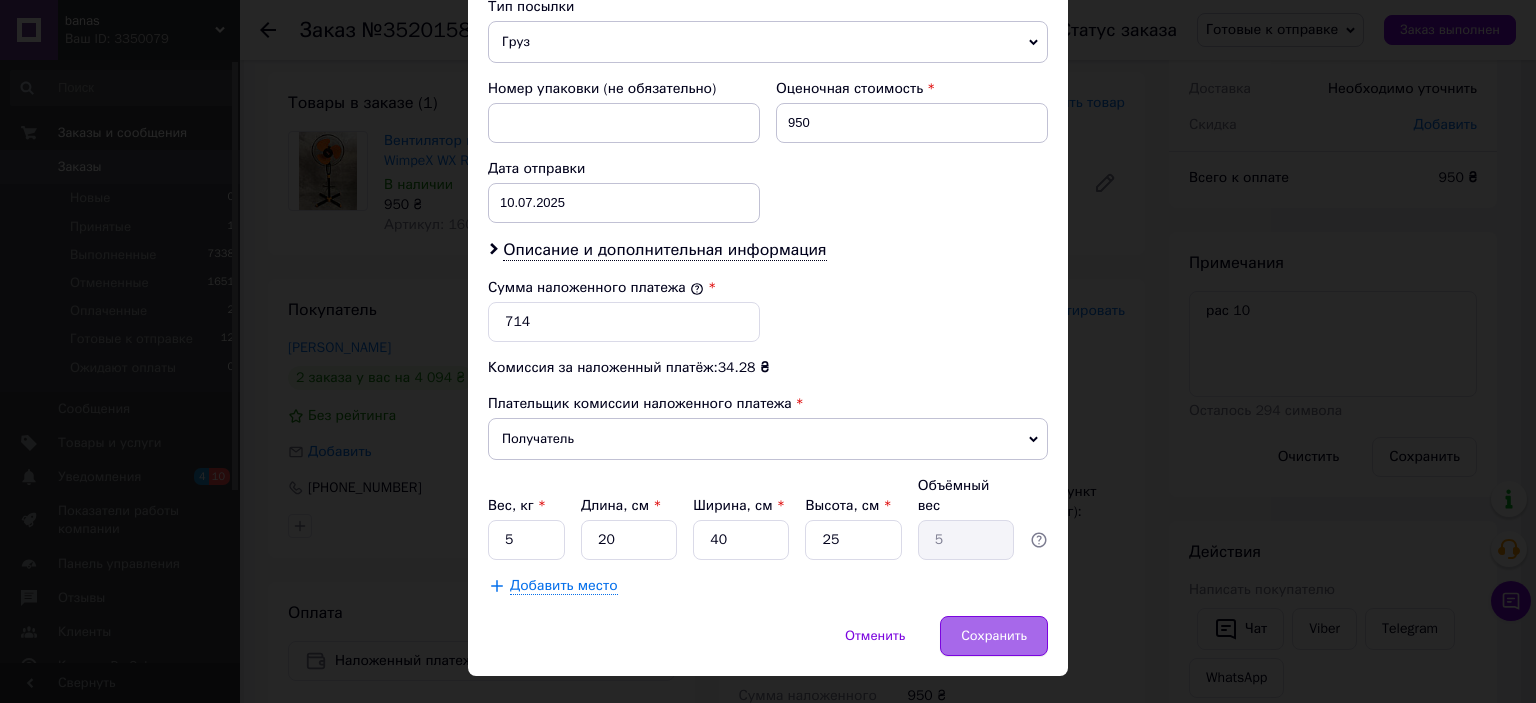 click on "Сохранить" at bounding box center [994, 636] 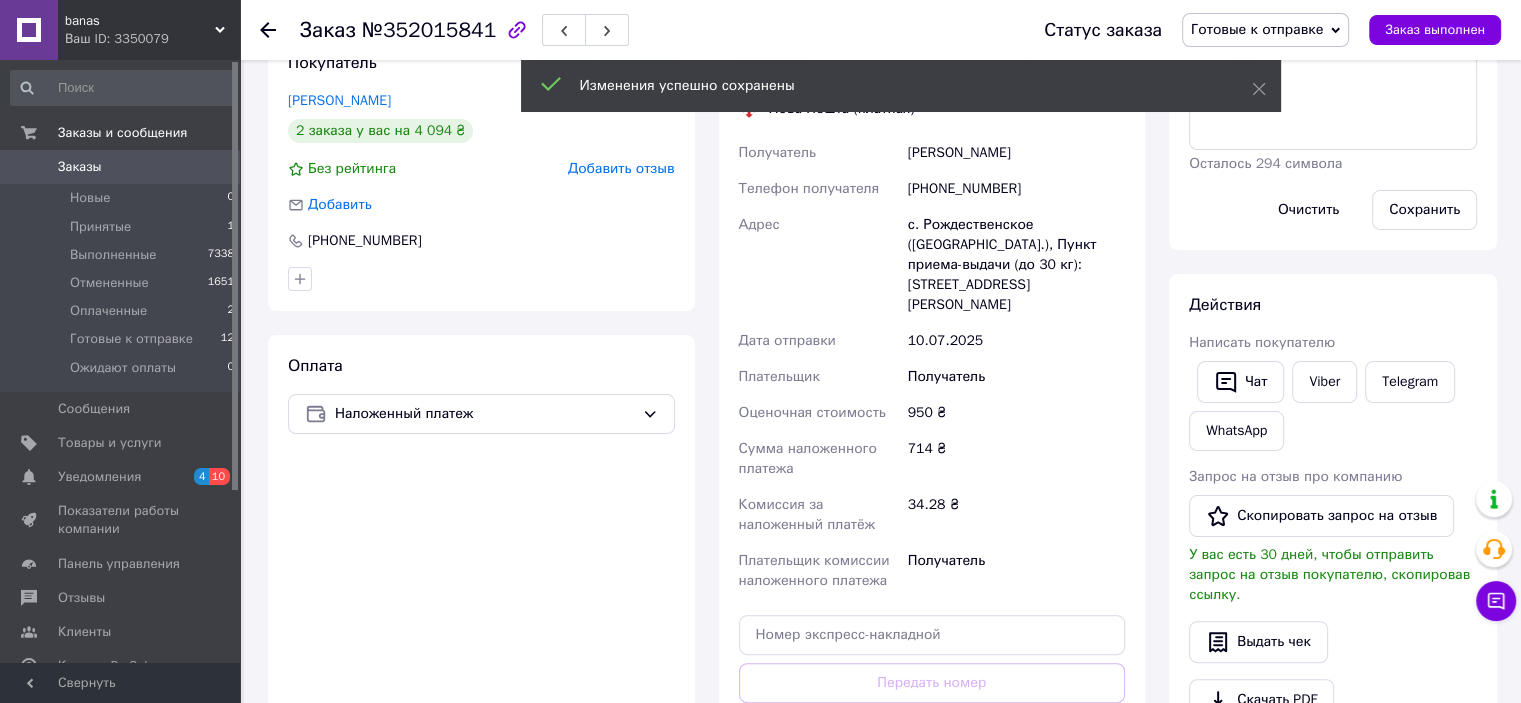 scroll, scrollTop: 400, scrollLeft: 0, axis: vertical 